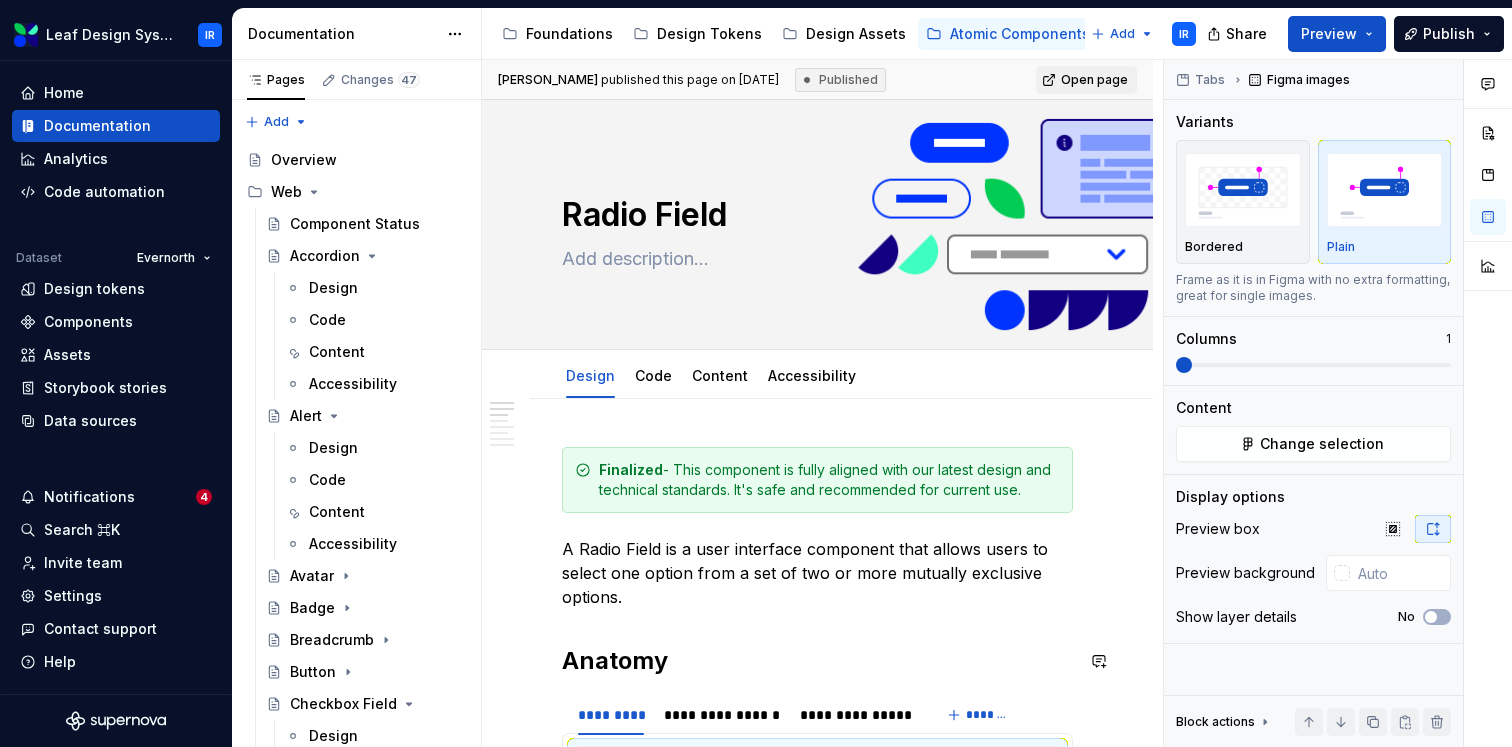 scroll, scrollTop: 0, scrollLeft: 0, axis: both 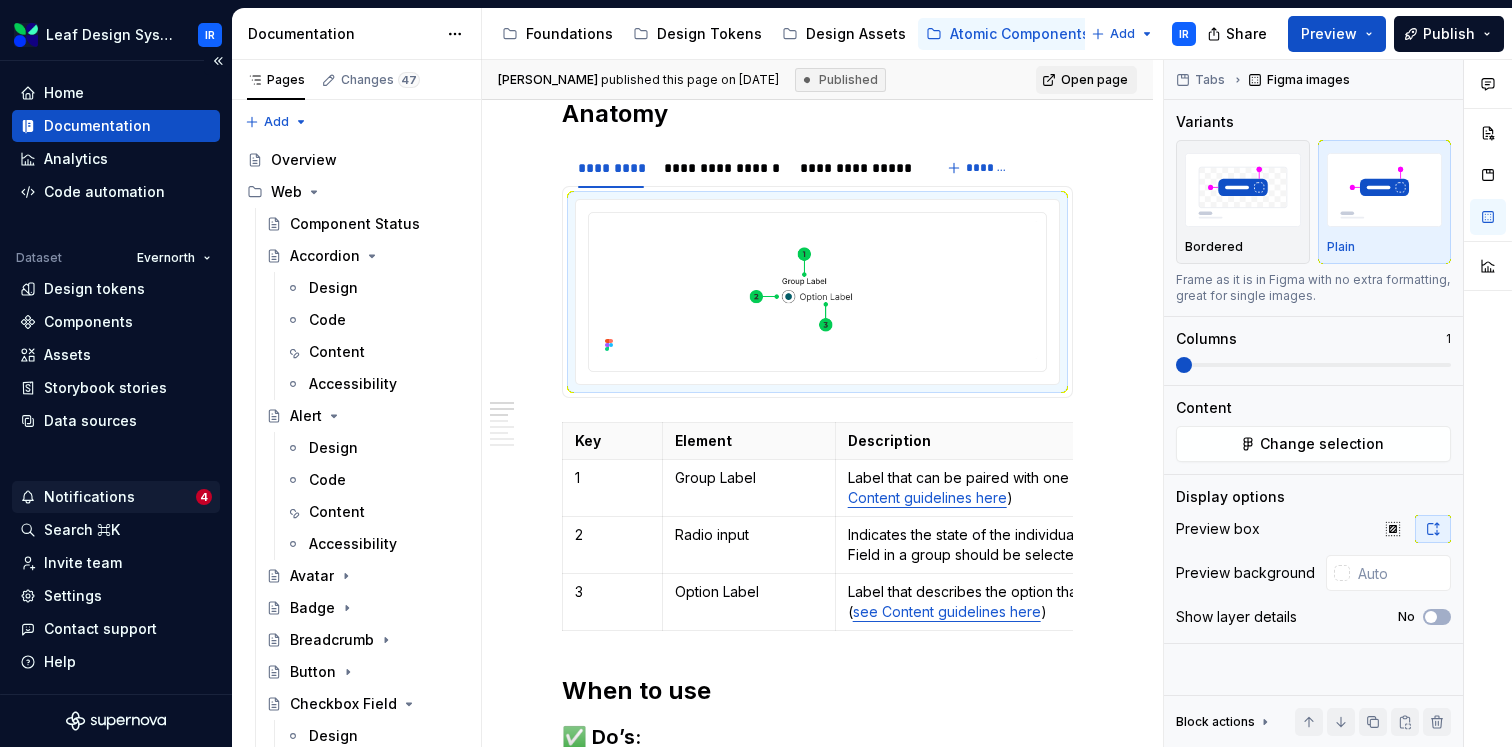 click on "Notifications" at bounding box center [89, 497] 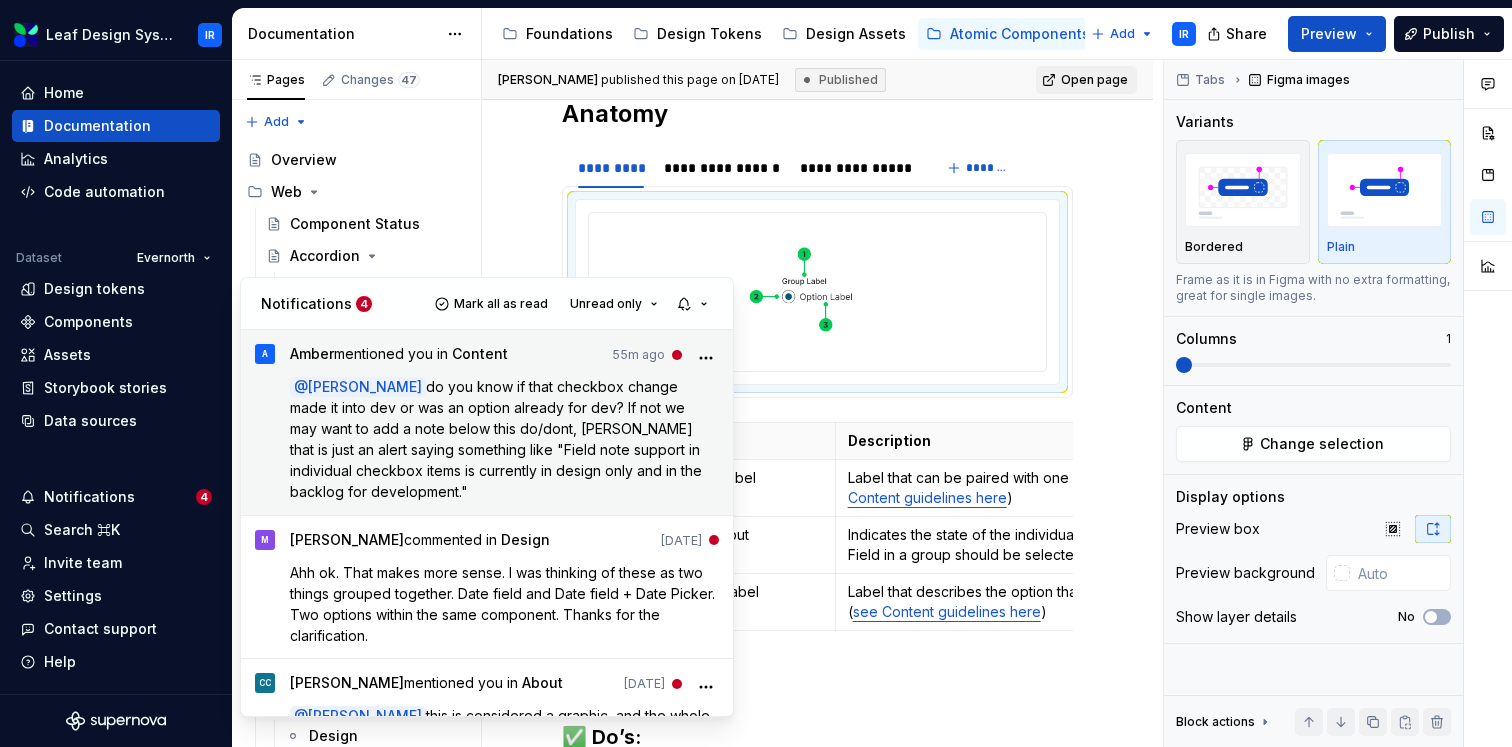 type on "*" 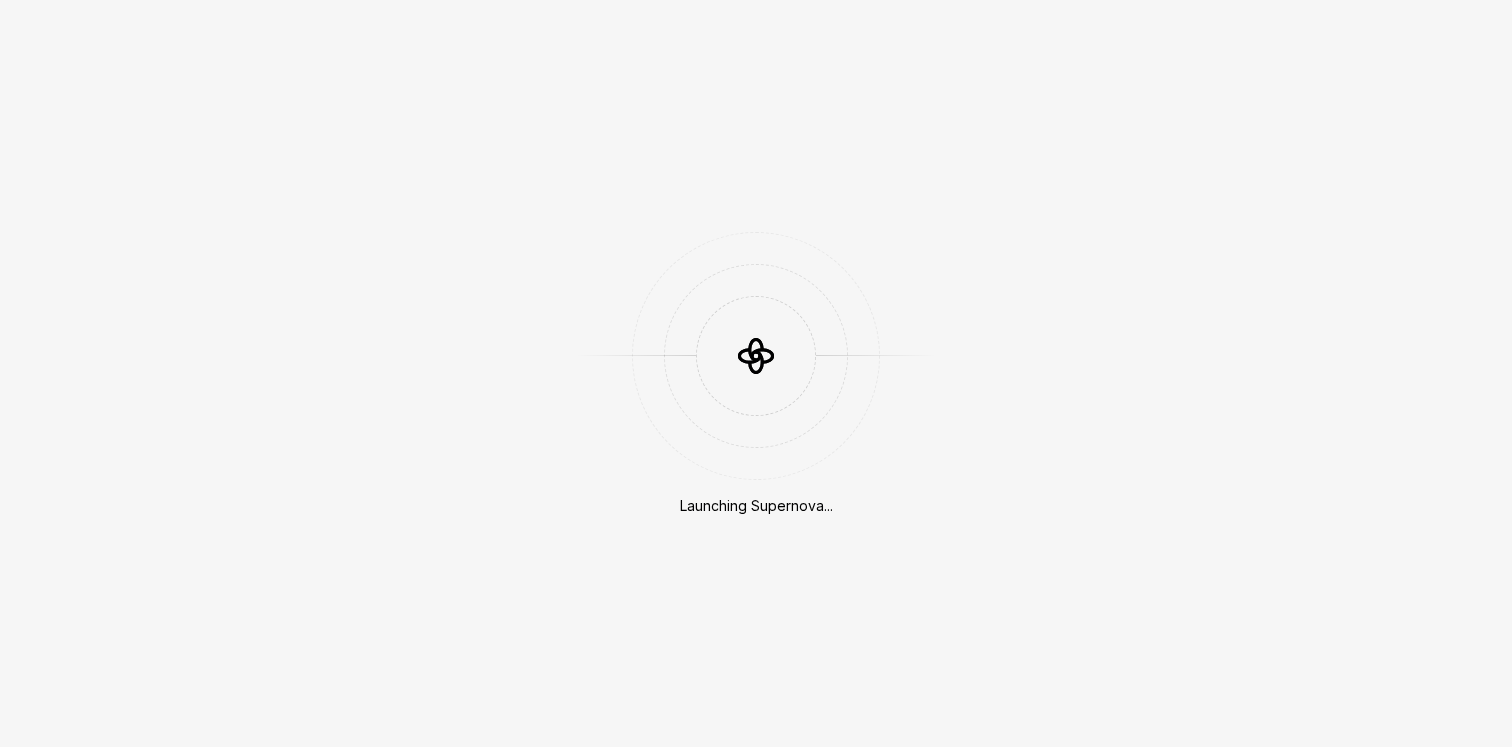 scroll, scrollTop: 0, scrollLeft: 0, axis: both 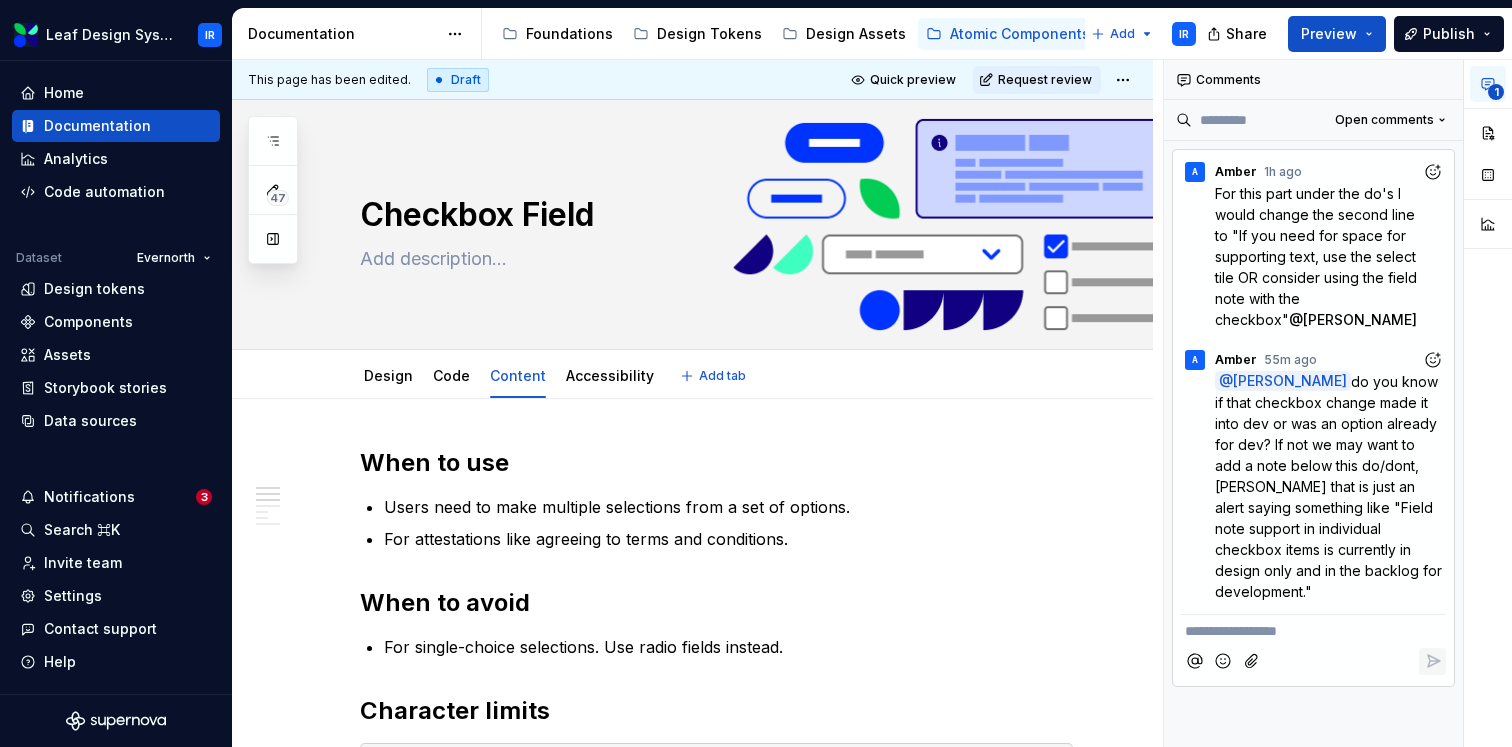 type on "*" 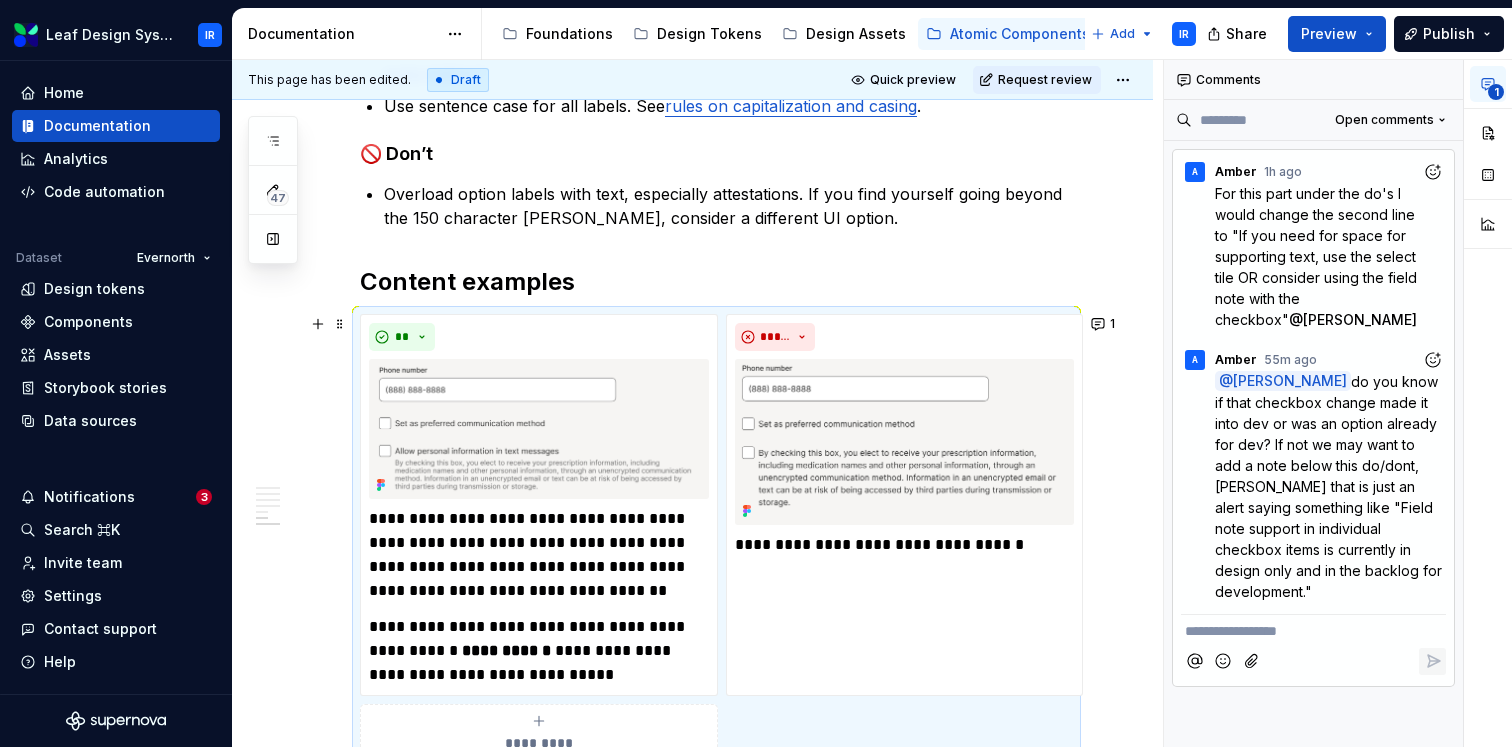 scroll, scrollTop: 1232, scrollLeft: 0, axis: vertical 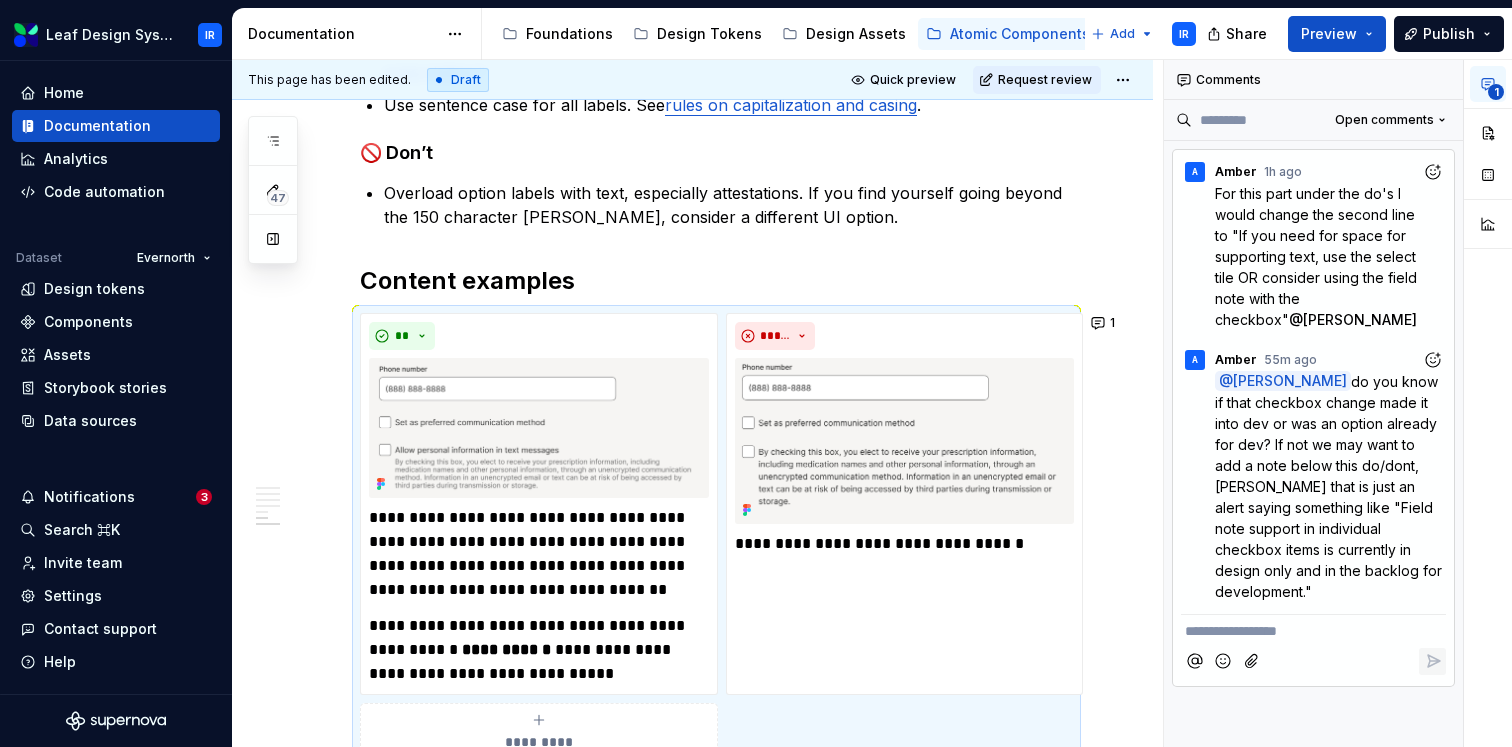 click on "**********" at bounding box center [1313, 631] 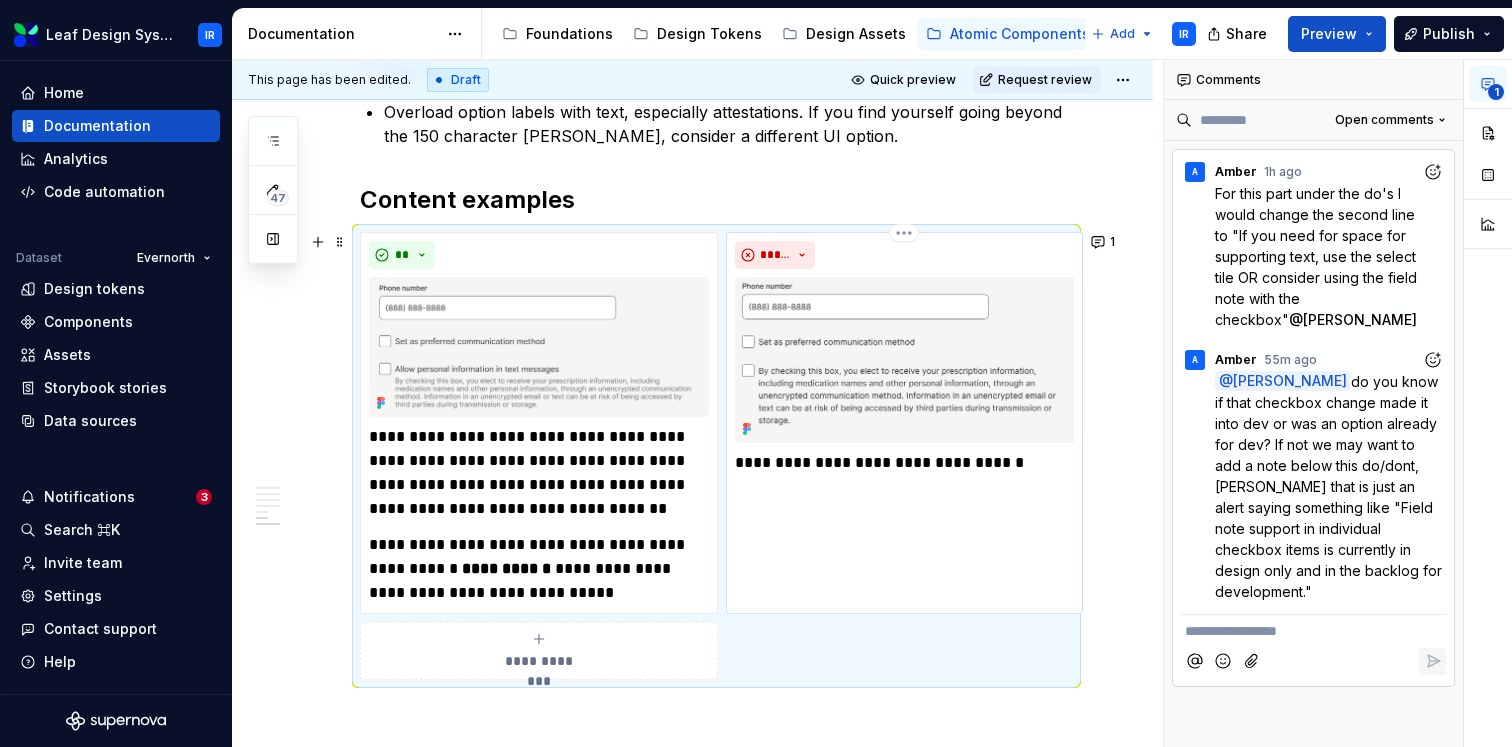 scroll, scrollTop: 1352, scrollLeft: 0, axis: vertical 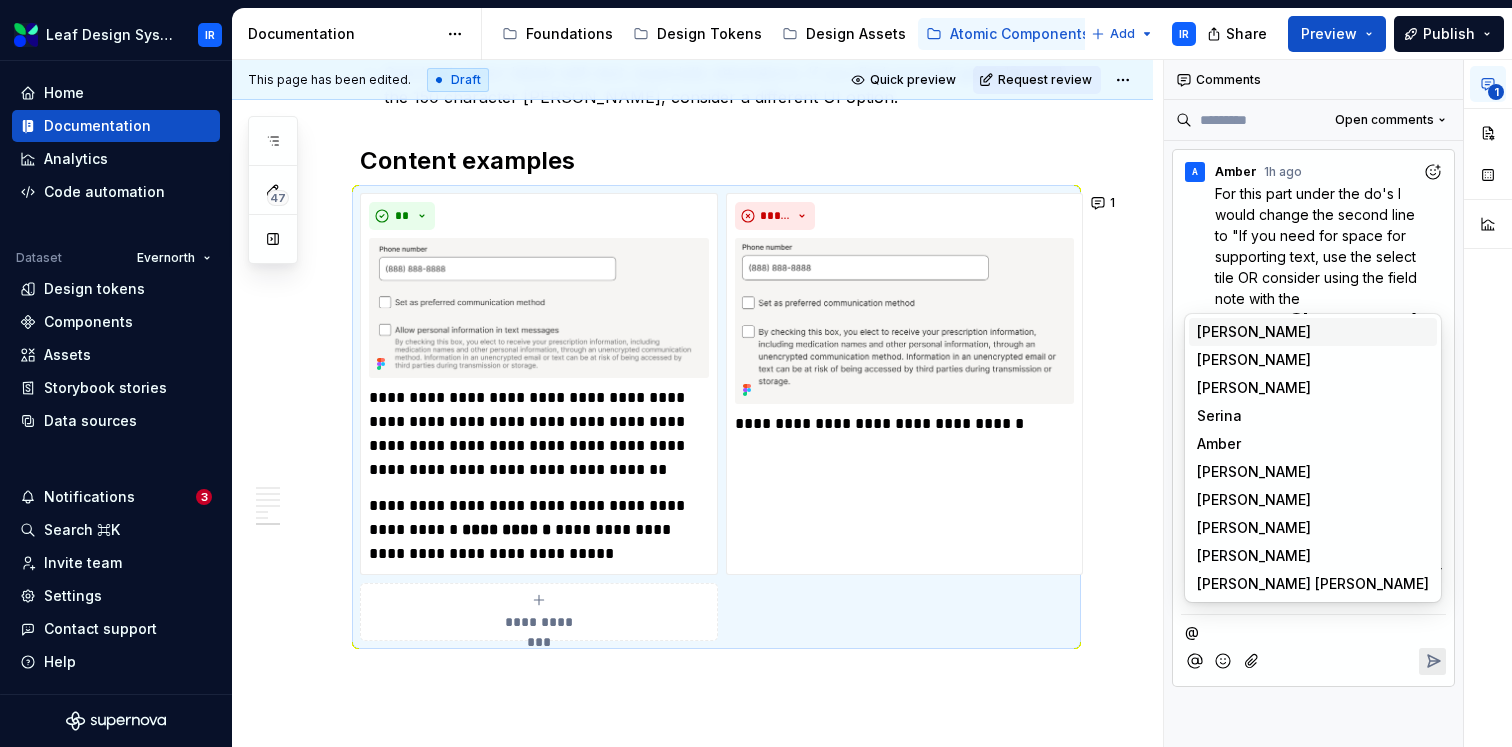 type 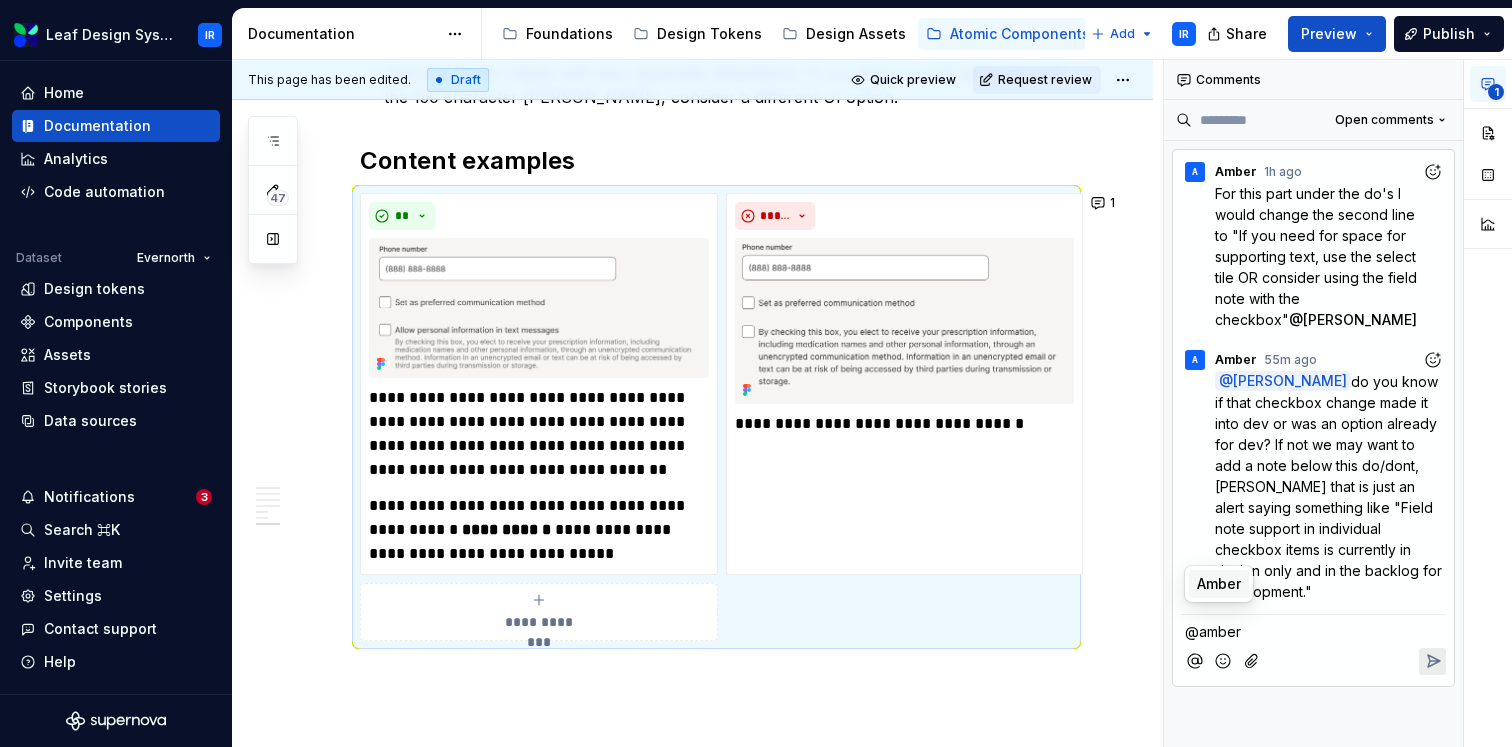 click on "Amber" at bounding box center [1219, 584] 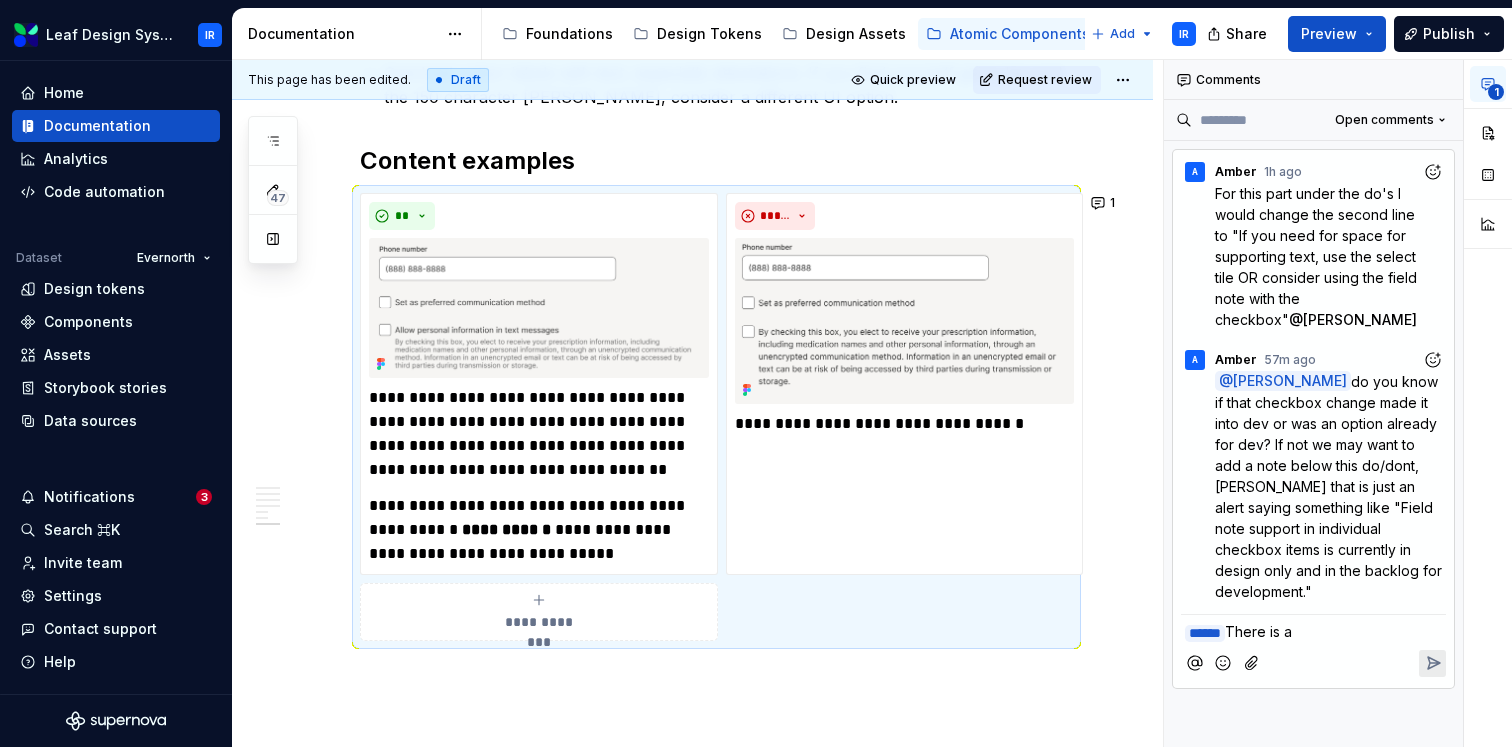 click 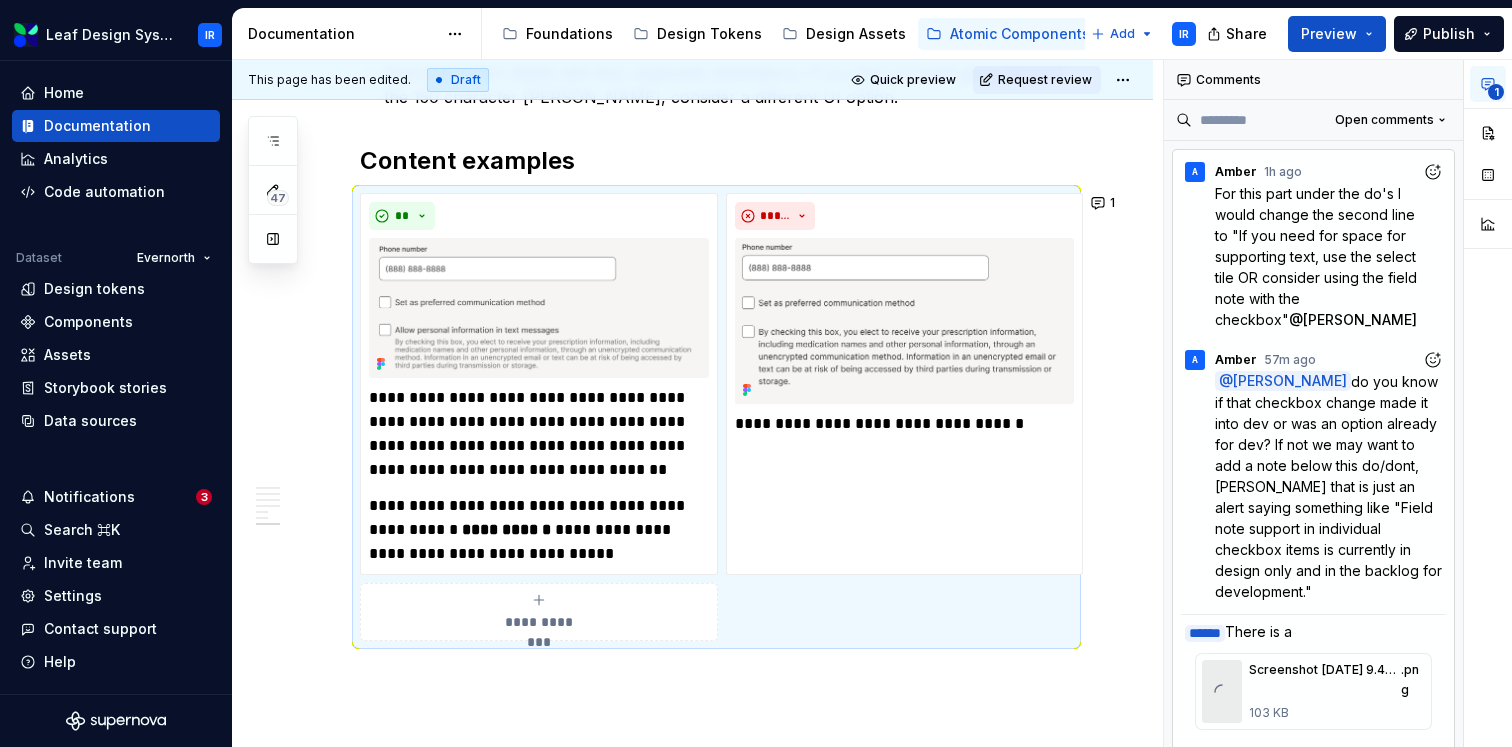 click on "﻿ * ***** ﻿  There is a" at bounding box center [1313, 632] 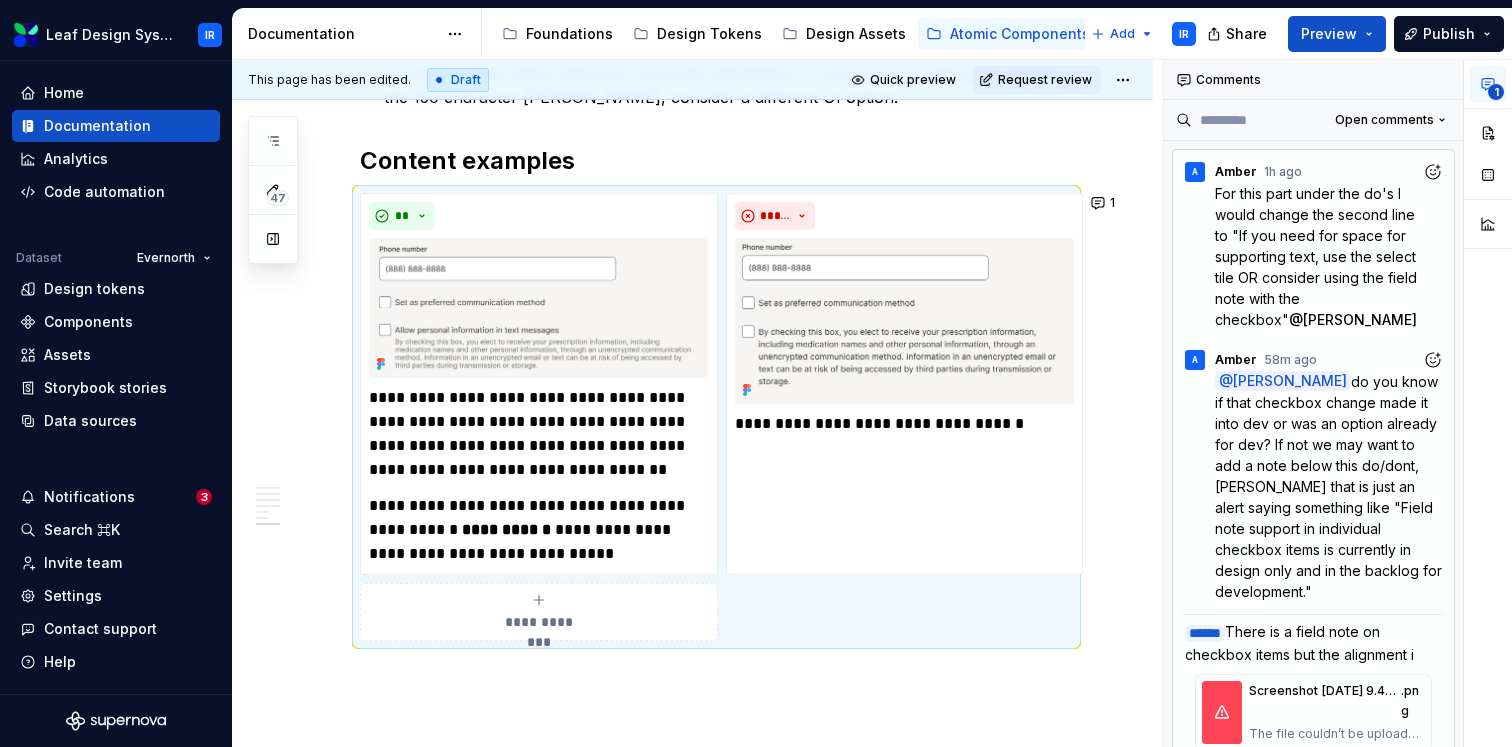 scroll, scrollTop: 47, scrollLeft: 0, axis: vertical 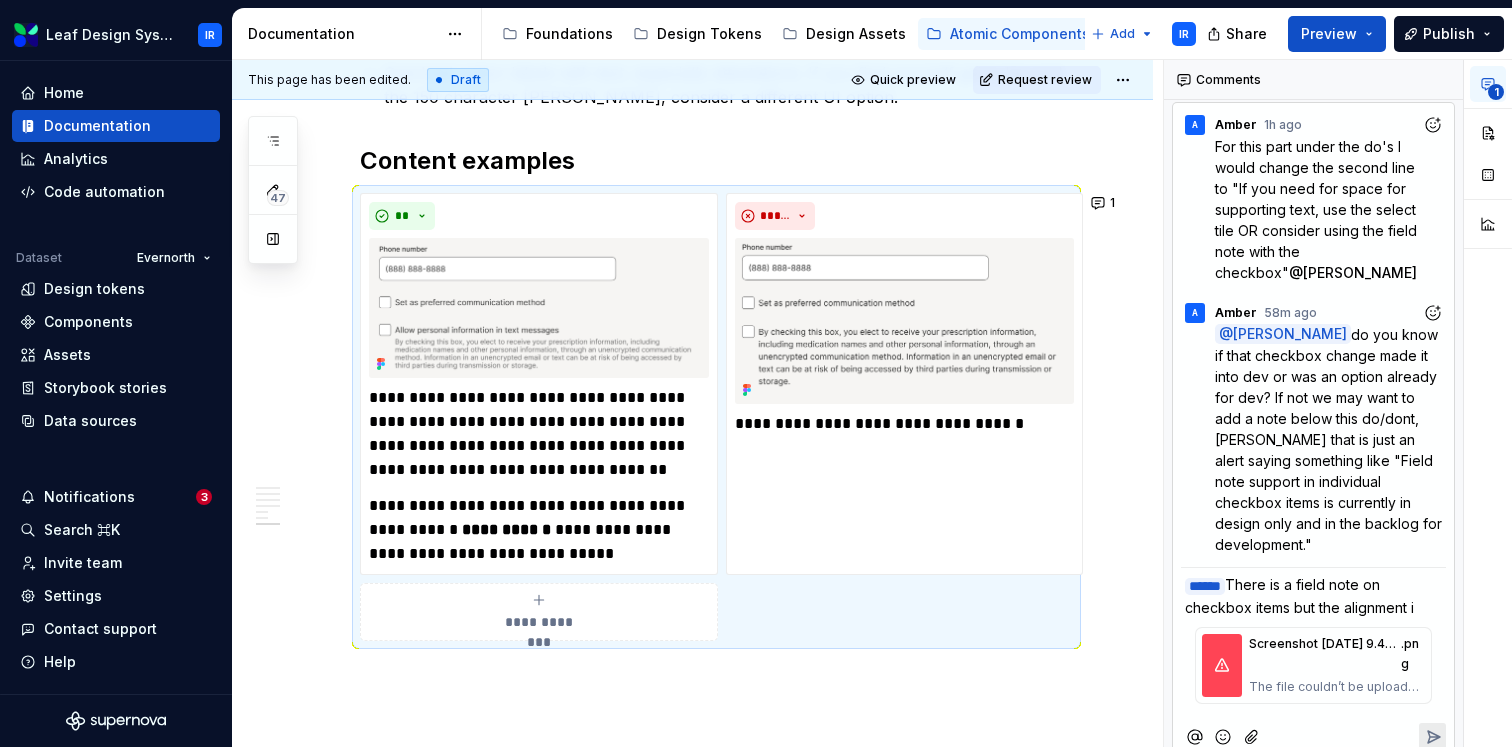 click 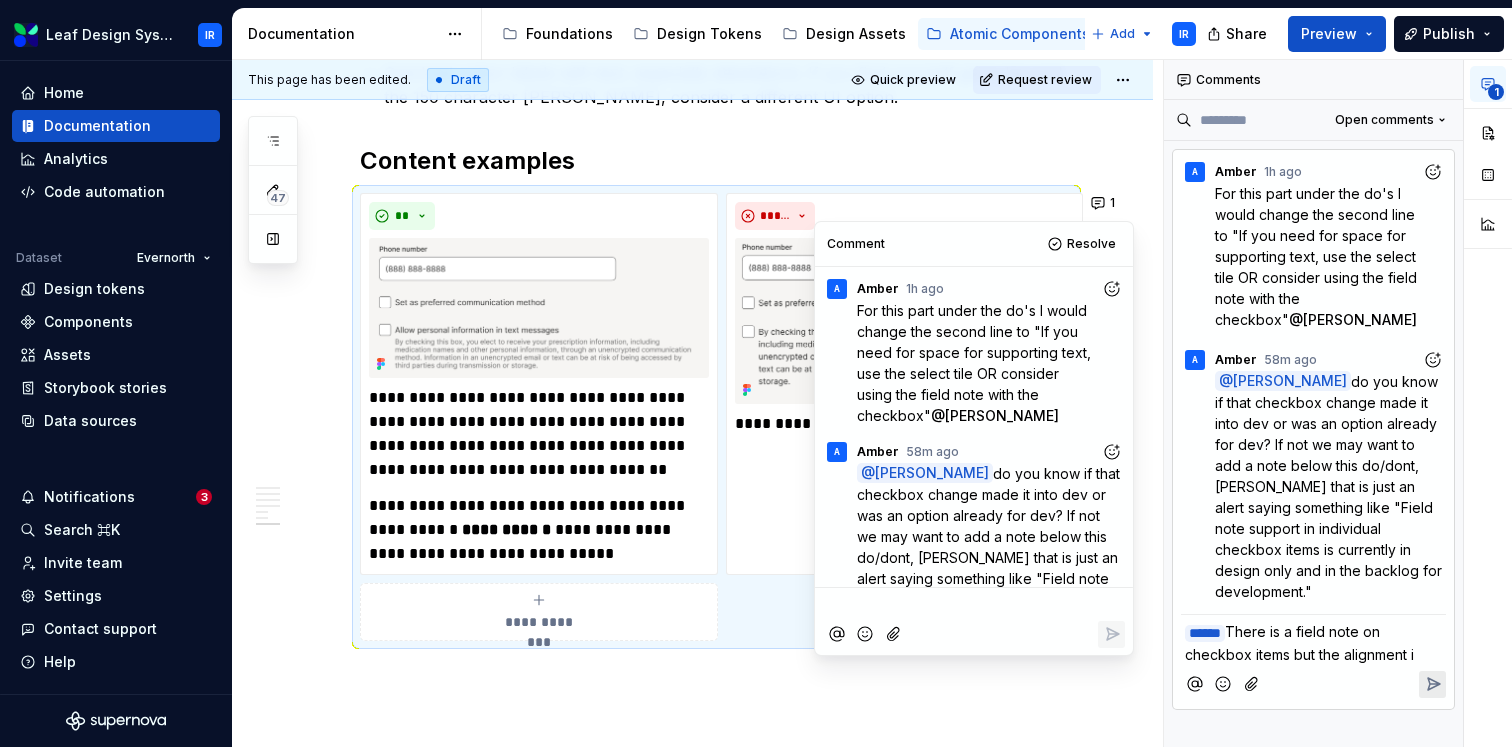 scroll, scrollTop: 0, scrollLeft: 0, axis: both 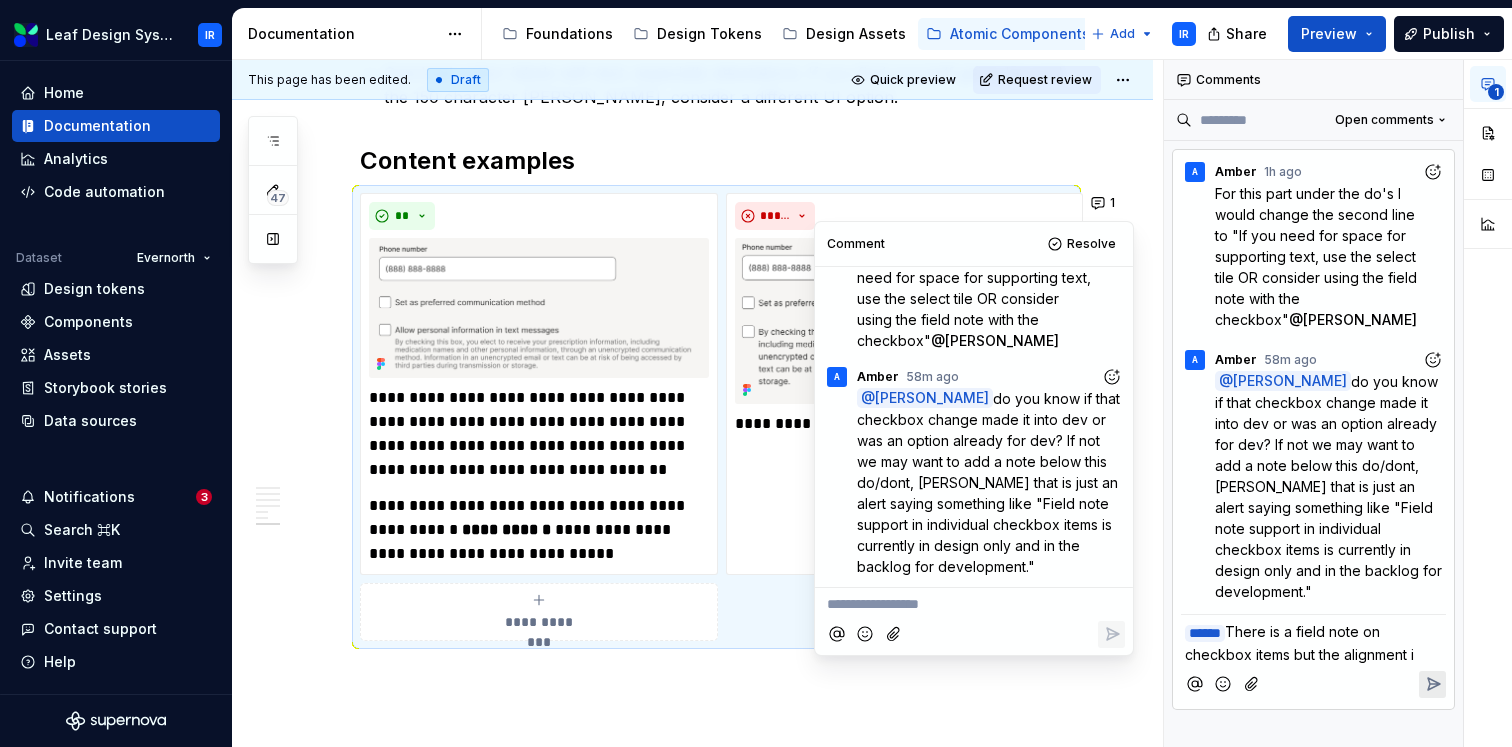 click on "There is a field note on checkbox items but the alignment i" at bounding box center (1299, 643) 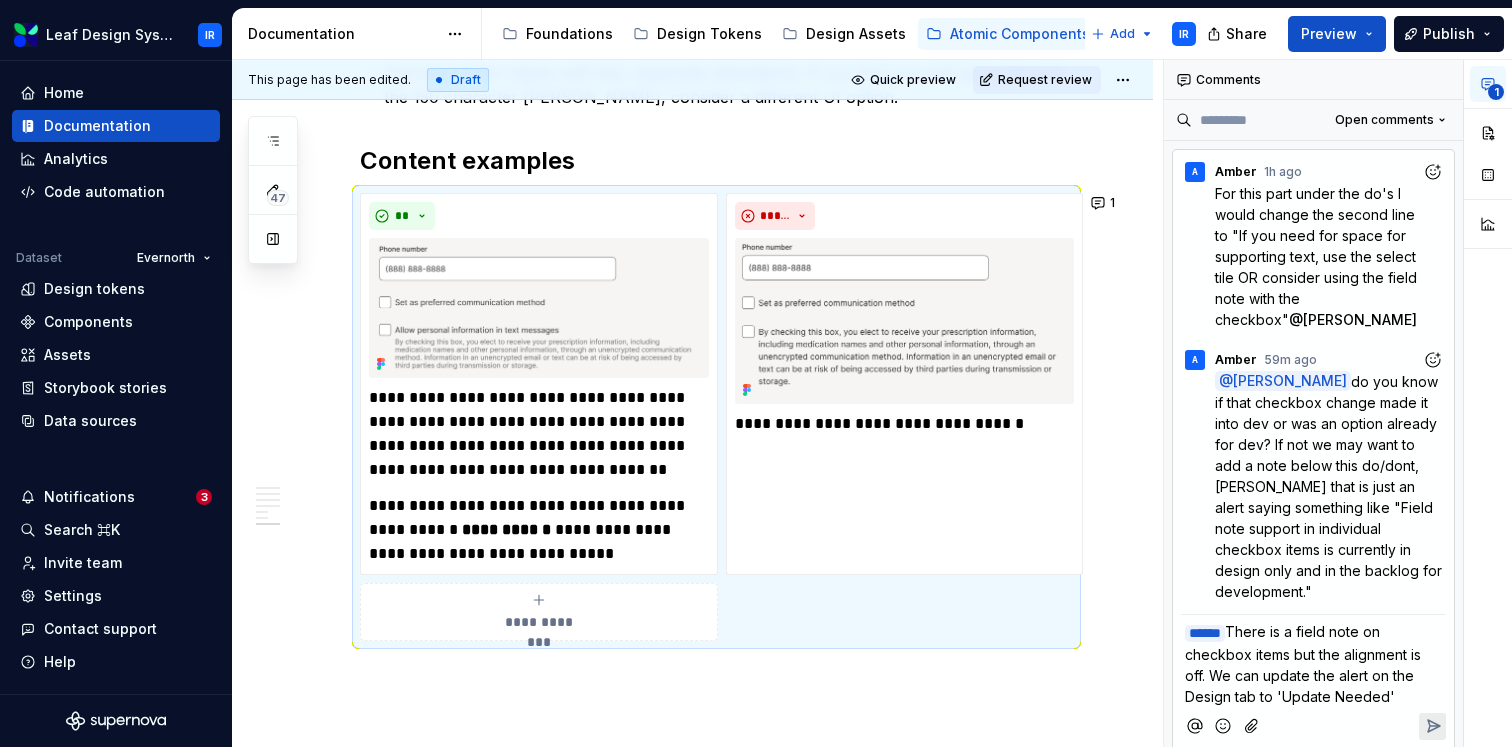 click on "There is a field note on checkbox items but the alignment is off. We can update the alert on the Design tab to 'Update Needed'" at bounding box center [1305, 664] 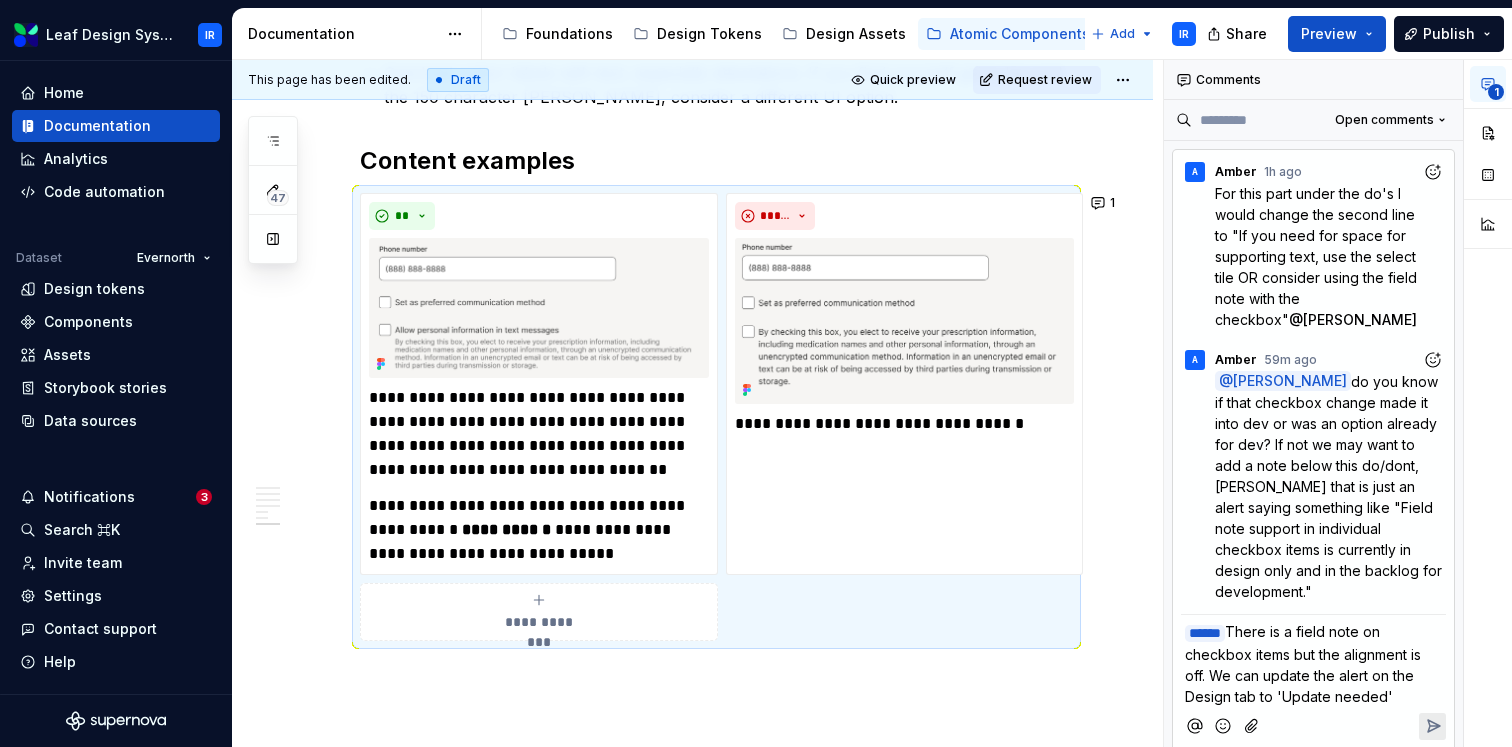 click on "There is a field note on checkbox items but the alignment is off. We can update the alert on the Design tab to 'Update needed'" at bounding box center [1305, 664] 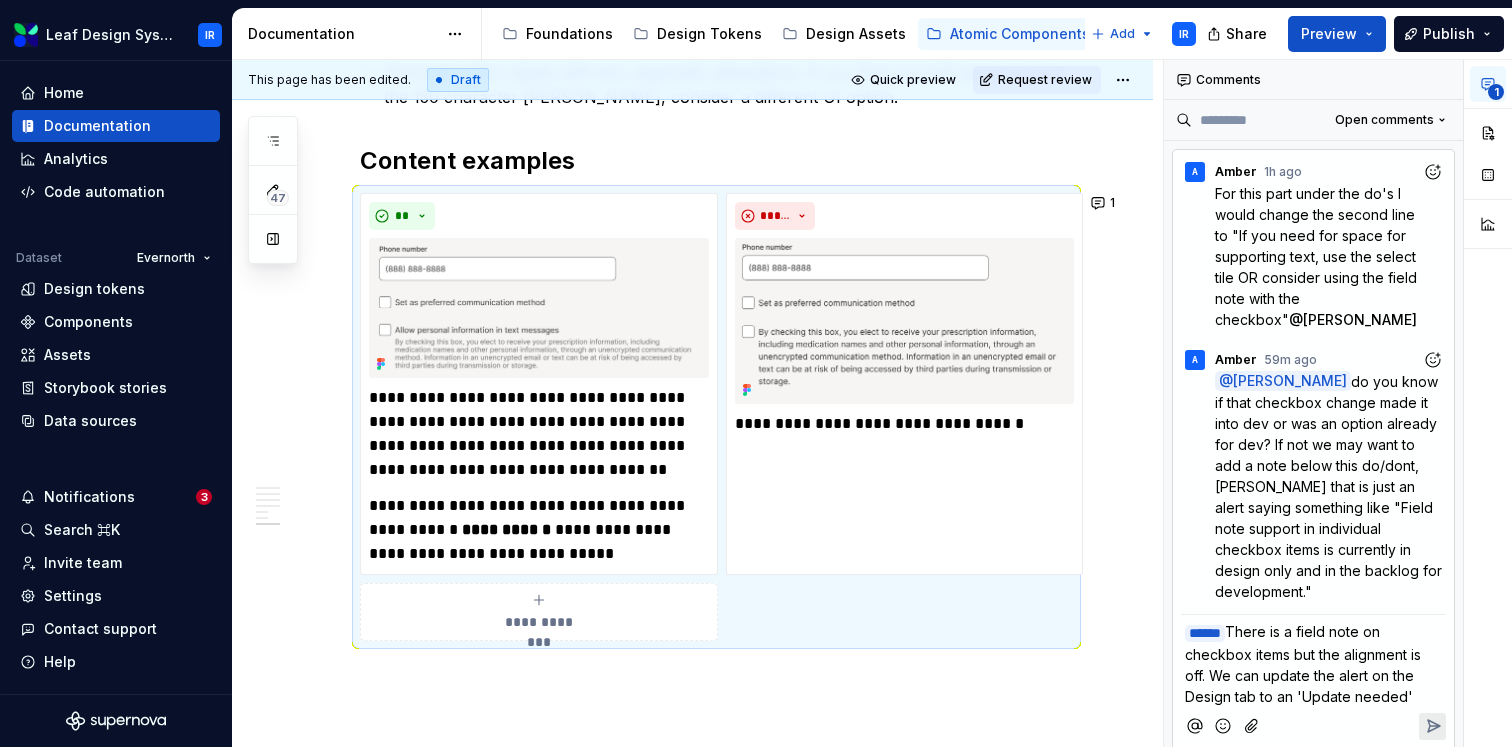 click on "﻿ * ***** ﻿  There is a field note on checkbox items but the alignment is off. We can update the alert on the Design tab to an 'Update needed'" at bounding box center [1313, 664] 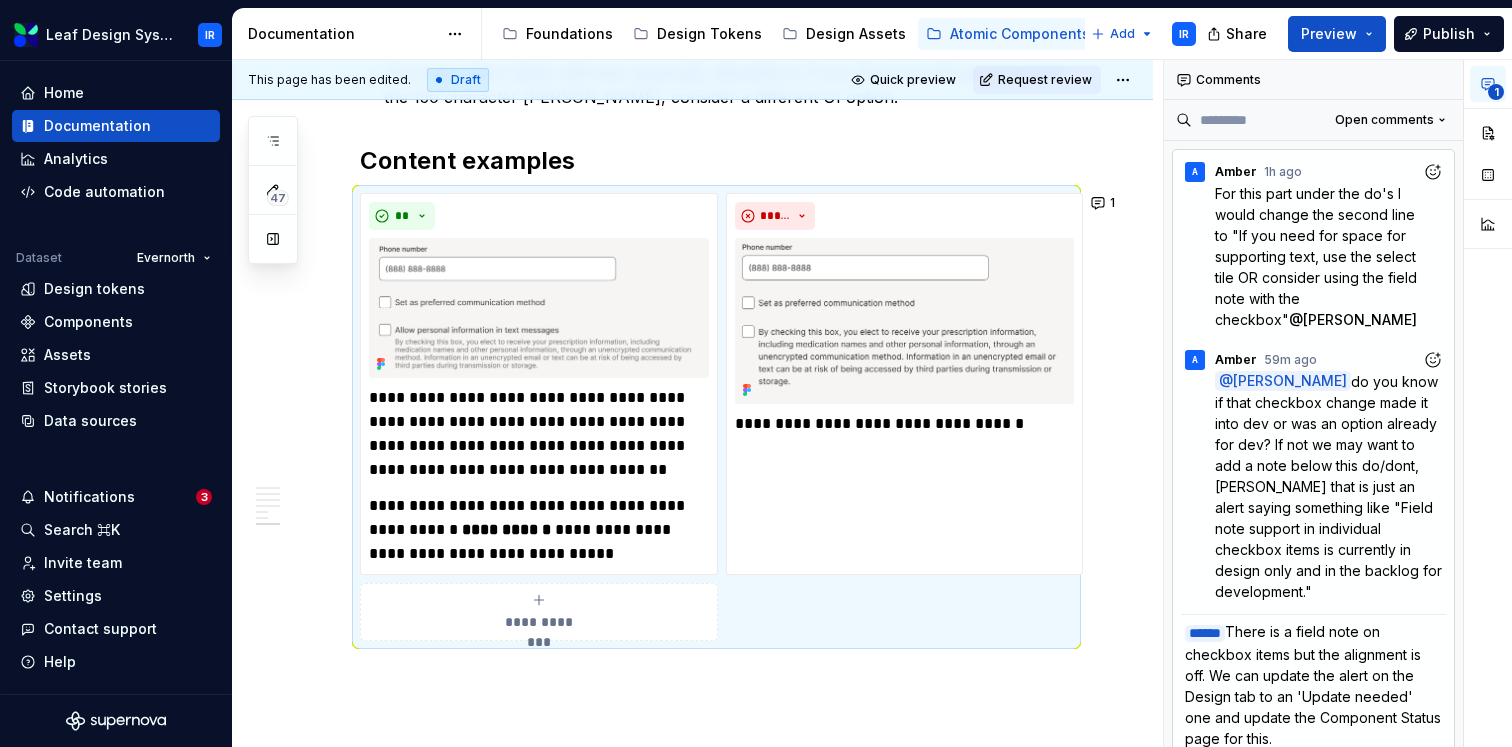 click 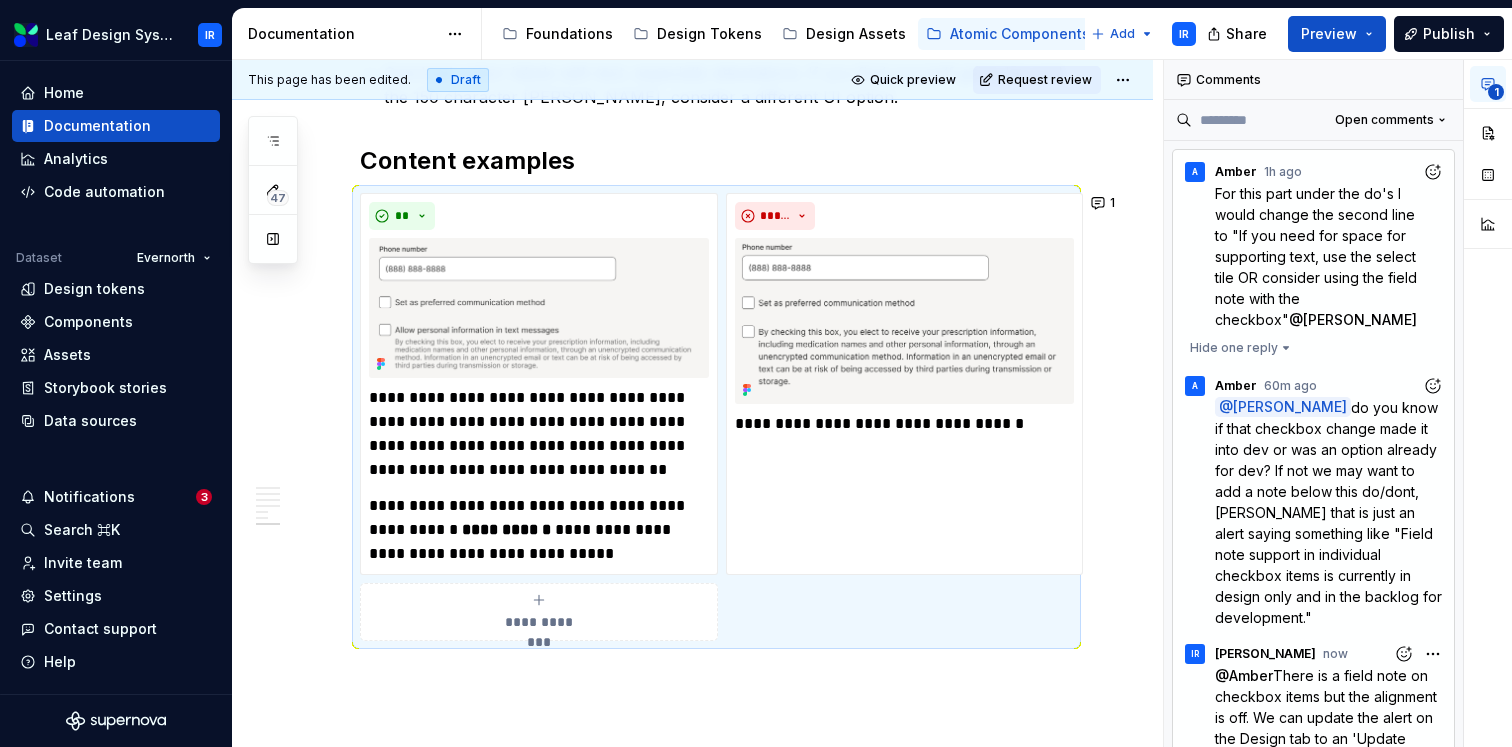 scroll, scrollTop: 115, scrollLeft: 0, axis: vertical 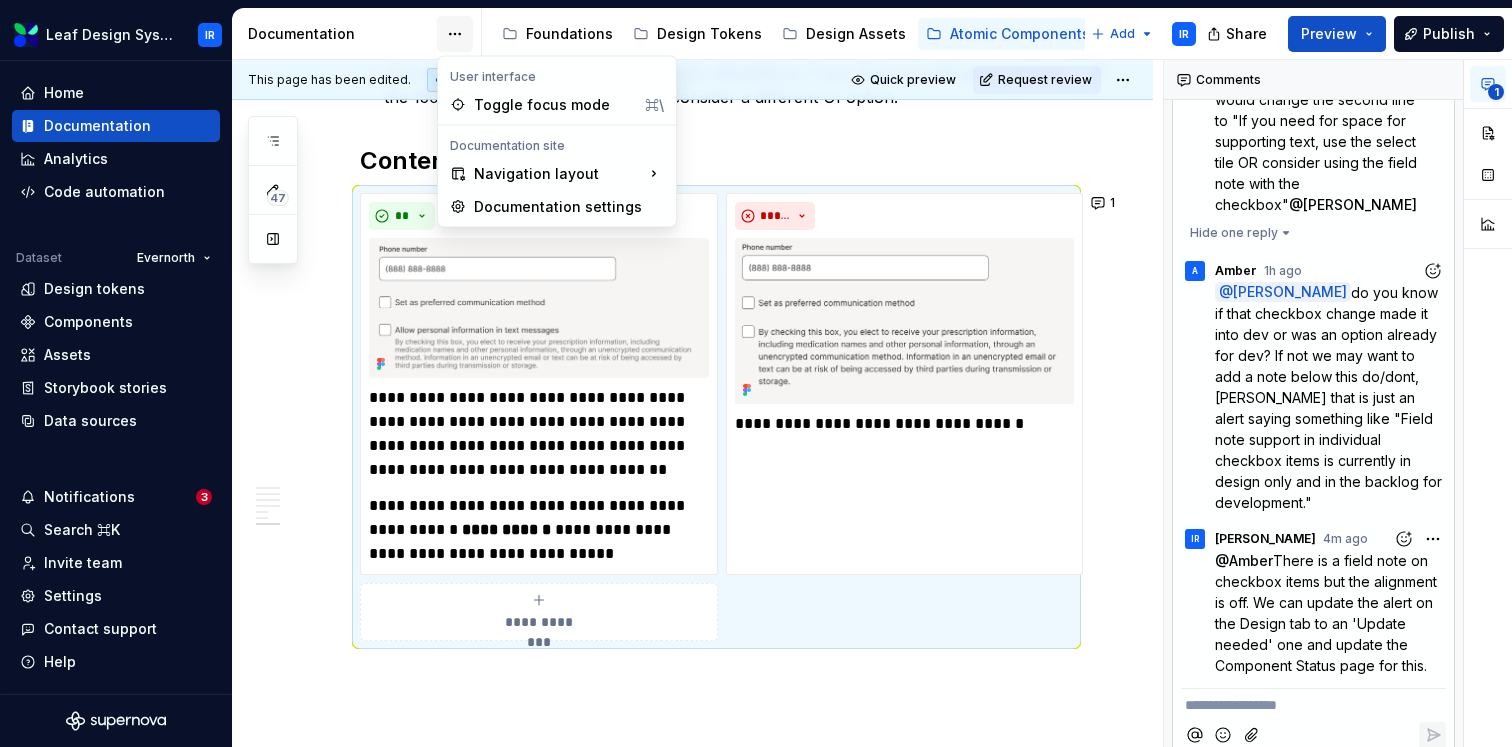 click on "Leaf Design System IR Home Documentation Analytics Code automation Dataset Evernorth Design tokens Components Assets Storybook stories Data sources Notifications 3 Search ⌘K Invite team Settings Contact support Help Documentation
Accessibility guide for tree Page tree.
Navigate the tree with the arrow keys. Common tree hotkeys apply. Further keybindings are available:
enter to execute primary action on focused item
f2 to start renaming the focused item
escape to abort renaming an item
control+d to start dragging selected items
Foundations Design Tokens Design Assets Atomic Components Molecular Patterns Layout Modules Design Packages Add IR Share Preview Publish 47 Pages Add
Accessibility guide for tree Page tree.
Navigate the tree with the arrow keys. Common tree hotkeys apply. Further keybindings are available:
enter to execute primary action on focused item
Web IR" at bounding box center (756, 373) 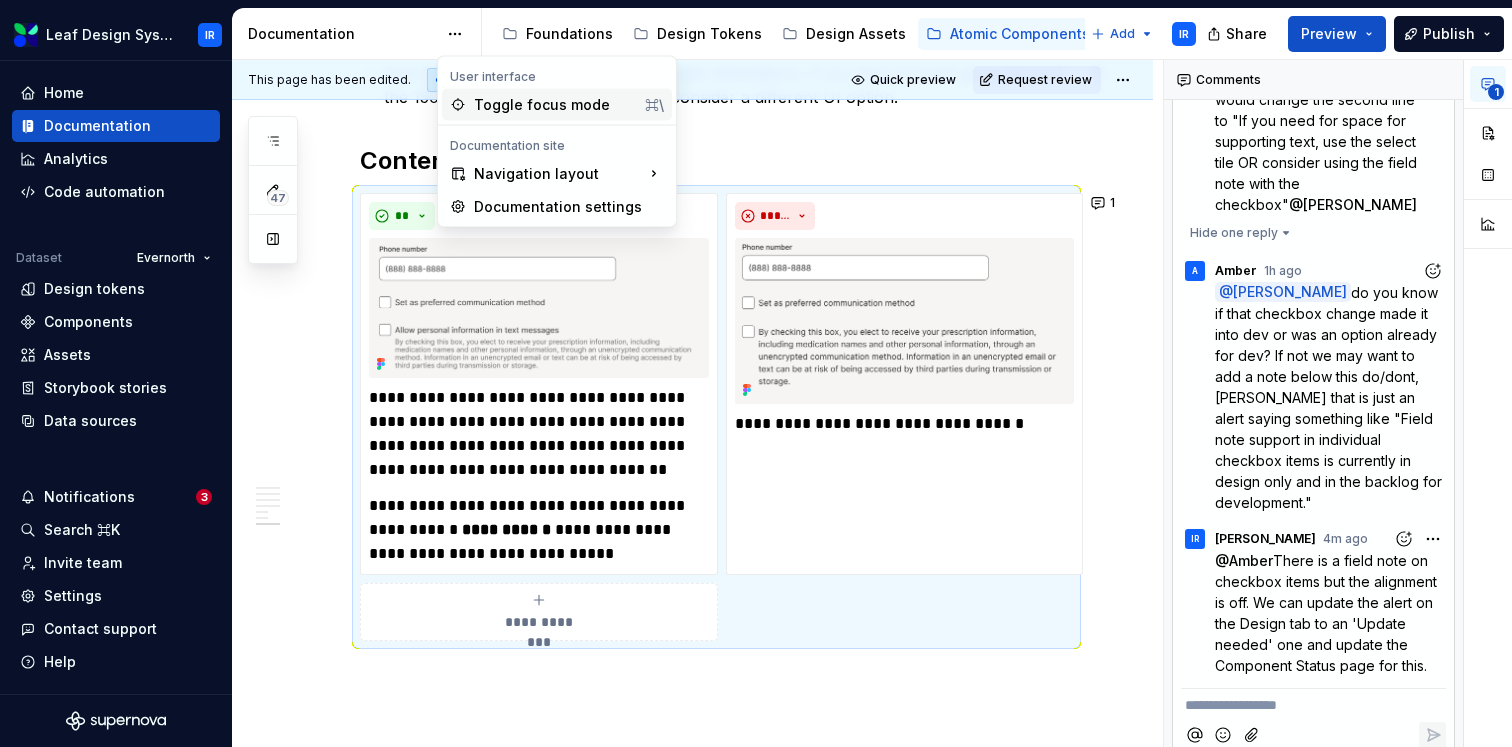 click on "Toggle focus mode" at bounding box center (555, 105) 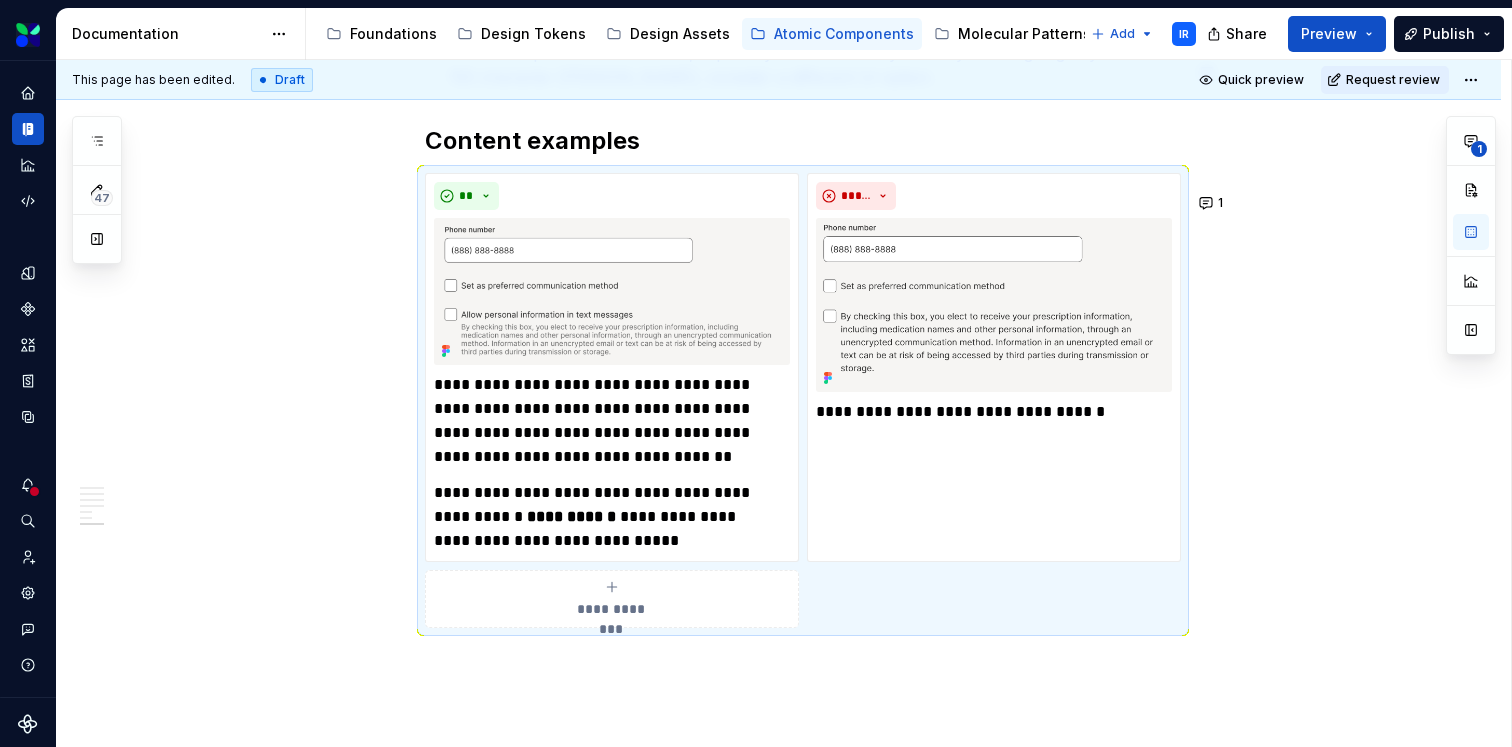 scroll, scrollTop: 1332, scrollLeft: 0, axis: vertical 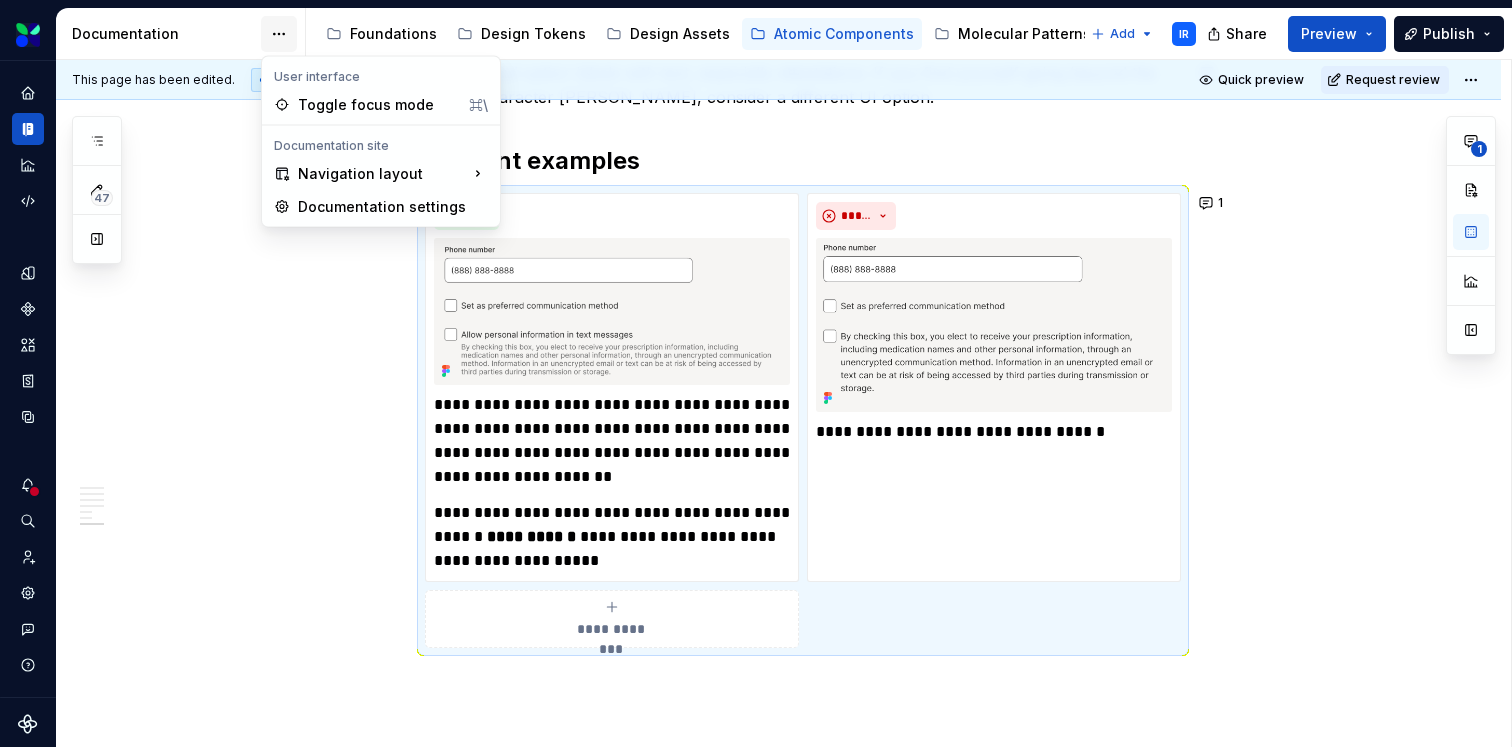 click on "Leaf Design System IR Dataset Evernorth Documentation
Accessibility guide for tree Page tree.
Navigate the tree with the arrow keys. Common tree hotkeys apply. Further keybindings are available:
enter to execute primary action on focused item
f2 to start renaming the focused item
escape to abort renaming an item
control+d to start dragging selected items
Foundations Design Tokens Design Assets Atomic Components Molecular Patterns Layout Modules Design Packages Add IR Share Preview Publish 47 Pages Add
Accessibility guide for tree Page tree.
Navigate the tree with the arrow keys. Common tree hotkeys apply. Further keybindings are available:
enter to execute primary action on focused item
f2 to start renaming the focused item
escape to abort renaming an item
control+d to start dragging selected items
Overview Web Component Status Accordion Design Code Content Alert Code" at bounding box center (756, 373) 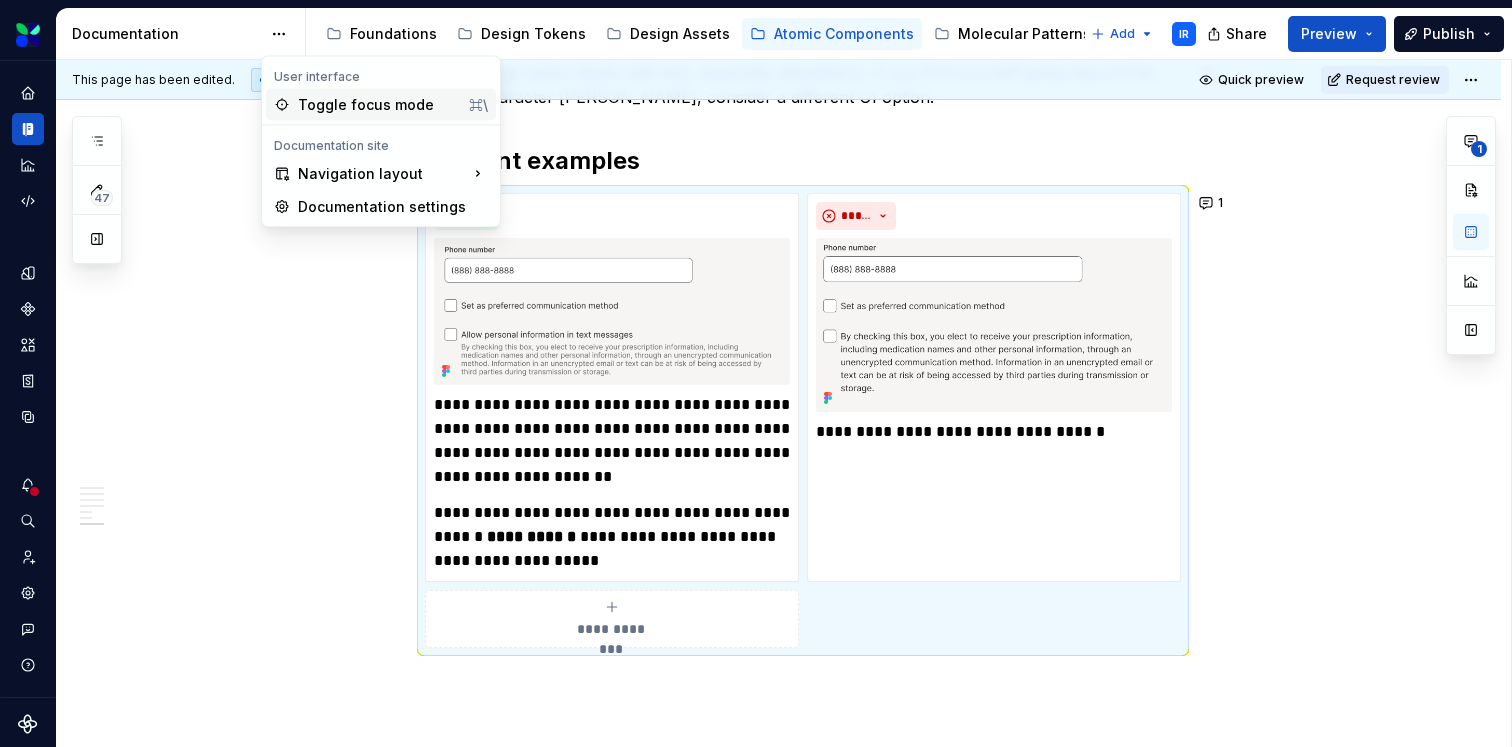 click on "Toggle focus mode ⌘\" at bounding box center (381, 105) 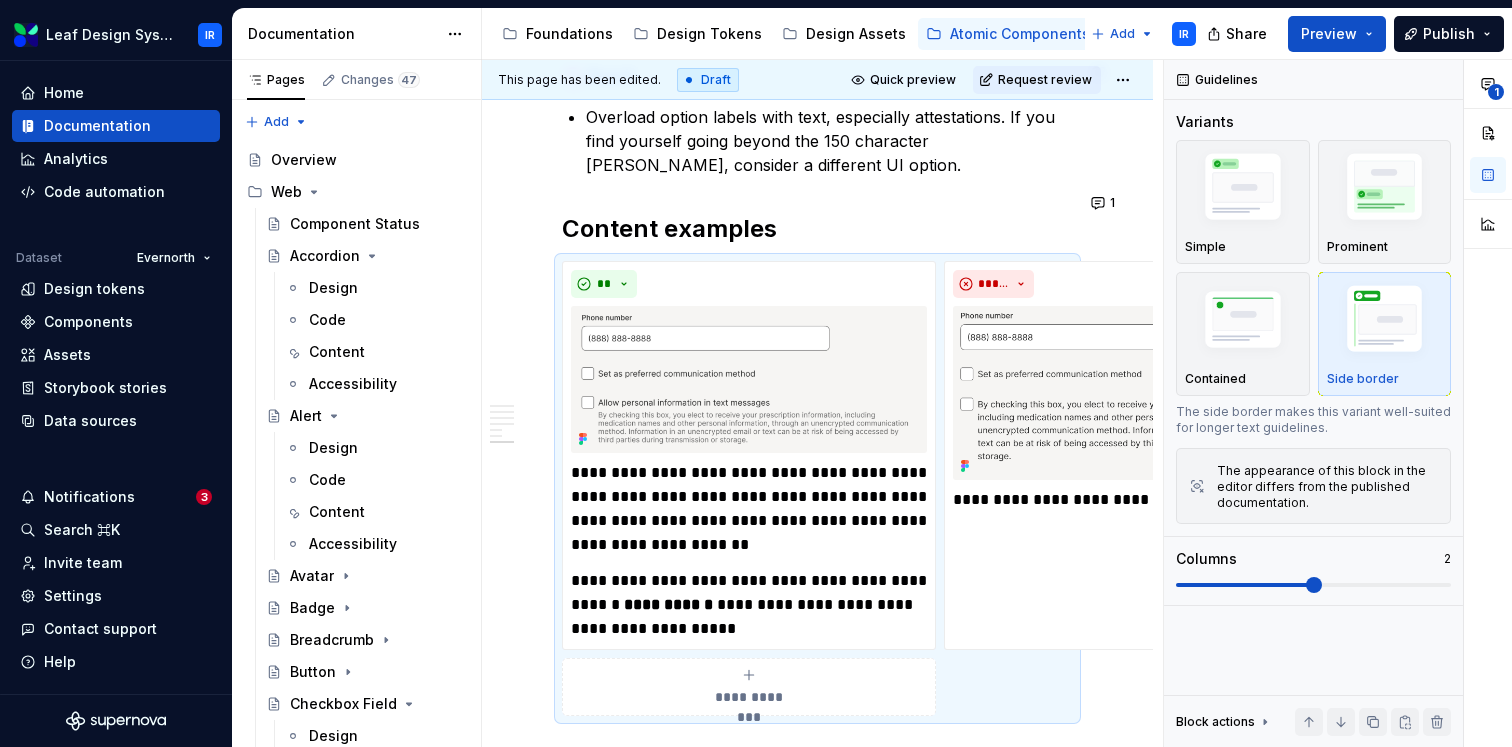 scroll, scrollTop: 0, scrollLeft: 0, axis: both 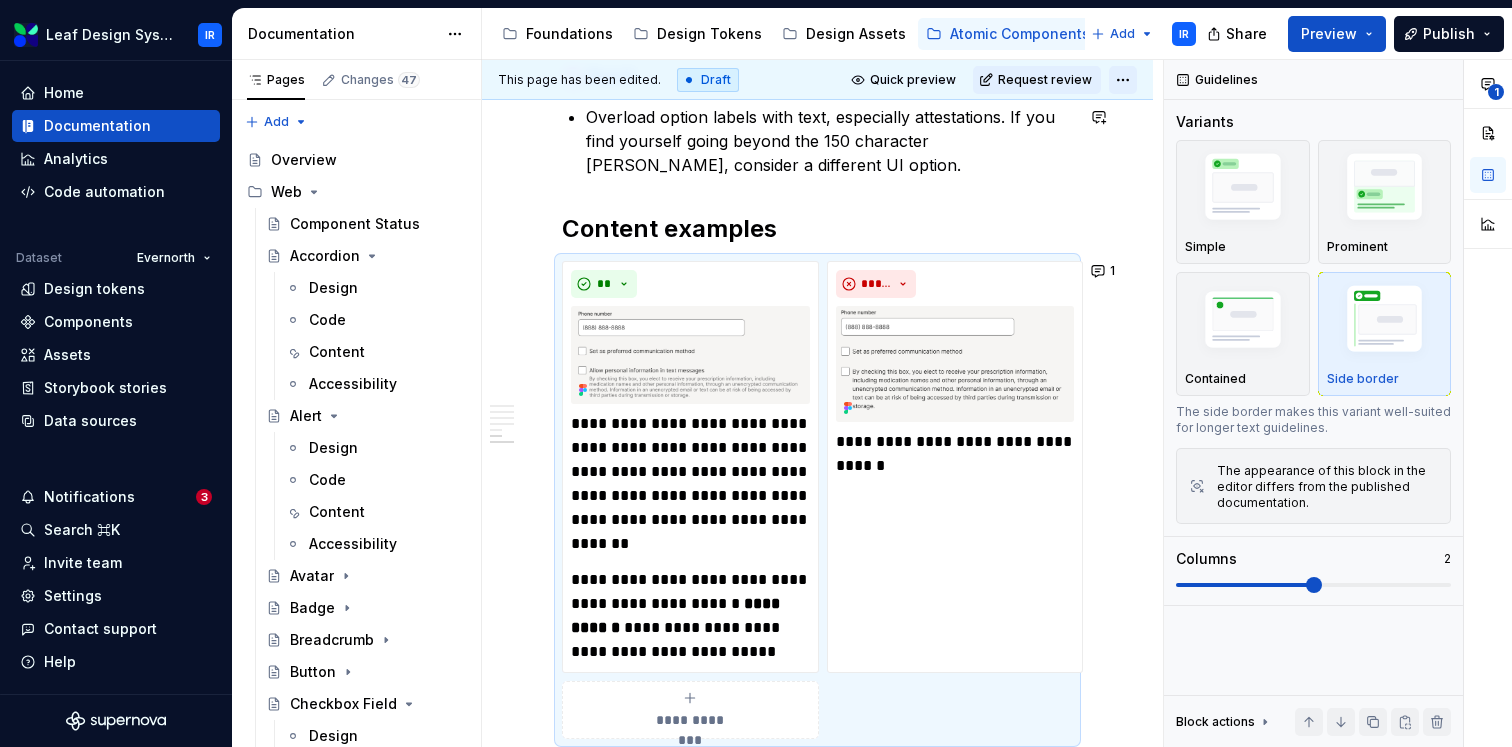 click on "Leaf Design System IR Home Documentation Analytics Code automation Dataset Evernorth Design tokens Components Assets Storybook stories Data sources Notifications 3 Search ⌘K Invite team Settings Contact support Help Documentation
Accessibility guide for tree Page tree.
Navigate the tree with the arrow keys. Common tree hotkeys apply. Further keybindings are available:
enter to execute primary action on focused item
f2 to start renaming the focused item
escape to abort renaming an item
control+d to start dragging selected items
Foundations Design Tokens Design Assets Atomic Components Molecular Patterns Layout Modules Design Packages Add IR Share Preview Publish Pages Changes 47 Add
Accessibility guide for tree Page tree.
Navigate the tree with the arrow keys. Common tree hotkeys apply. Further keybindings are available:
enter to execute primary action on focused item
IR" at bounding box center [756, 373] 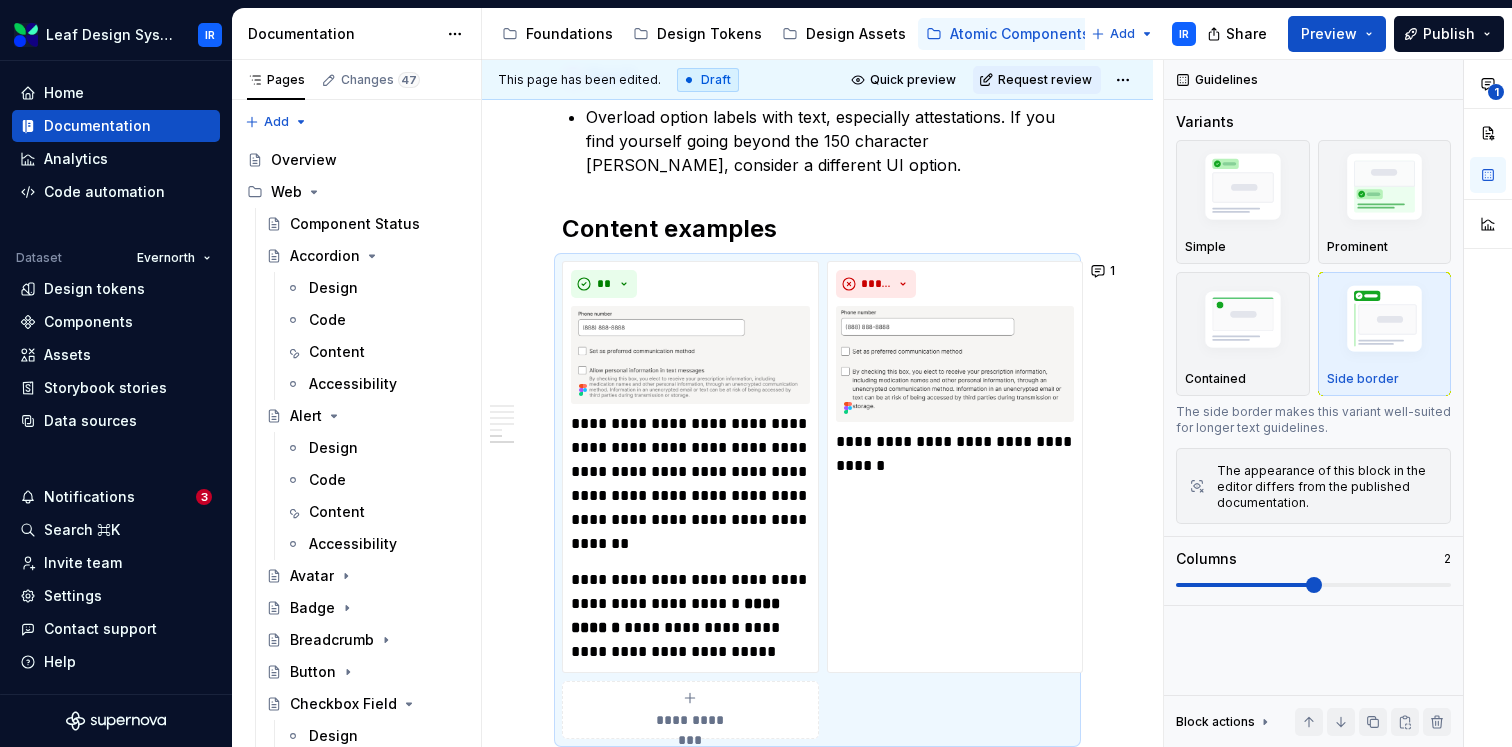 click on "Leaf Design System IR Home Documentation Analytics Code automation Dataset Evernorth Design tokens Components Assets Storybook stories Data sources Notifications 3 Search ⌘K Invite team Settings Contact support Help Documentation
Accessibility guide for tree Page tree.
Navigate the tree with the arrow keys. Common tree hotkeys apply. Further keybindings are available:
enter to execute primary action on focused item
f2 to start renaming the focused item
escape to abort renaming an item
control+d to start dragging selected items
Foundations Design Tokens Design Assets Atomic Components Molecular Patterns Layout Modules Design Packages Add IR Share Preview Publish Pages Changes 47 Add
Accessibility guide for tree Page tree.
Navigate the tree with the arrow keys. Common tree hotkeys apply. Further keybindings are available:
enter to execute primary action on focused item
IR" at bounding box center (756, 373) 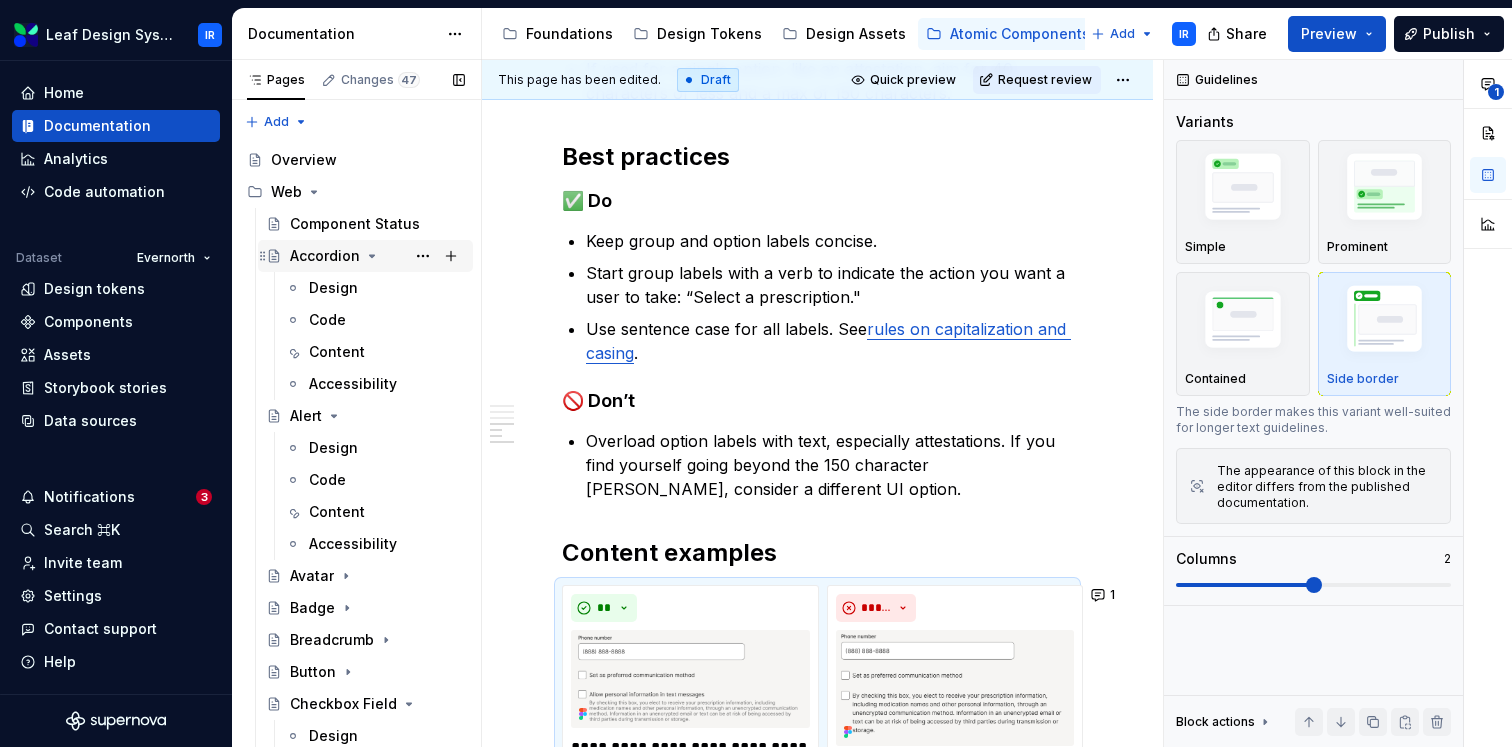 click 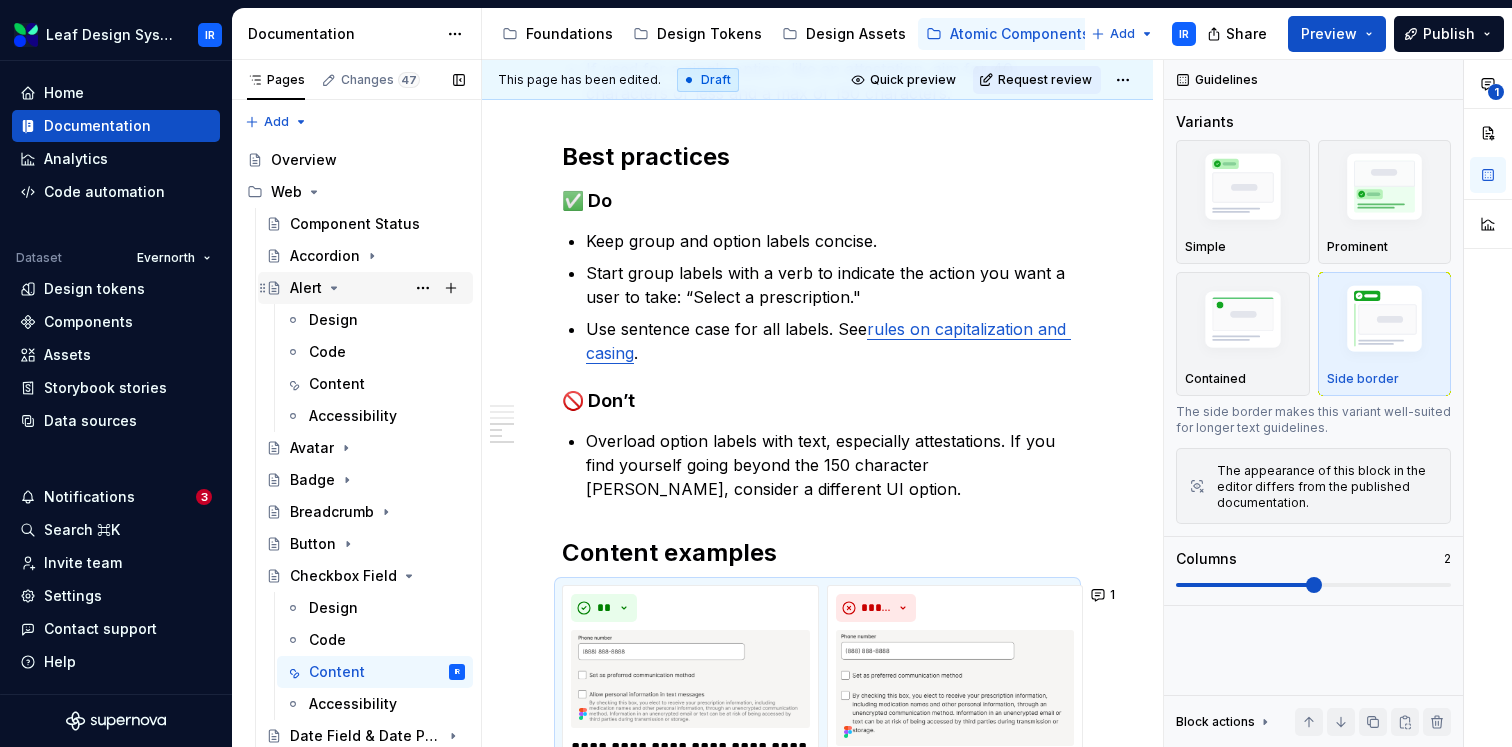 click 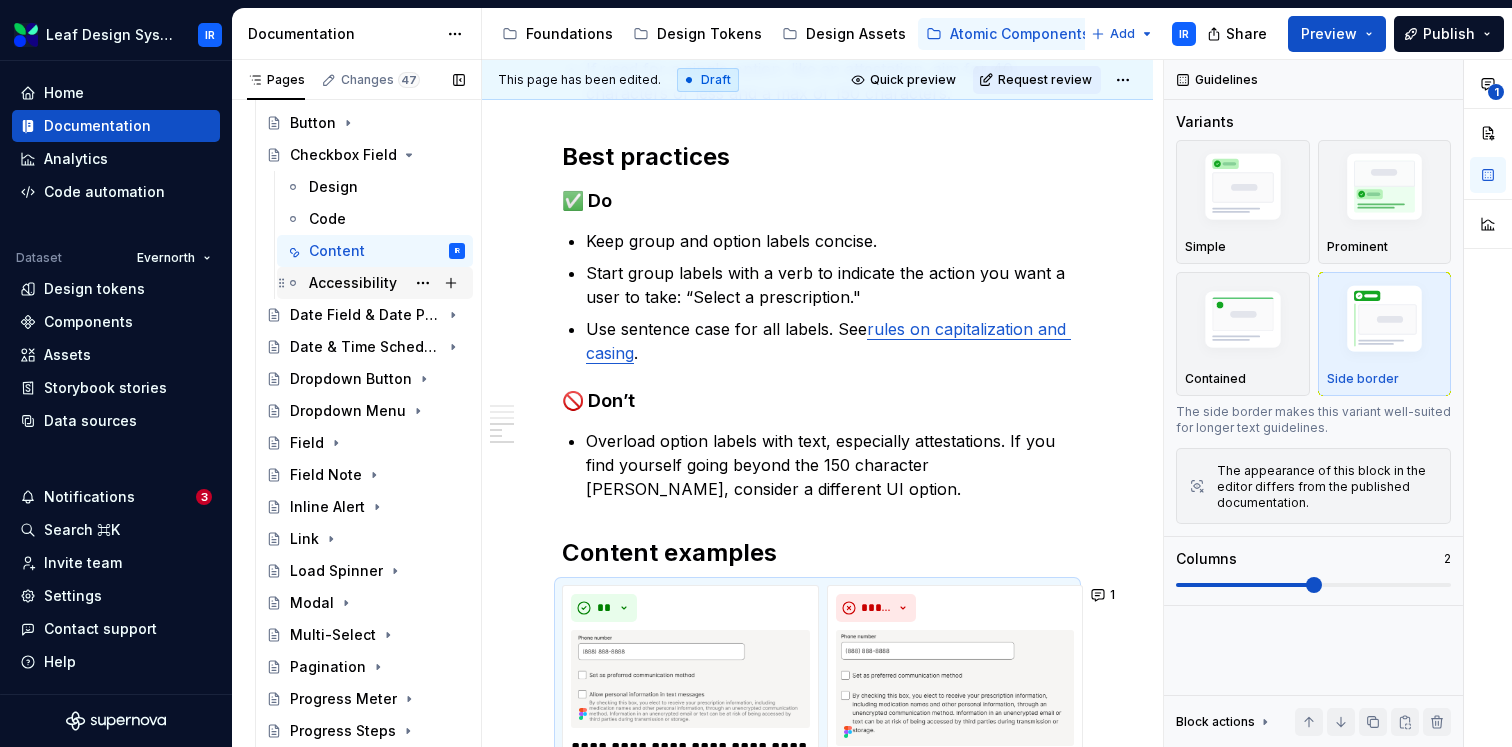 scroll, scrollTop: 291, scrollLeft: 0, axis: vertical 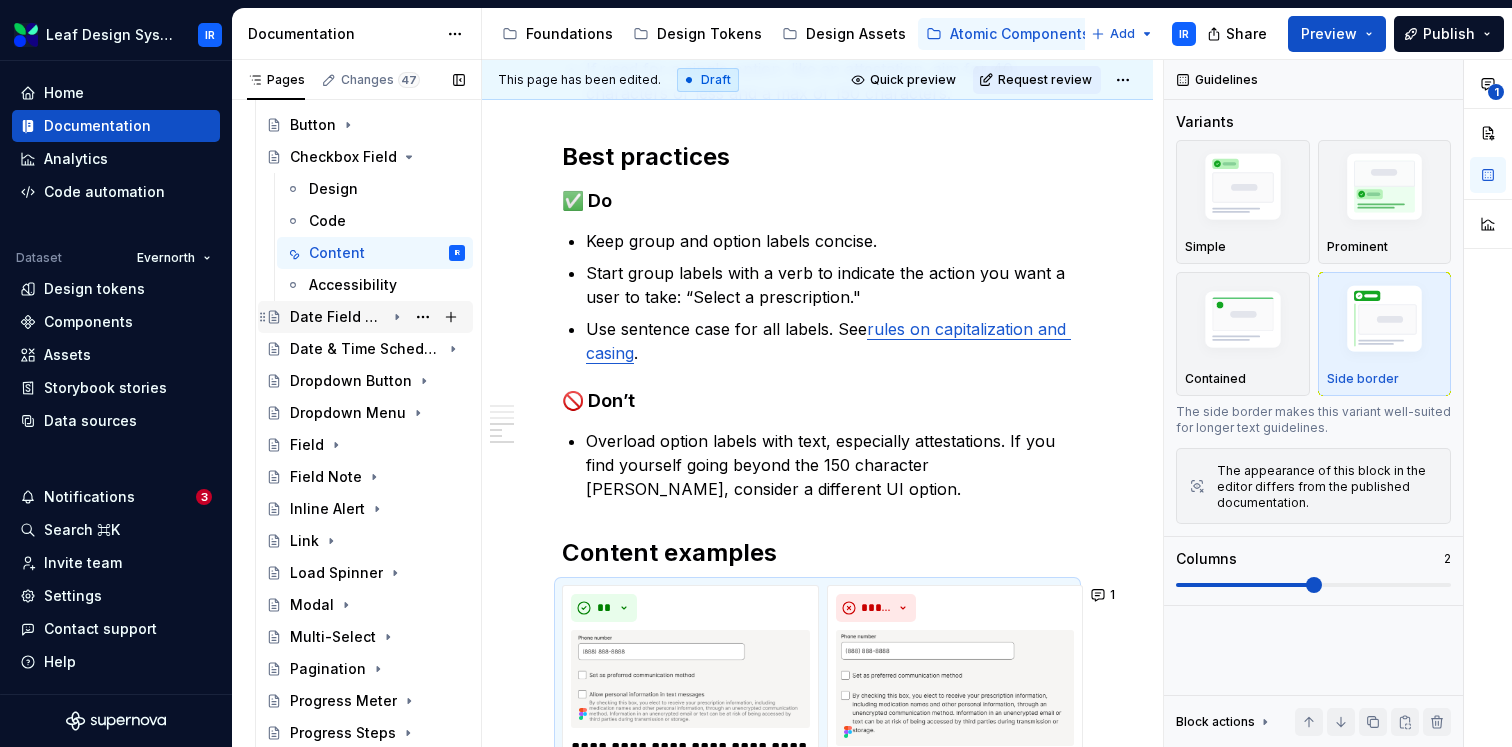 click 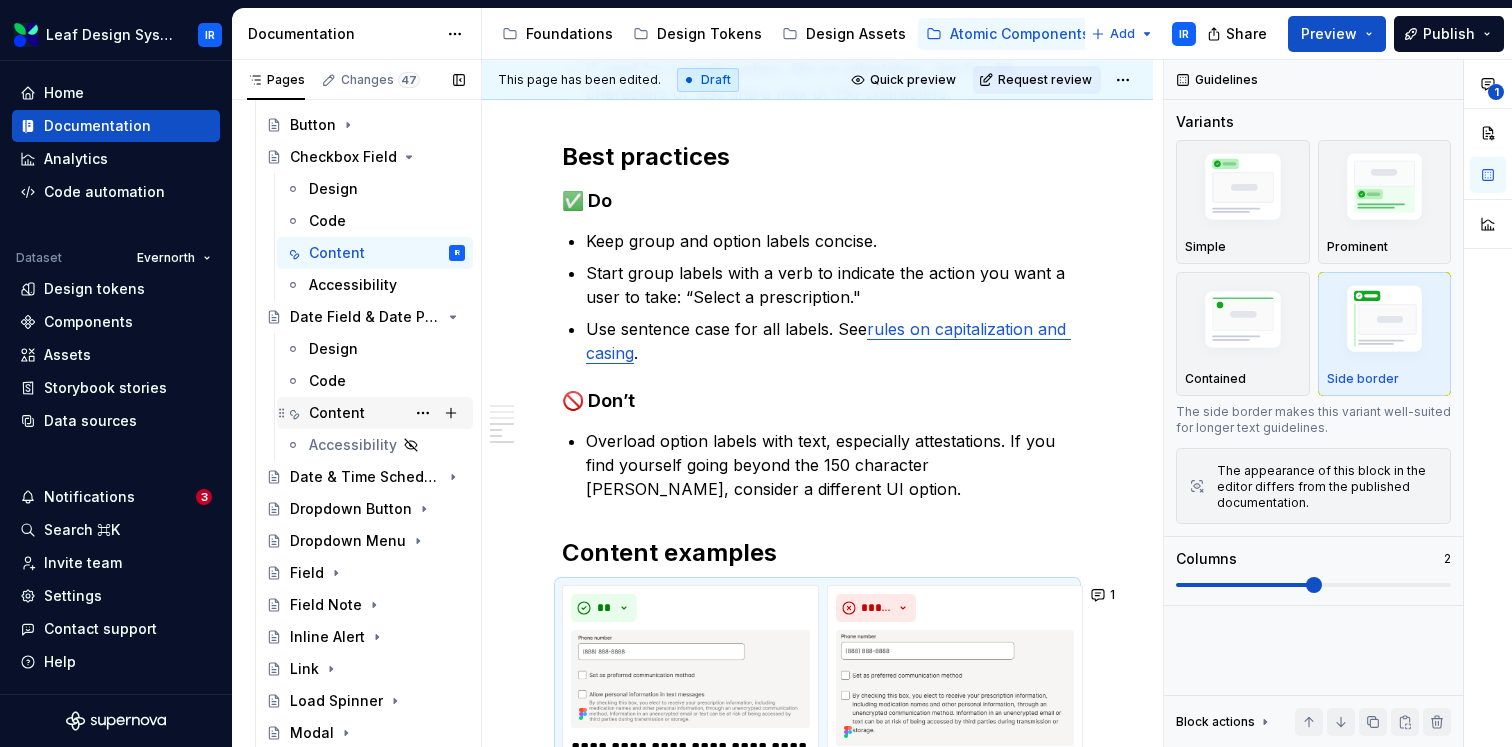 click on "Content" at bounding box center [337, 413] 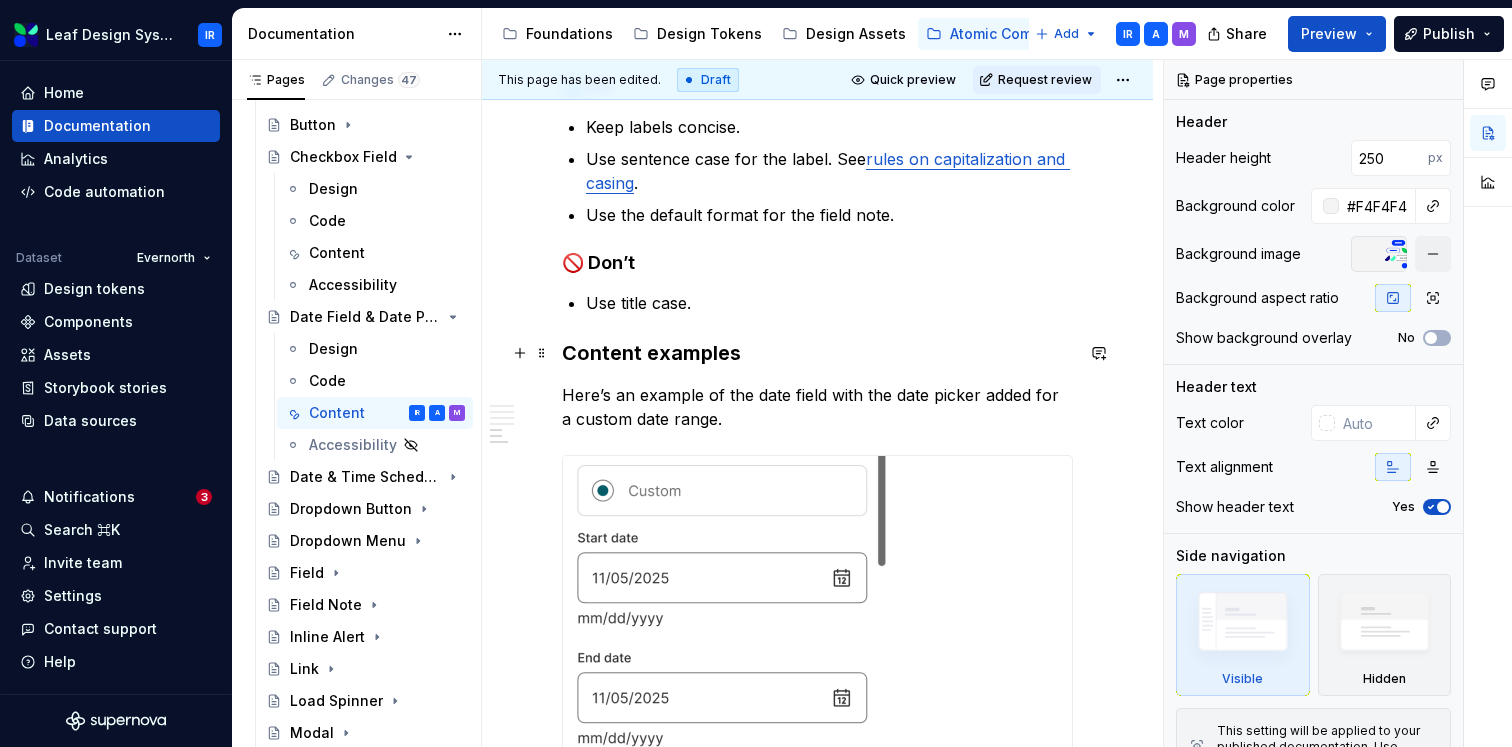 scroll, scrollTop: 1019, scrollLeft: 0, axis: vertical 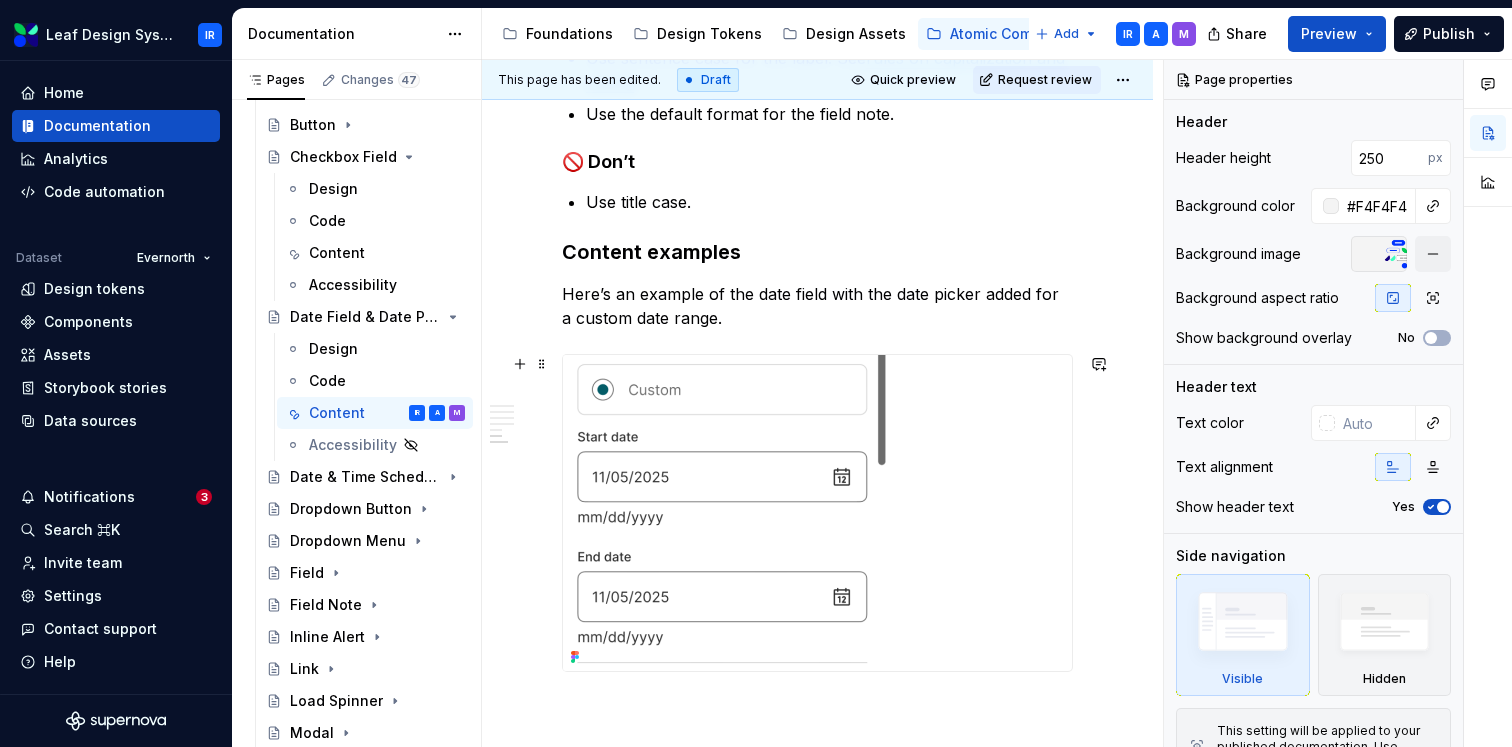 click at bounding box center [728, 513] 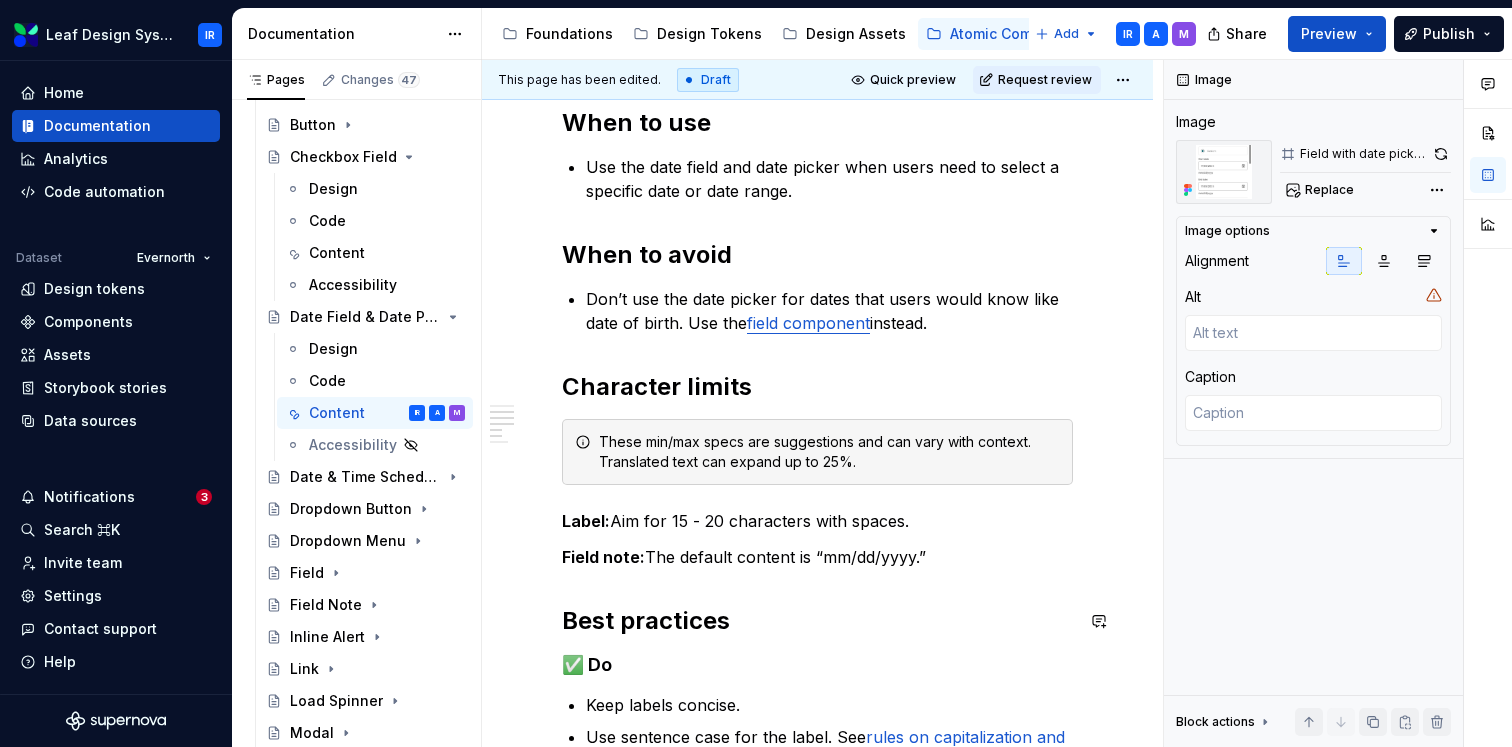 scroll, scrollTop: 96, scrollLeft: 0, axis: vertical 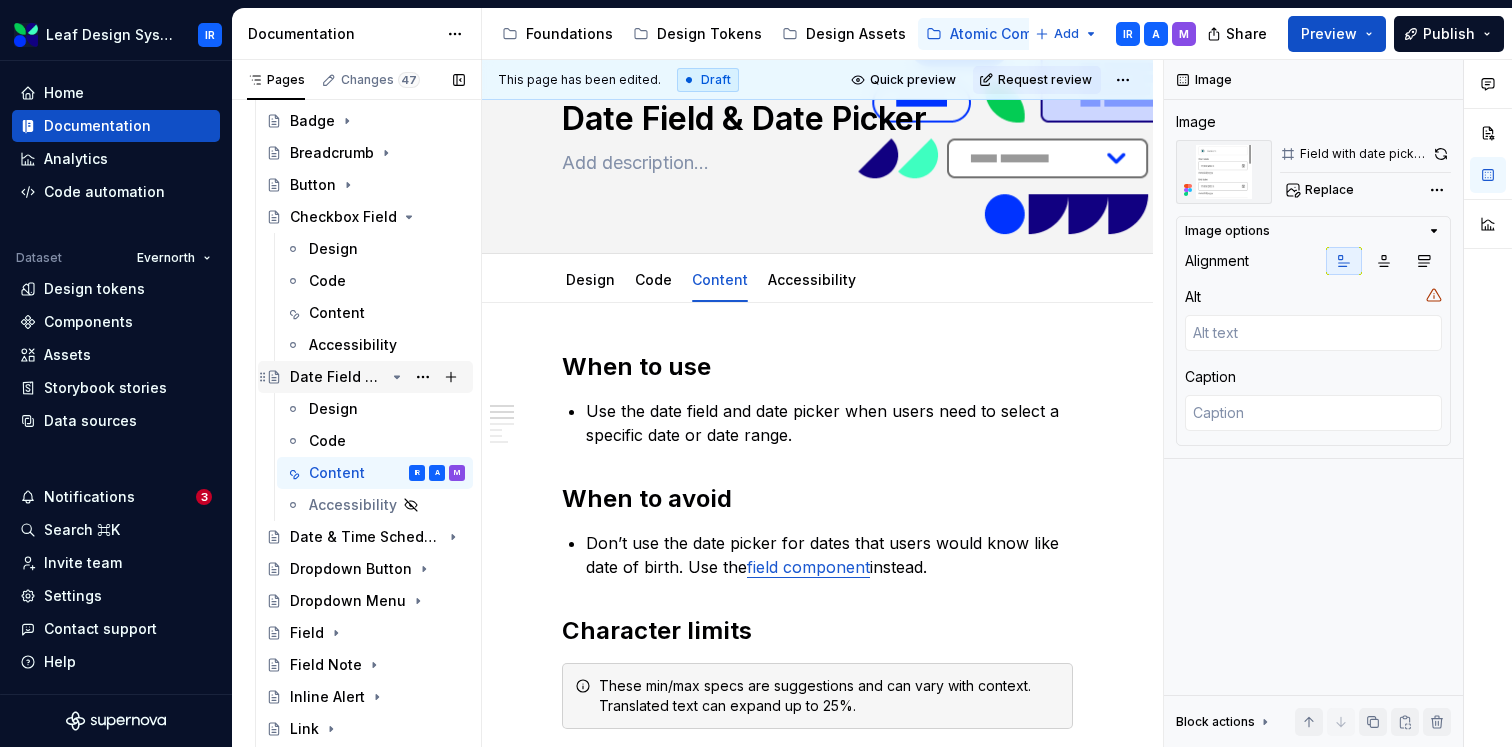 click 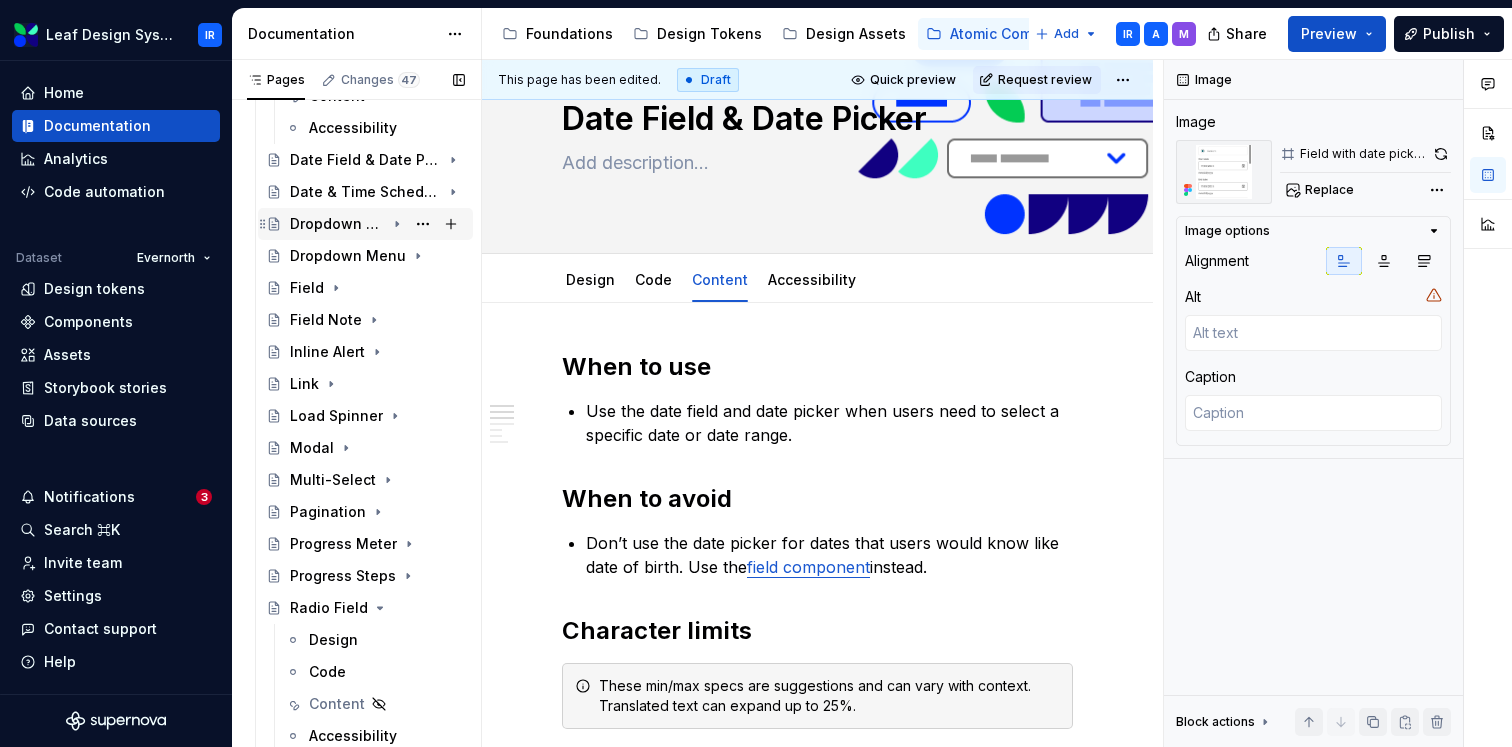 scroll, scrollTop: 539, scrollLeft: 0, axis: vertical 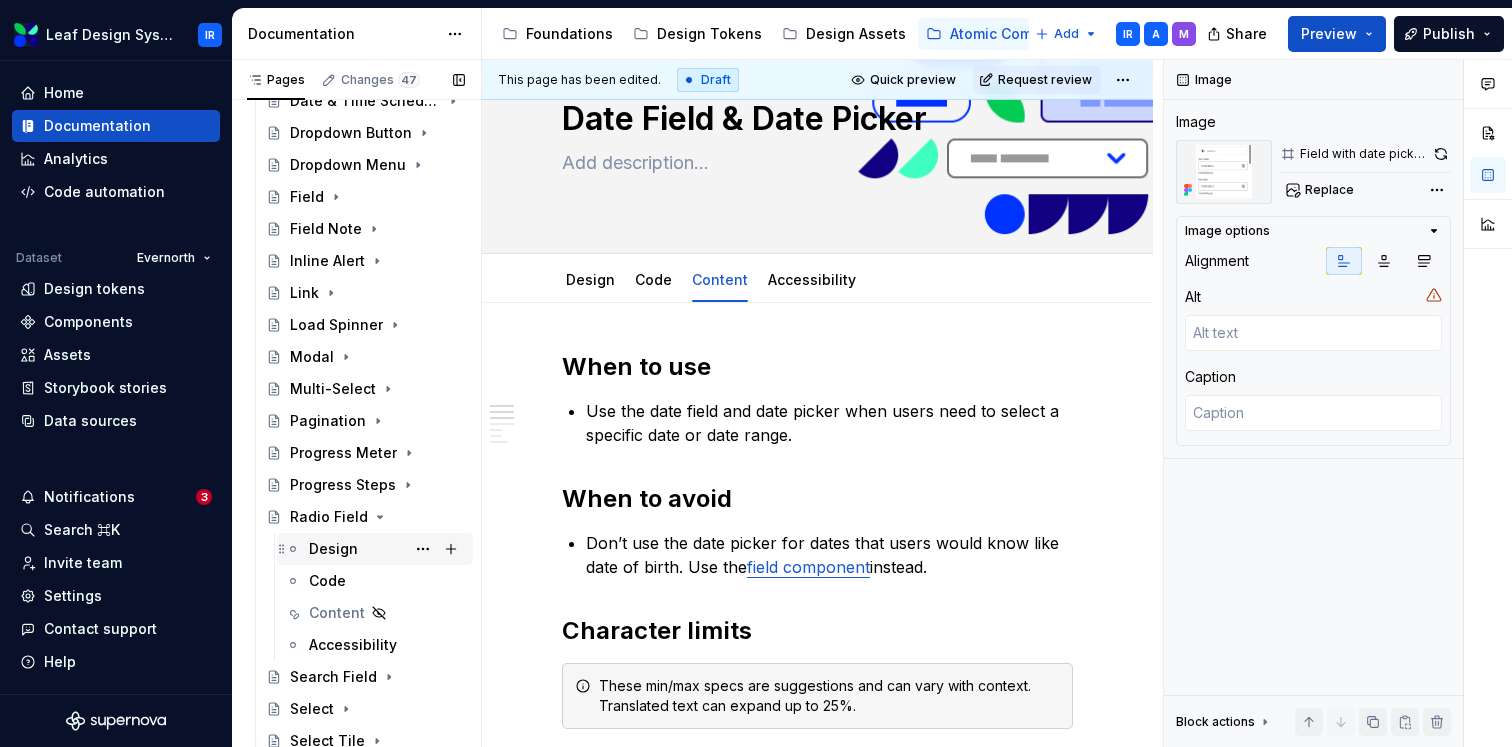 click on "Design" at bounding box center (333, 549) 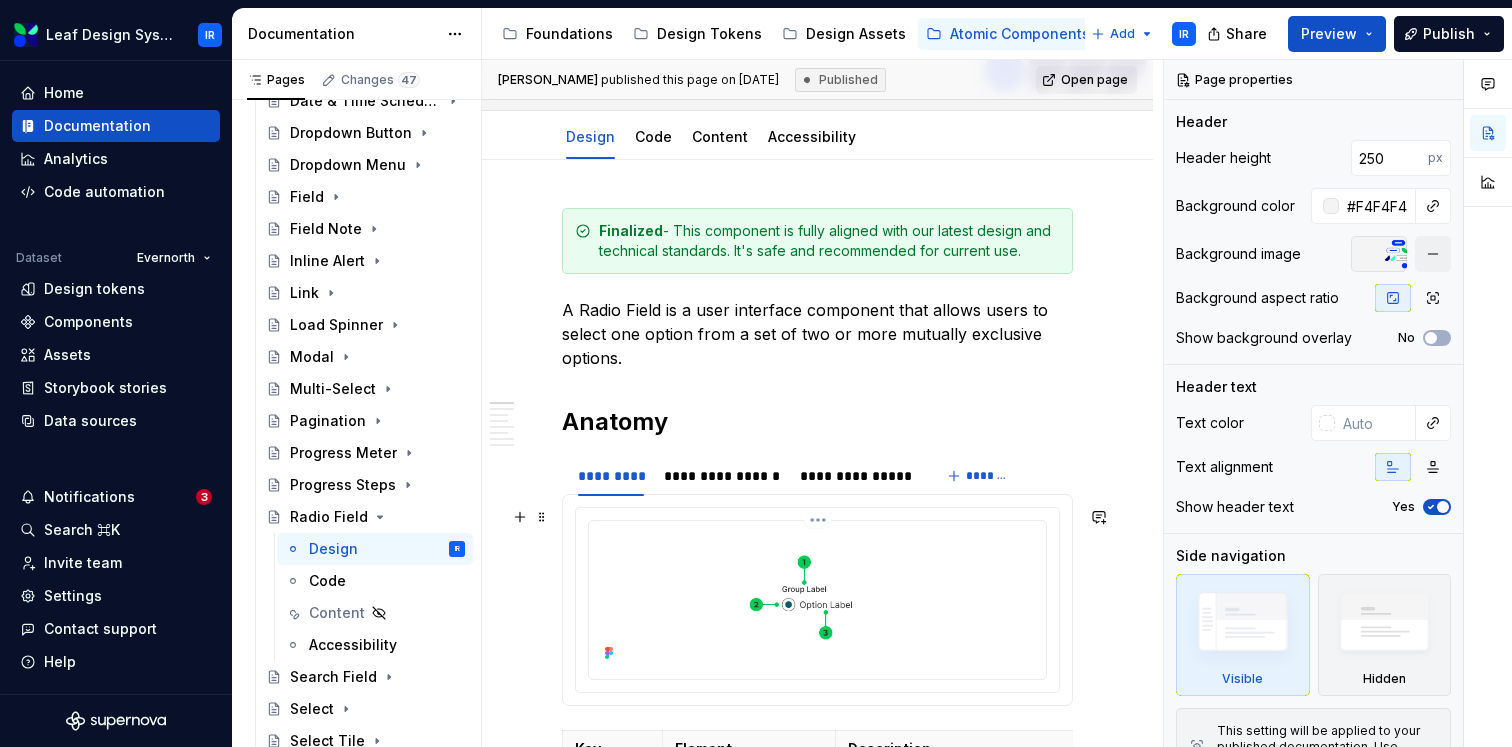 scroll, scrollTop: 432, scrollLeft: 0, axis: vertical 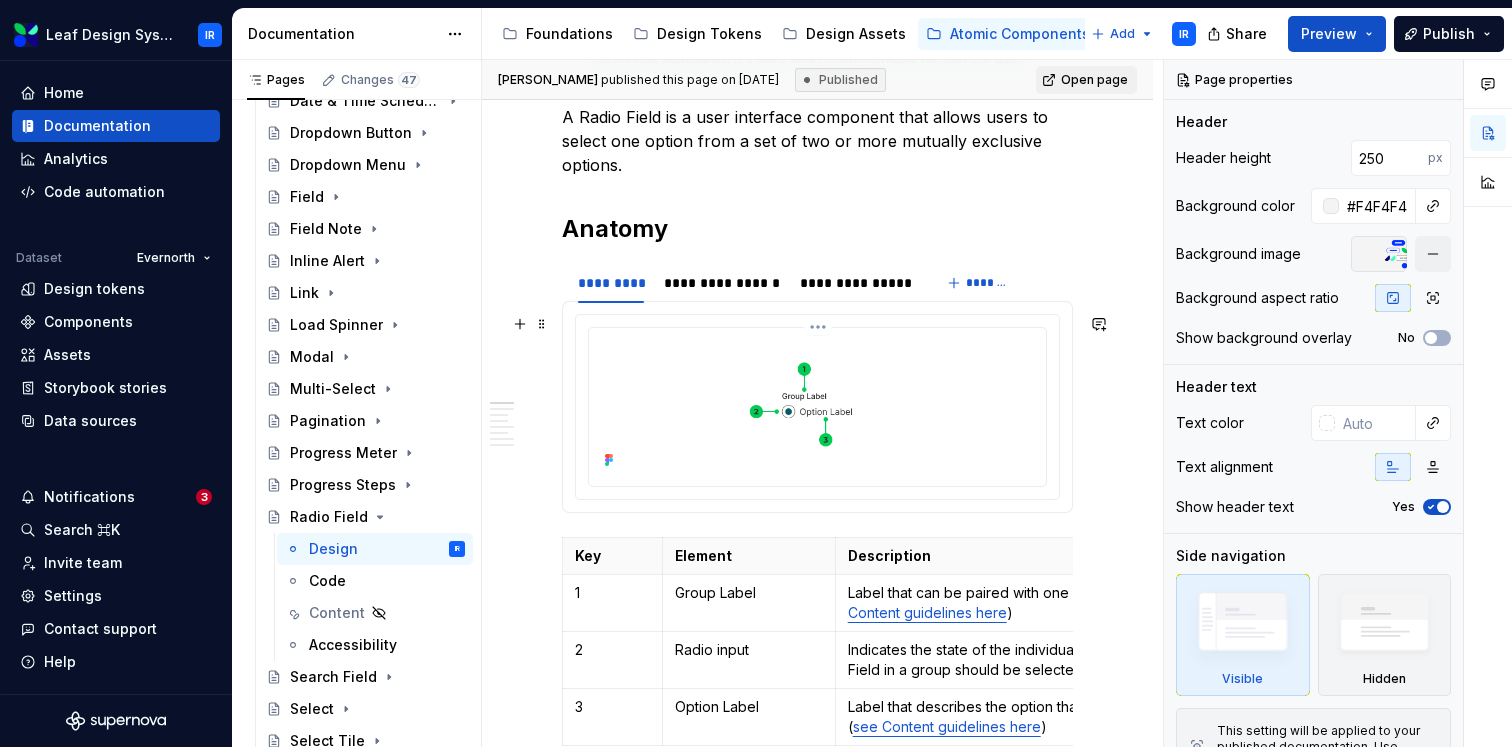 click at bounding box center (817, 405) 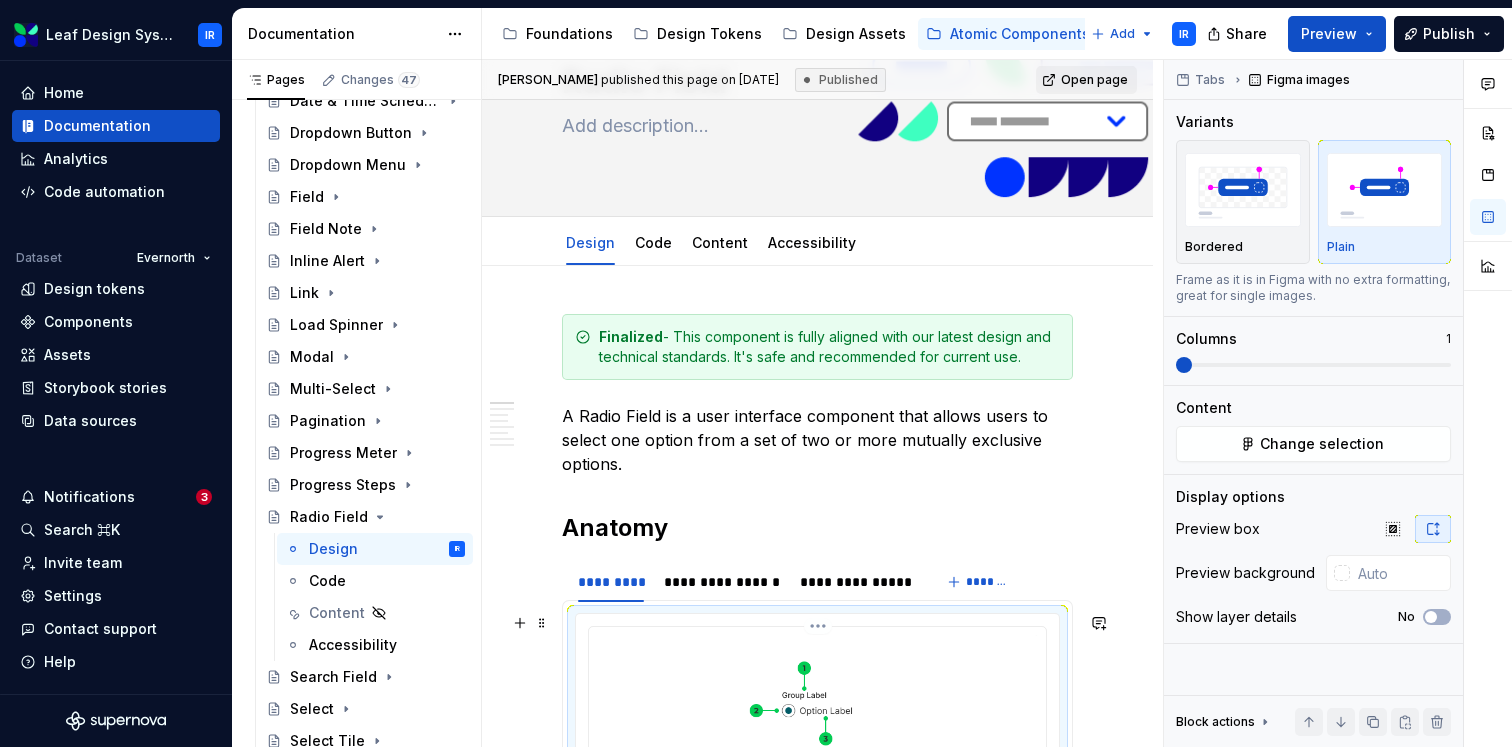 scroll, scrollTop: 9, scrollLeft: 0, axis: vertical 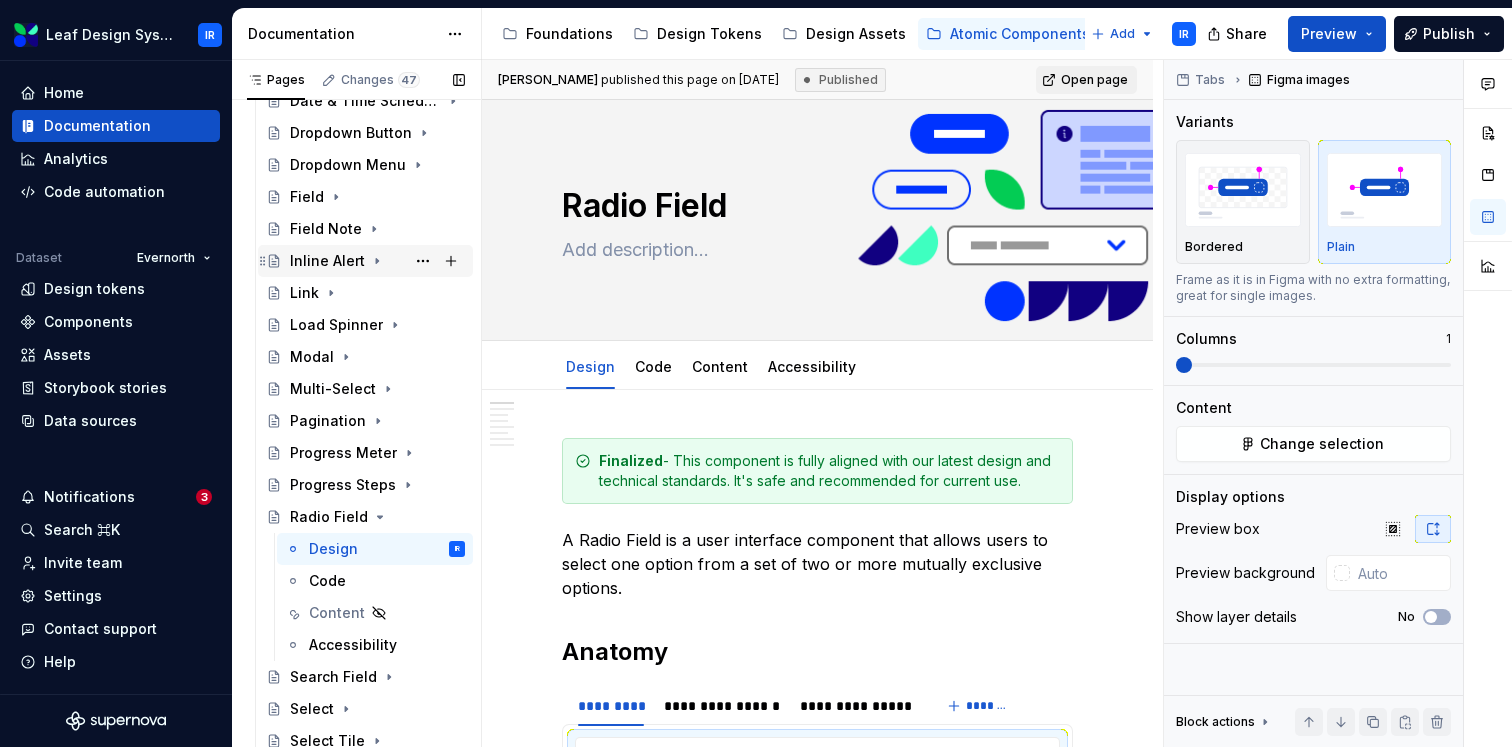 click 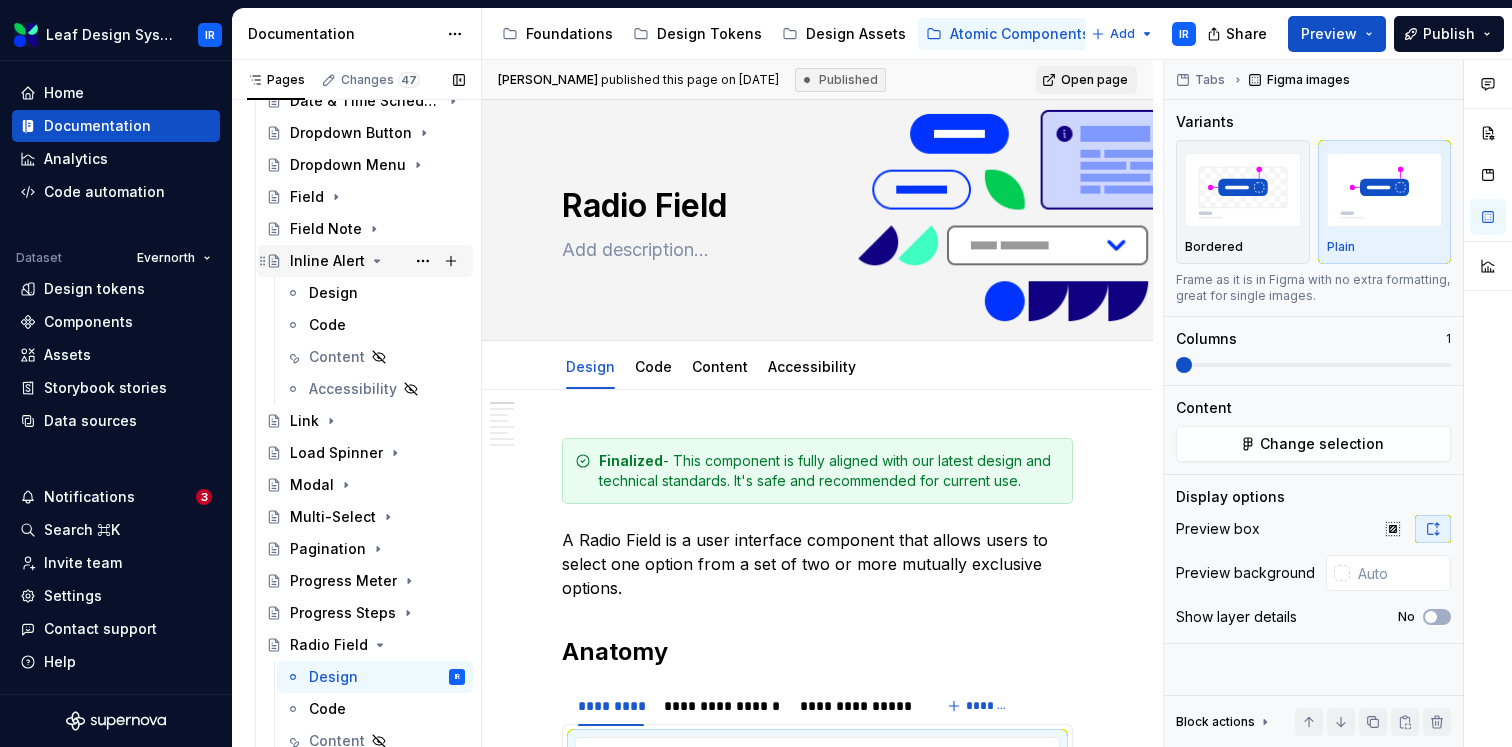 click 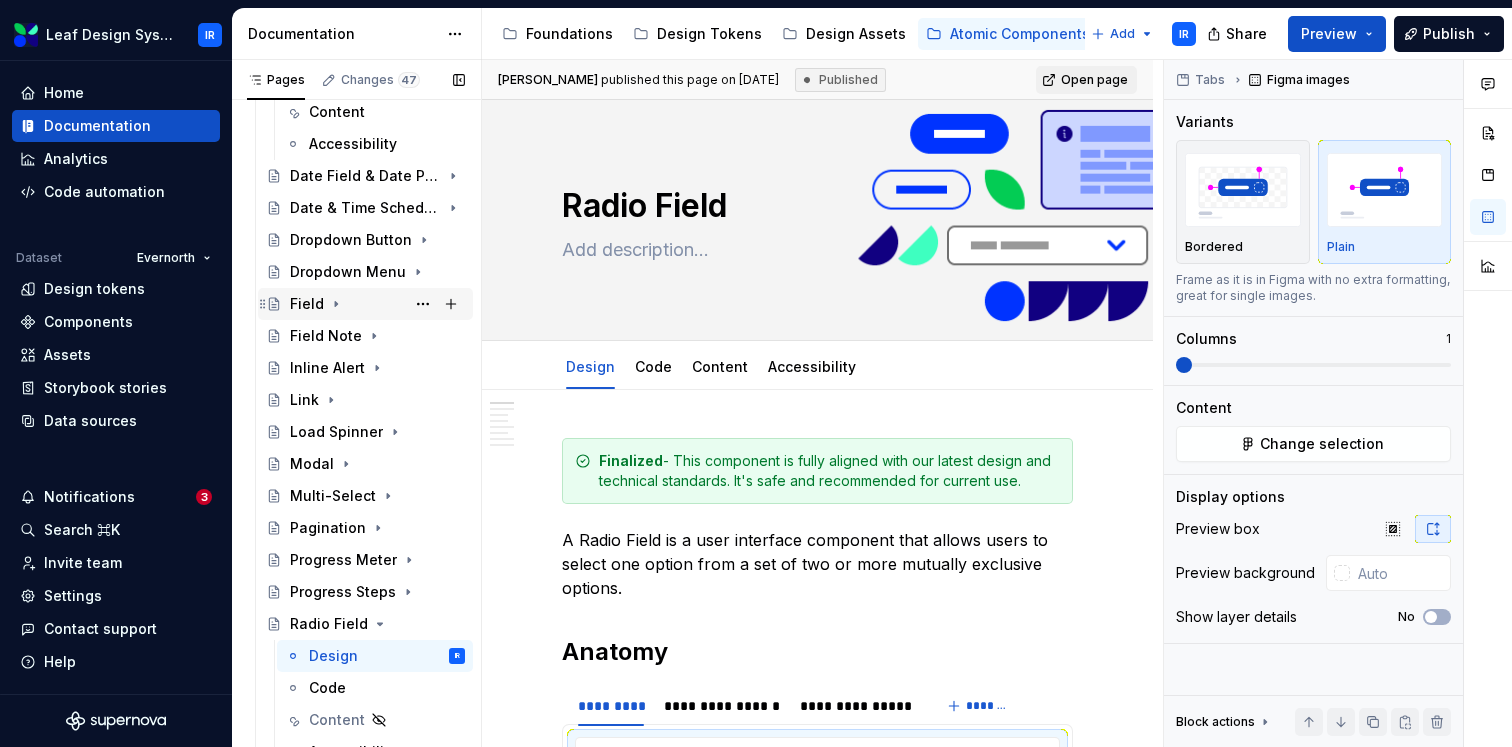 scroll, scrollTop: 424, scrollLeft: 0, axis: vertical 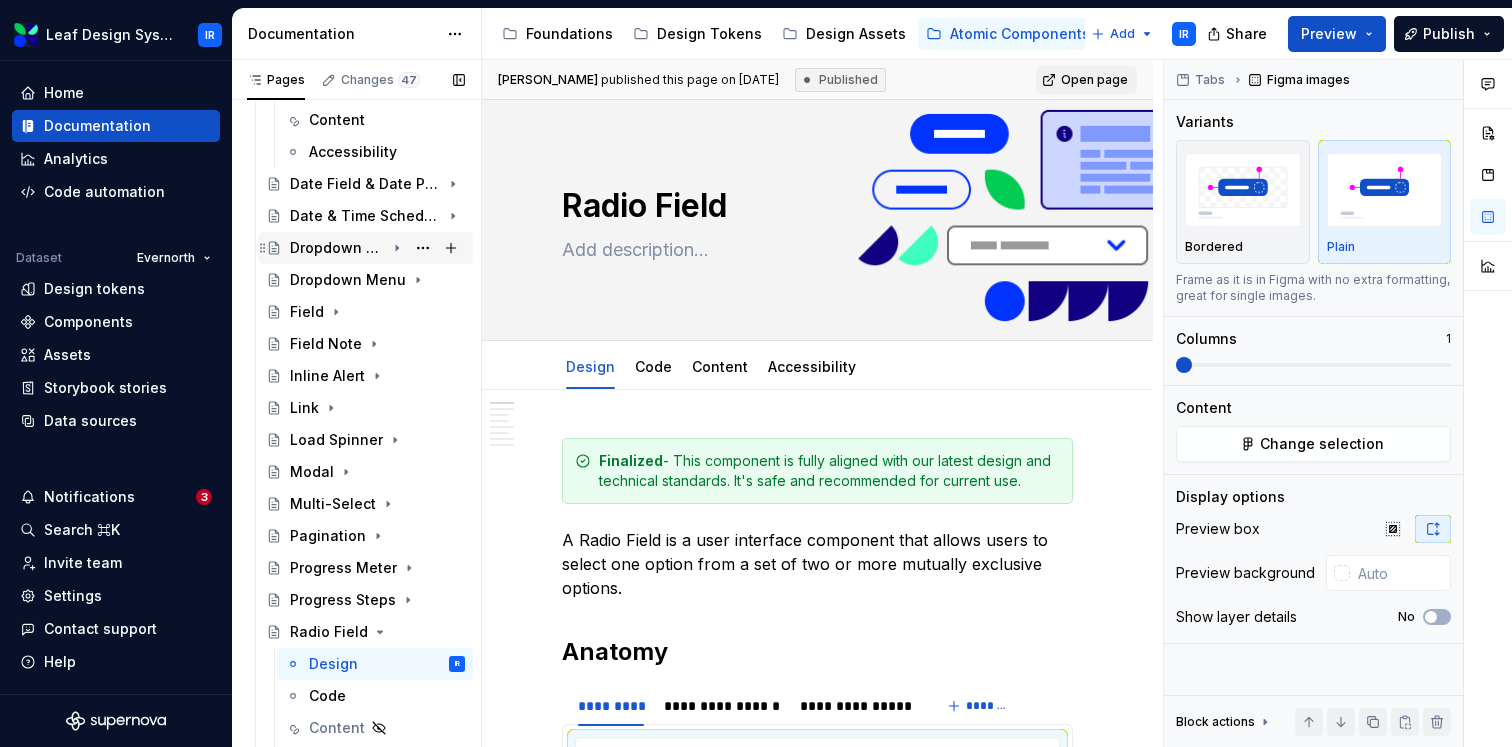 click 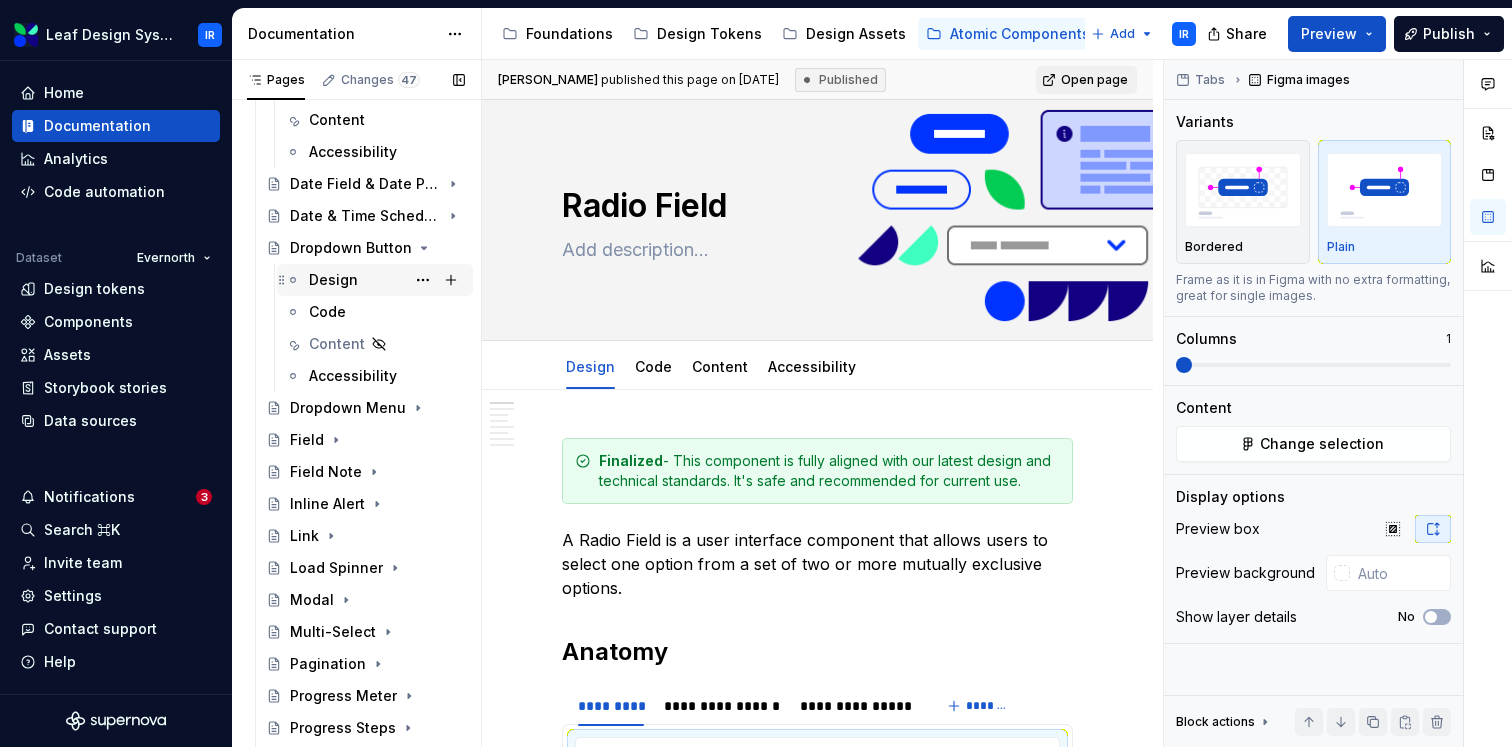 click on "Design" at bounding box center [333, 280] 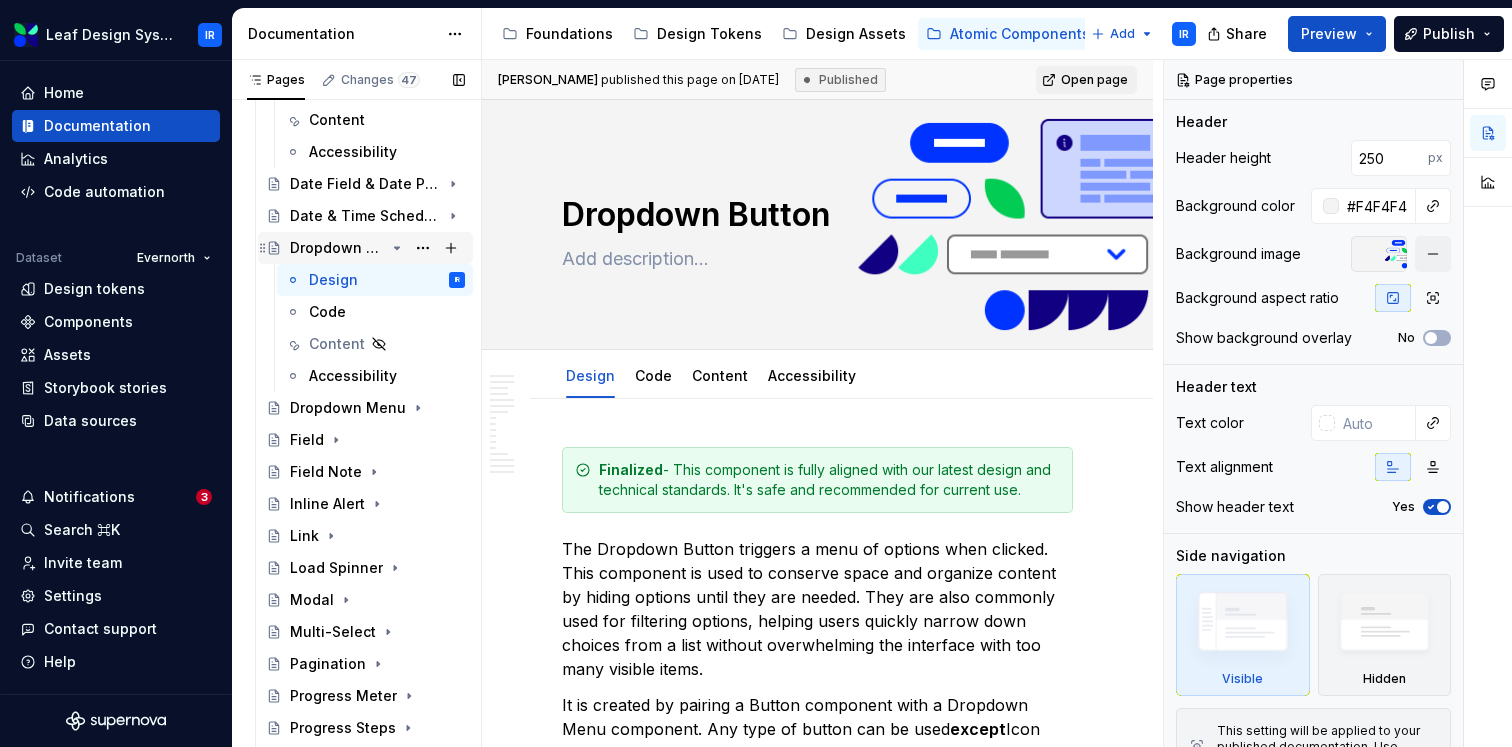 click 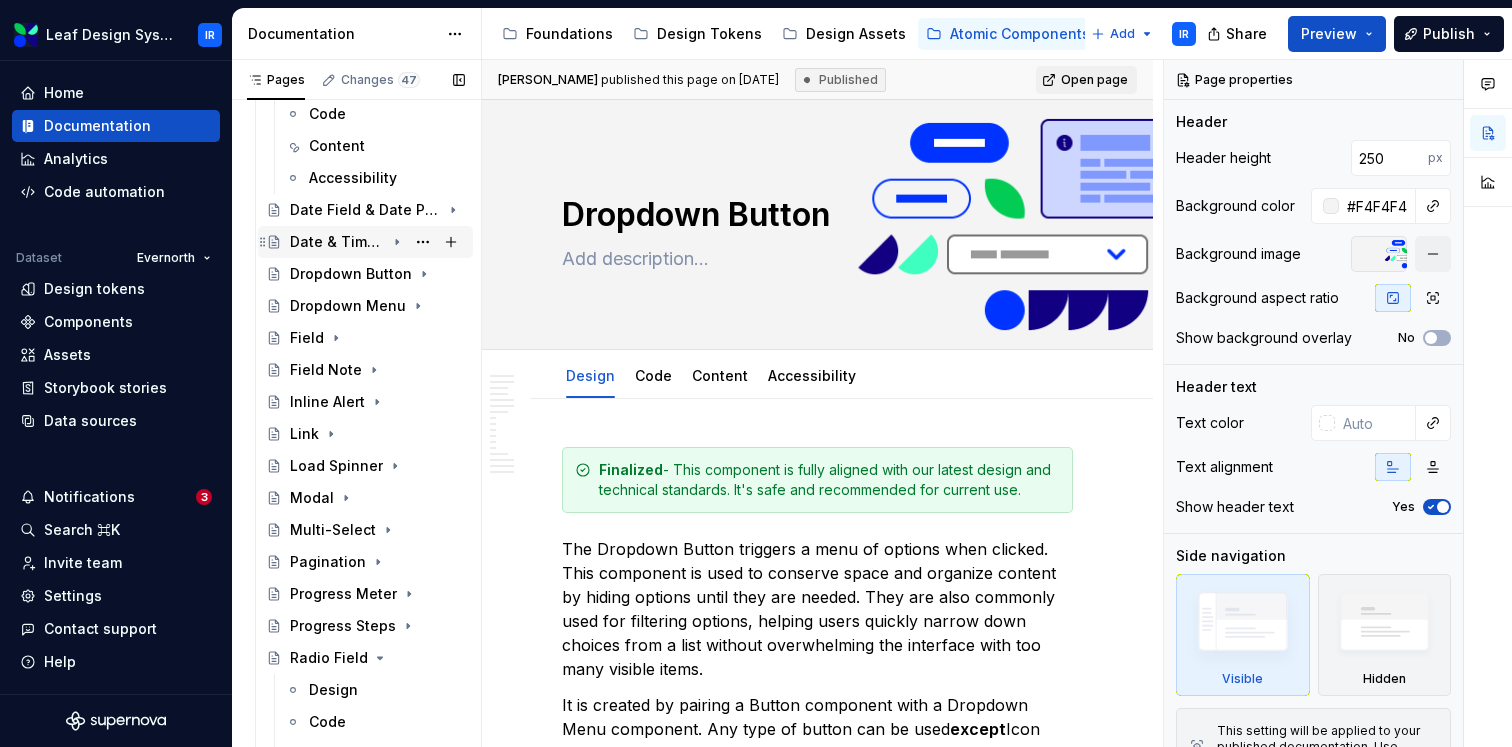 scroll, scrollTop: 401, scrollLeft: 0, axis: vertical 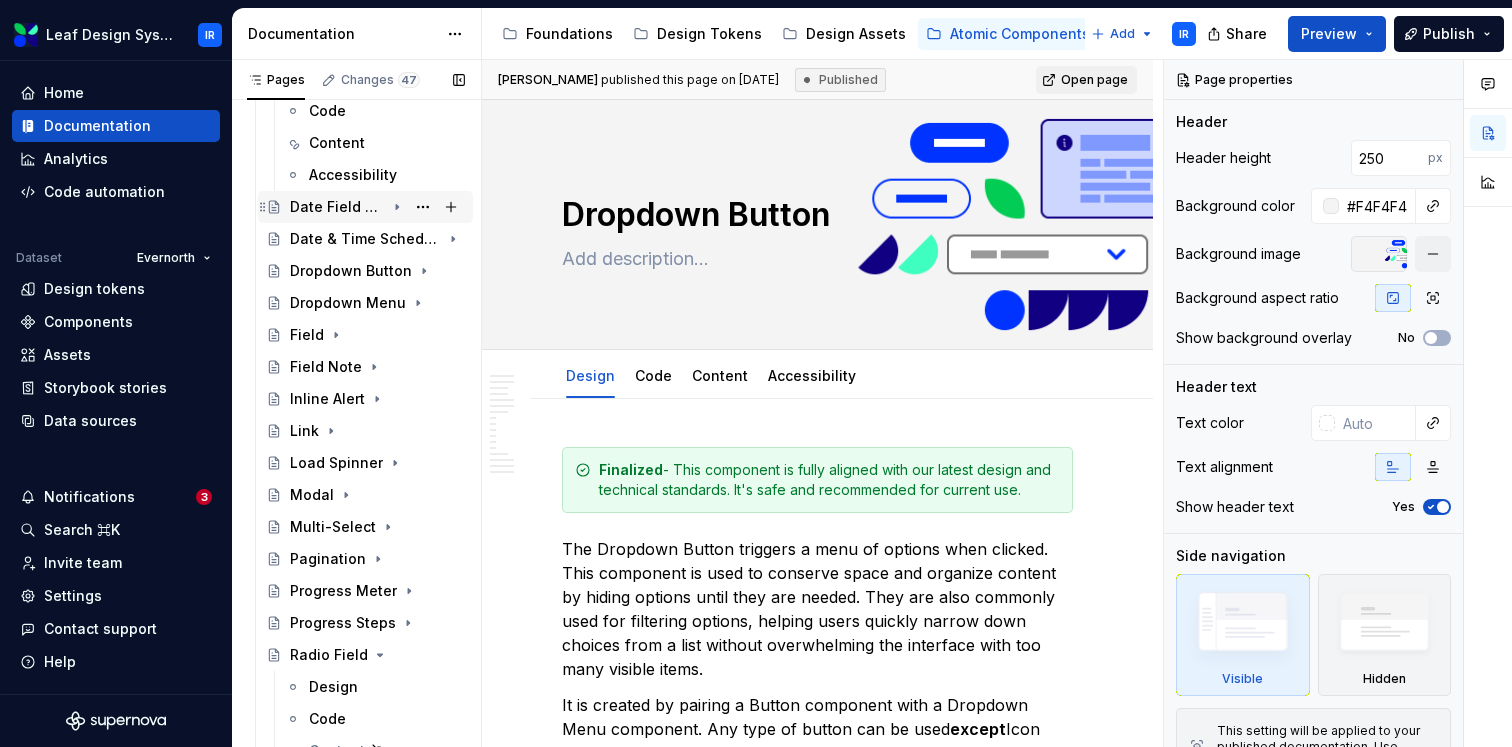 click 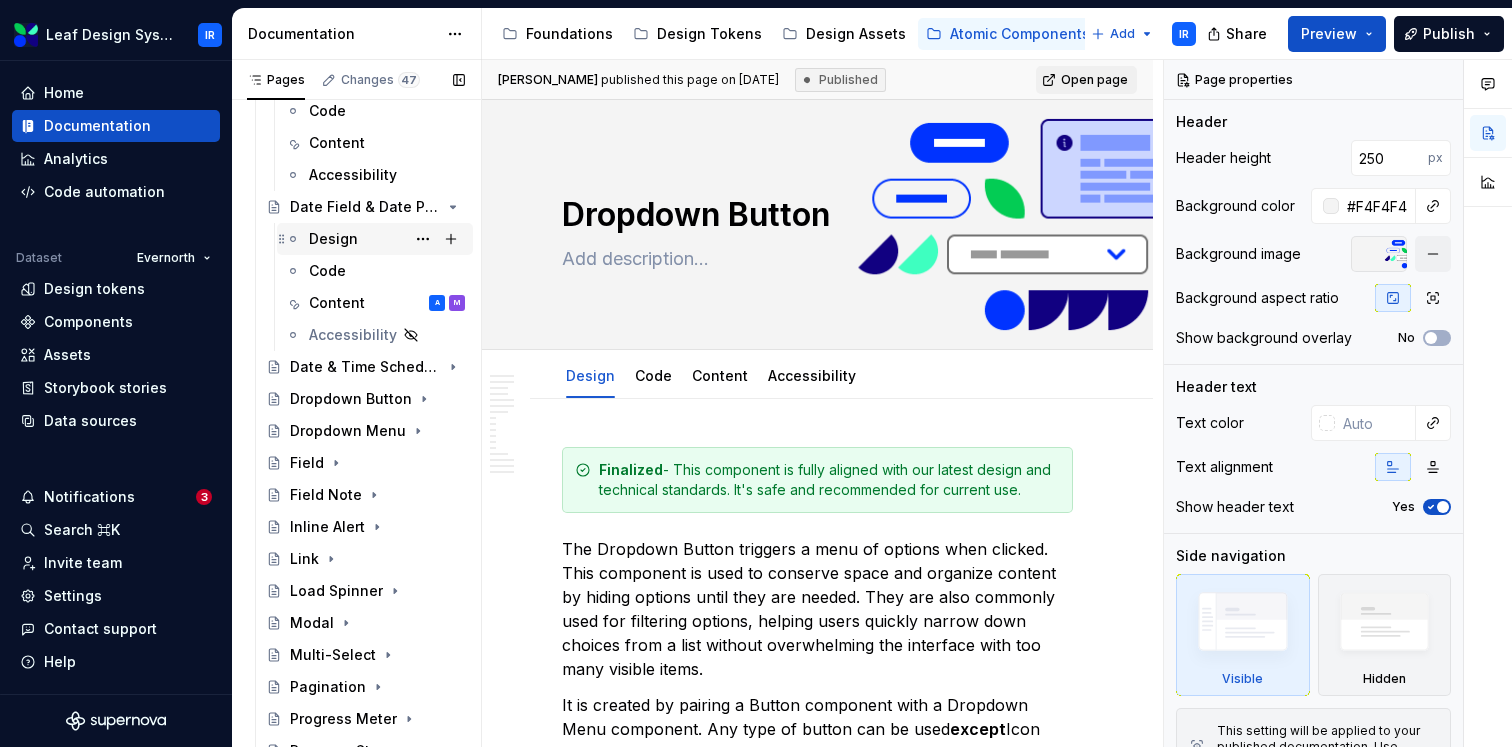 click on "Design" at bounding box center [387, 239] 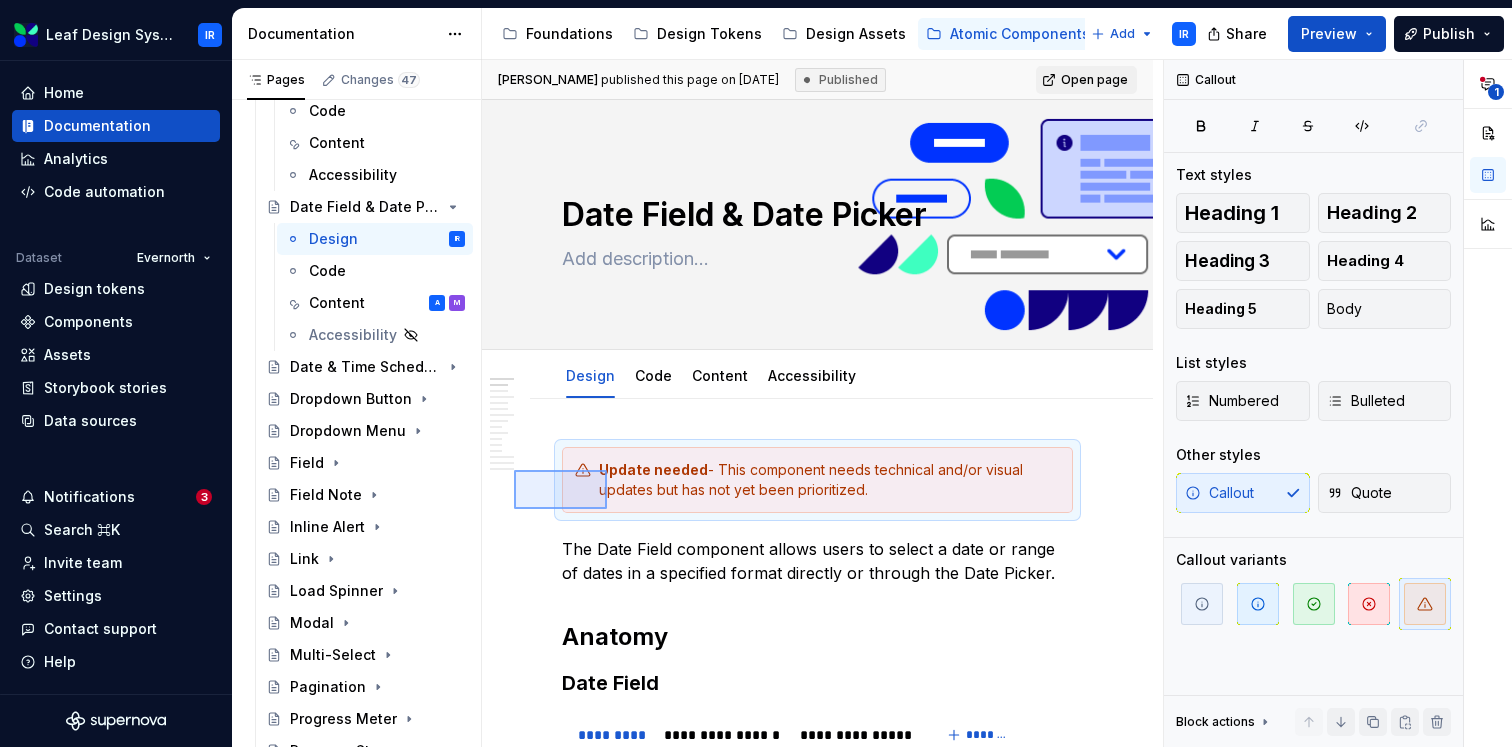 drag, startPoint x: 514, startPoint y: 509, endPoint x: 607, endPoint y: 470, distance: 100.84642 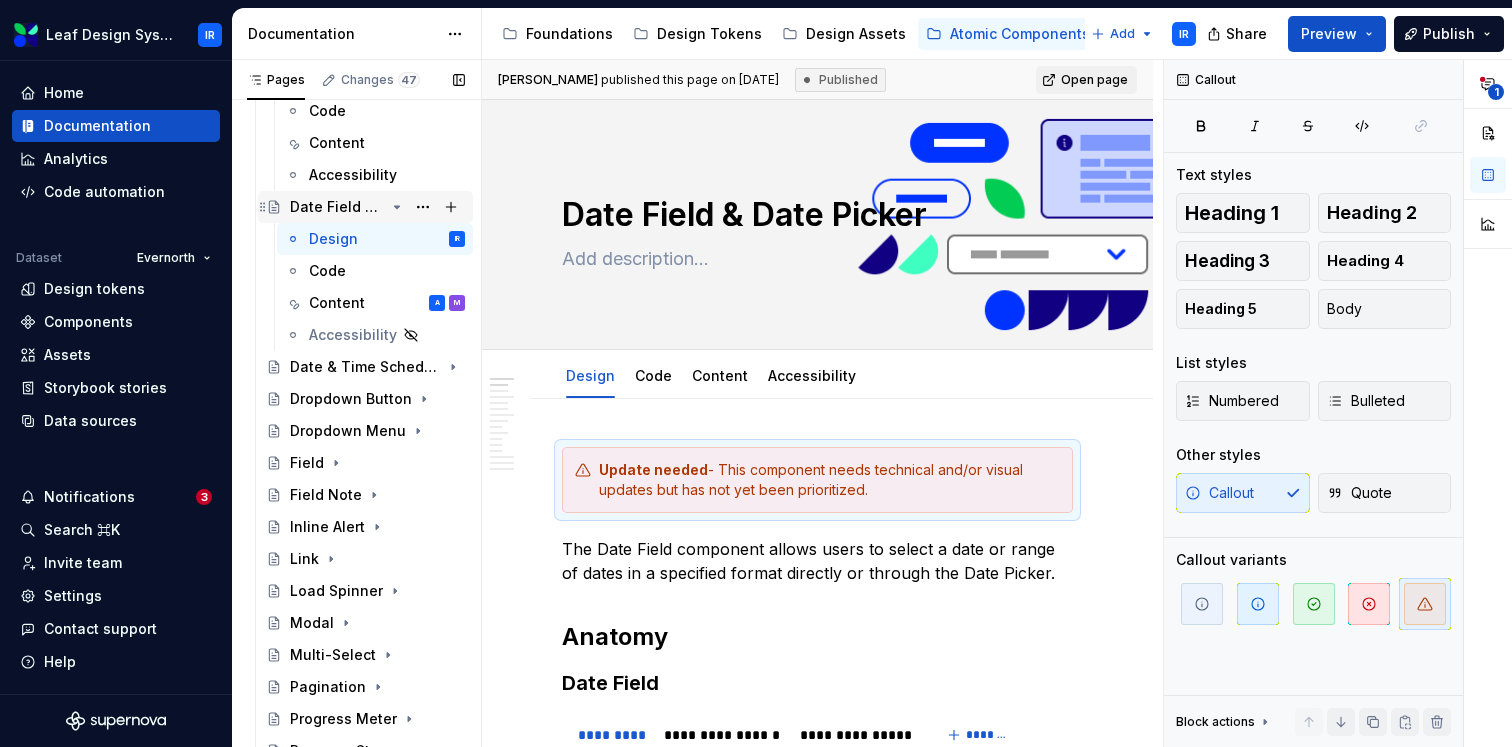 click 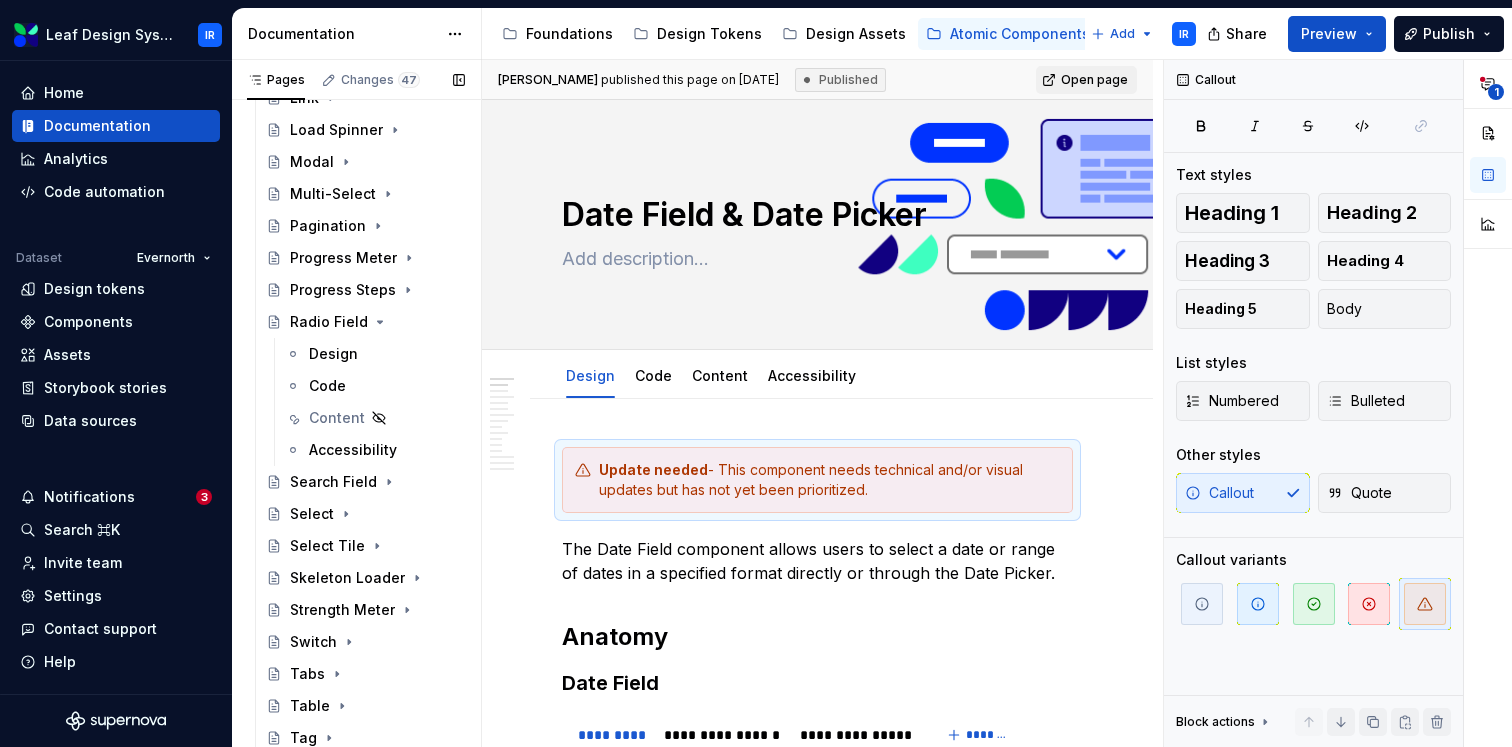 scroll, scrollTop: 739, scrollLeft: 0, axis: vertical 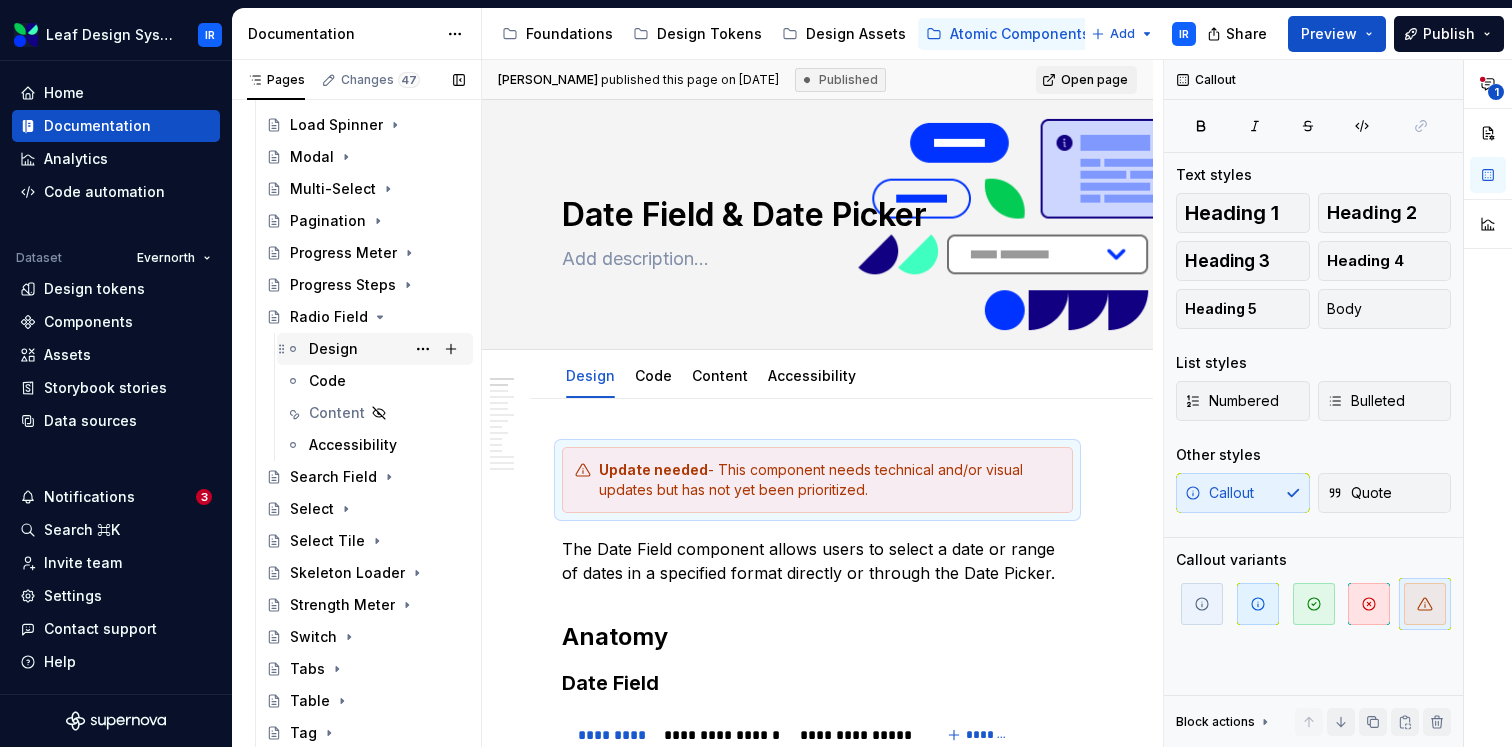 click on "Design" at bounding box center (387, 349) 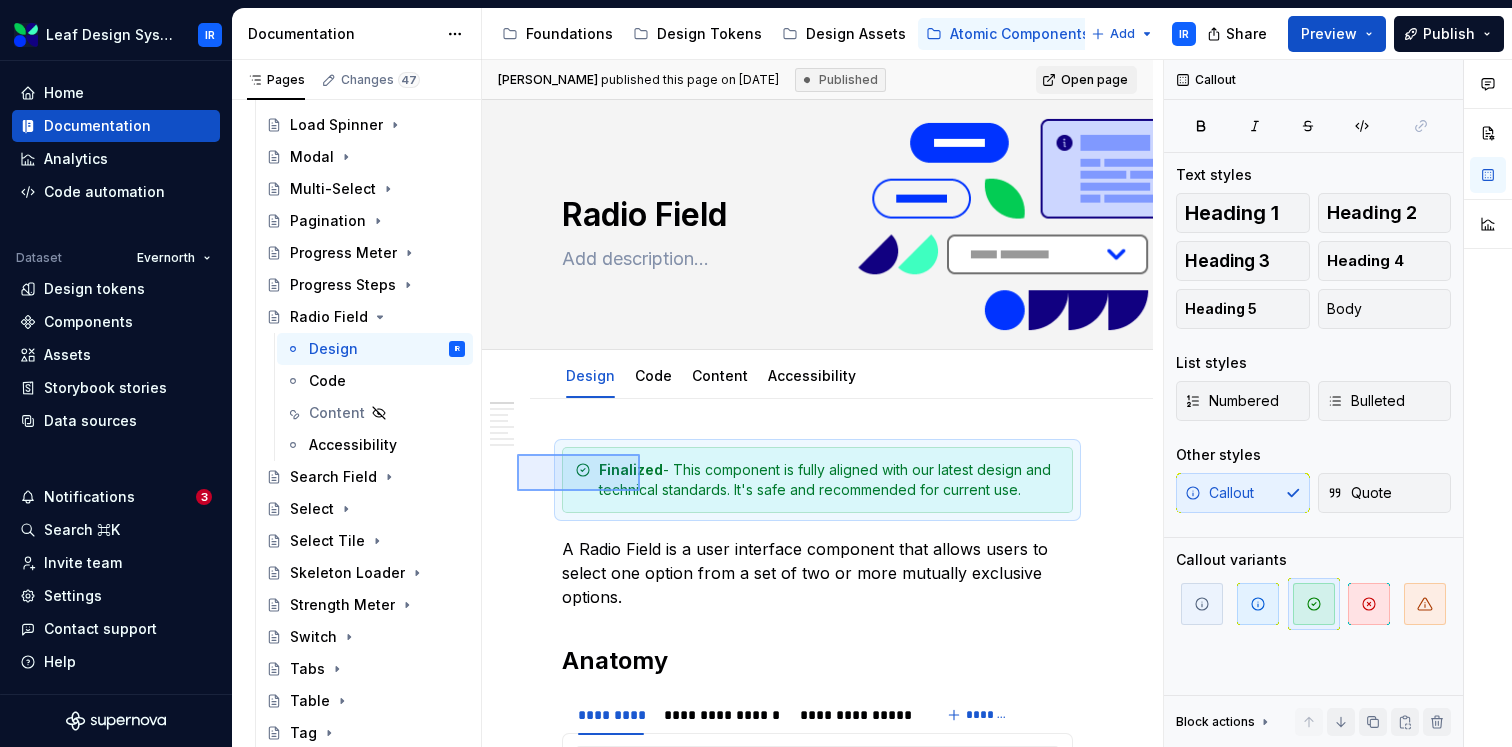 drag, startPoint x: 517, startPoint y: 491, endPoint x: 641, endPoint y: 453, distance: 129.69194 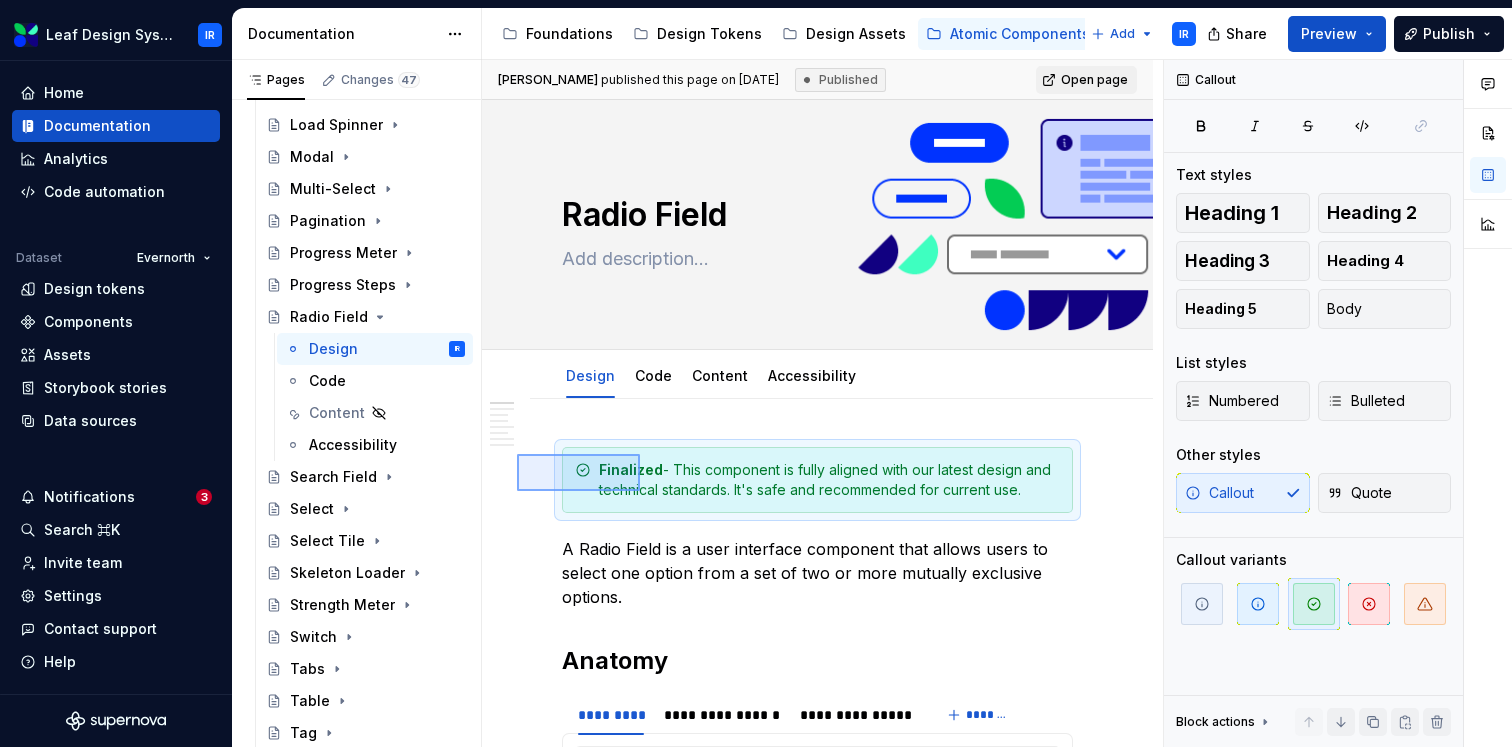 click on "**********" at bounding box center (822, 403) 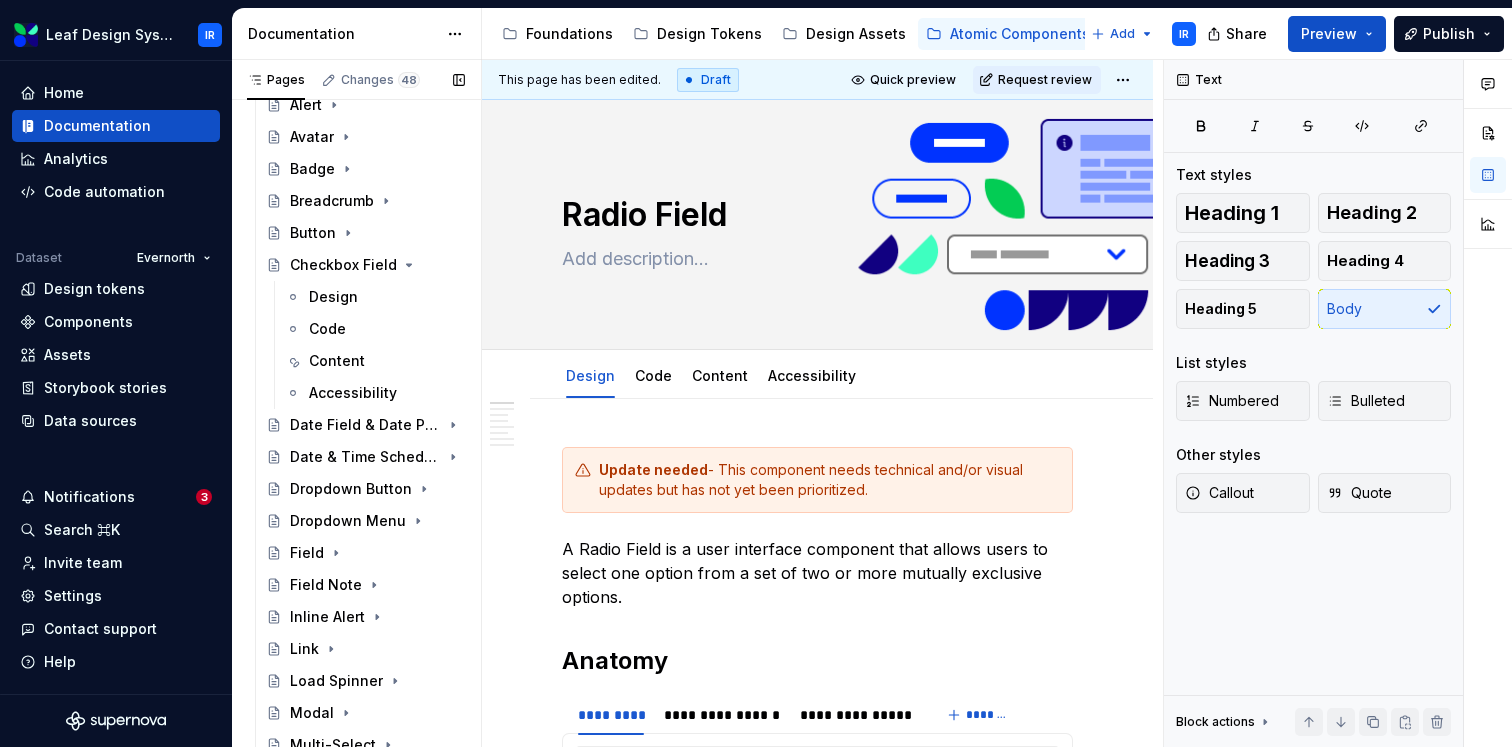 scroll, scrollTop: 156, scrollLeft: 0, axis: vertical 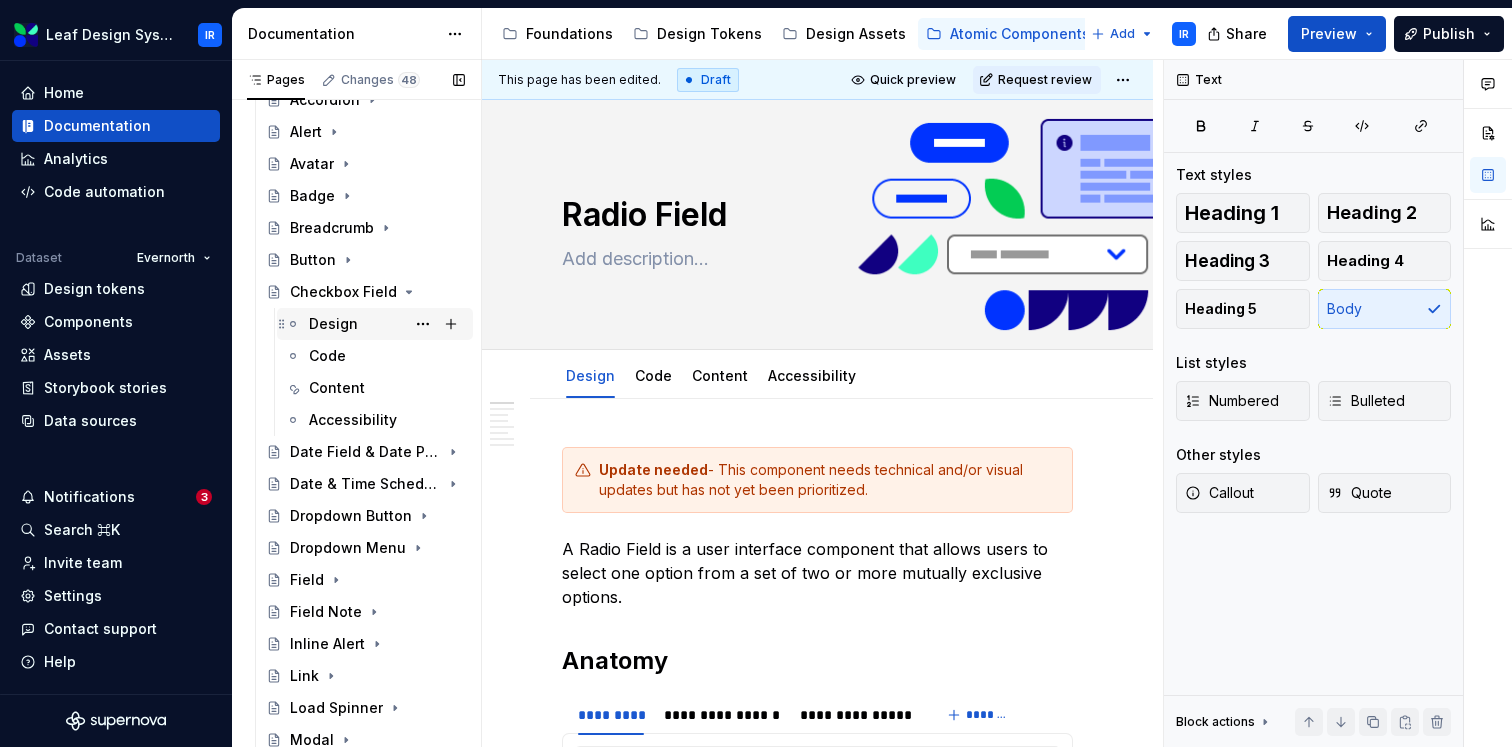 click on "Design" at bounding box center (387, 324) 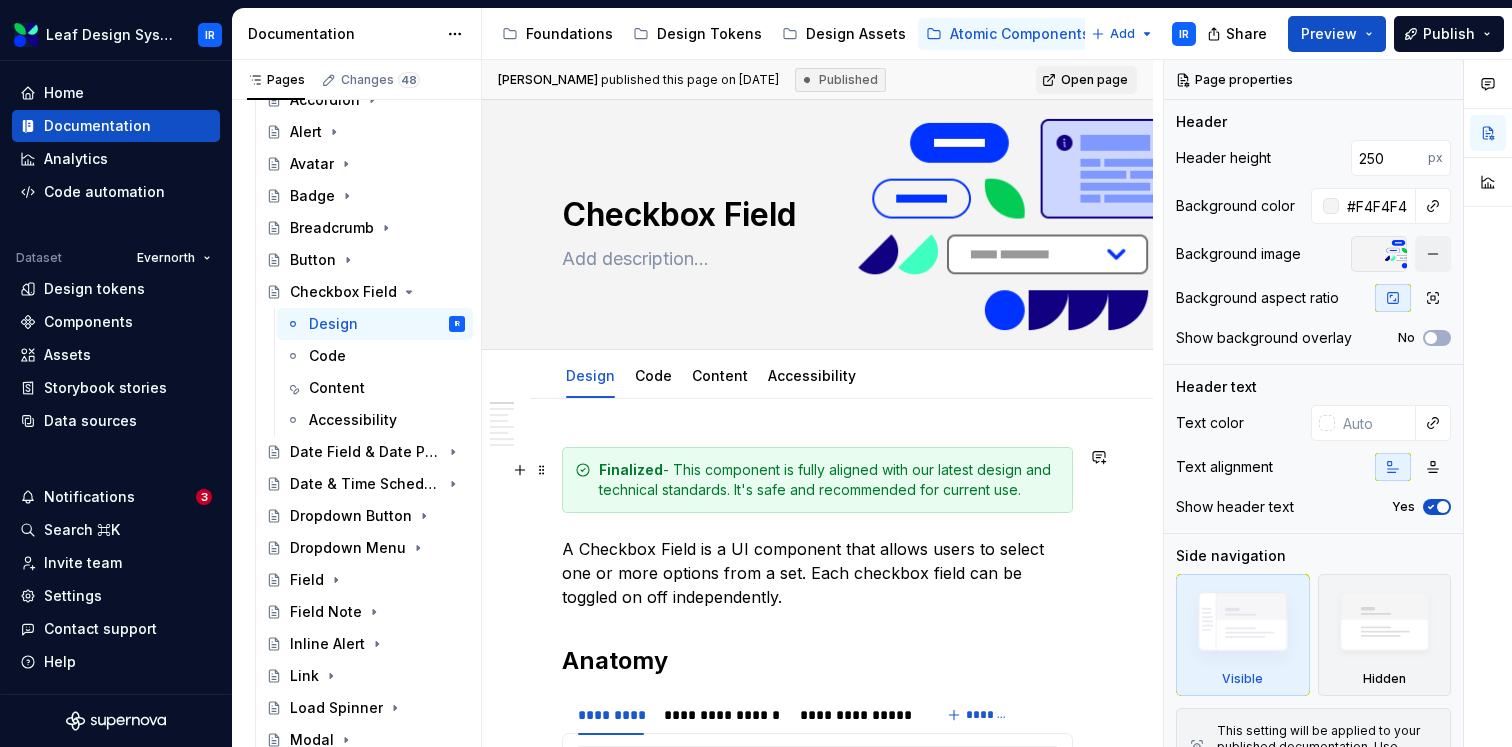 click on "Finalized  - This component is fully aligned with our latest design and technical standards. It's safe and recommended for current use." at bounding box center [817, 480] 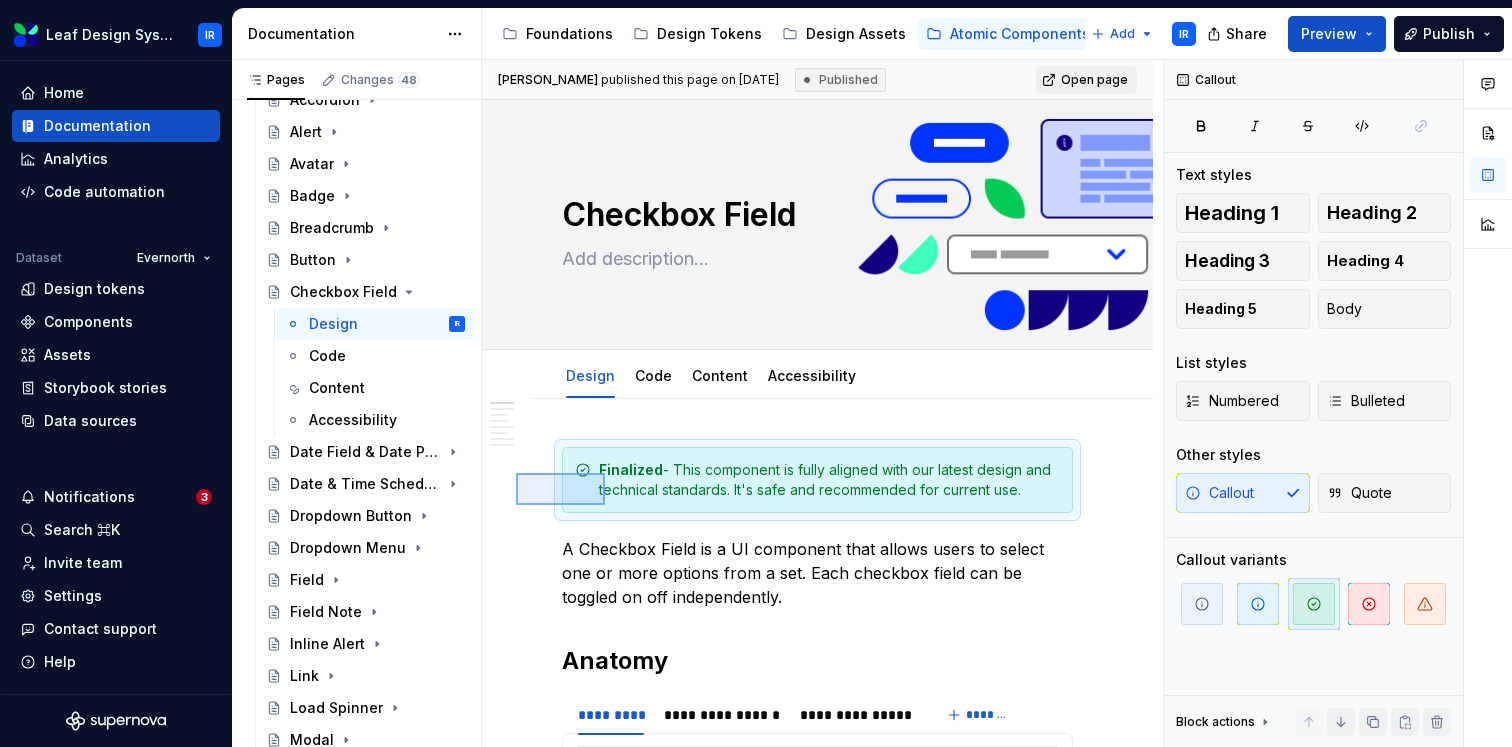 drag, startPoint x: 516, startPoint y: 505, endPoint x: 605, endPoint y: 473, distance: 94.57801 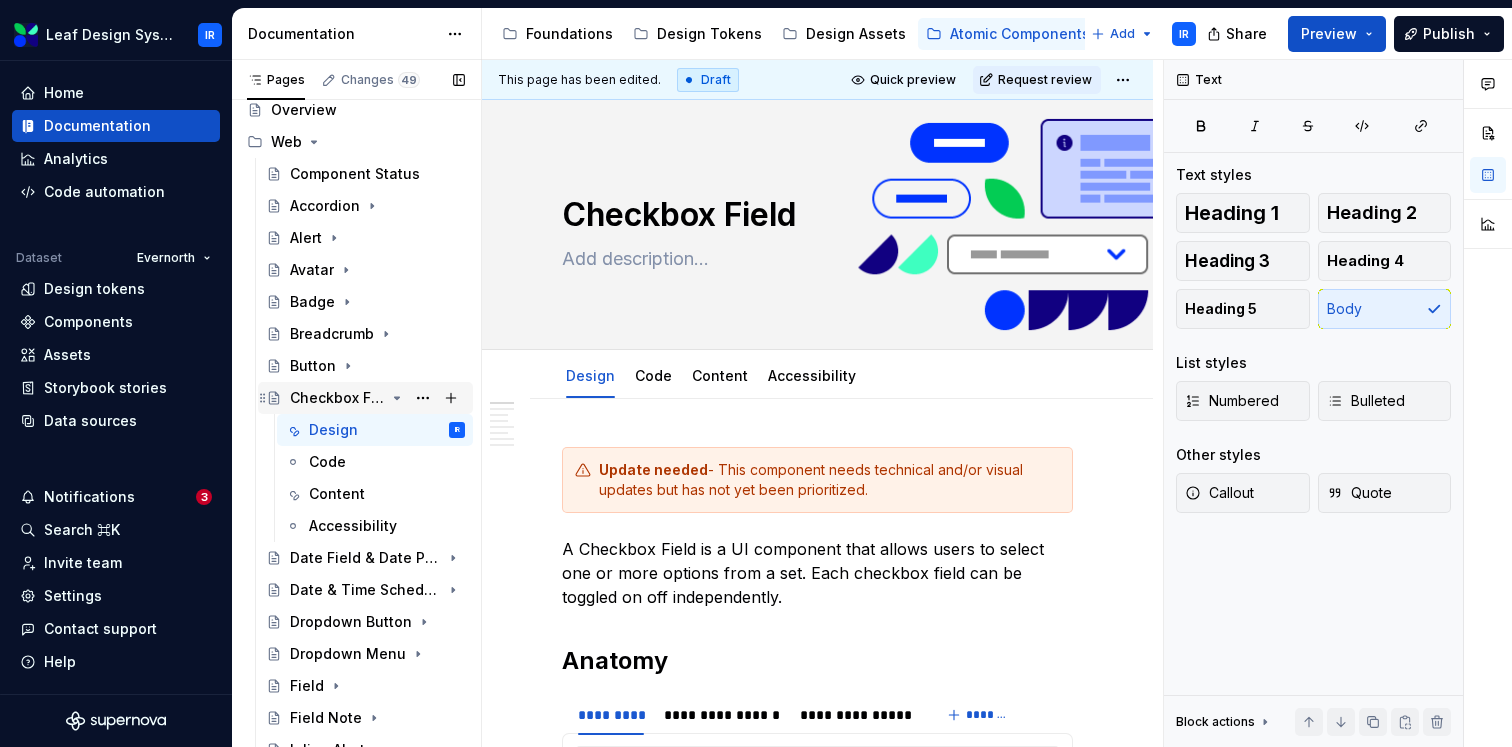 scroll, scrollTop: 0, scrollLeft: 0, axis: both 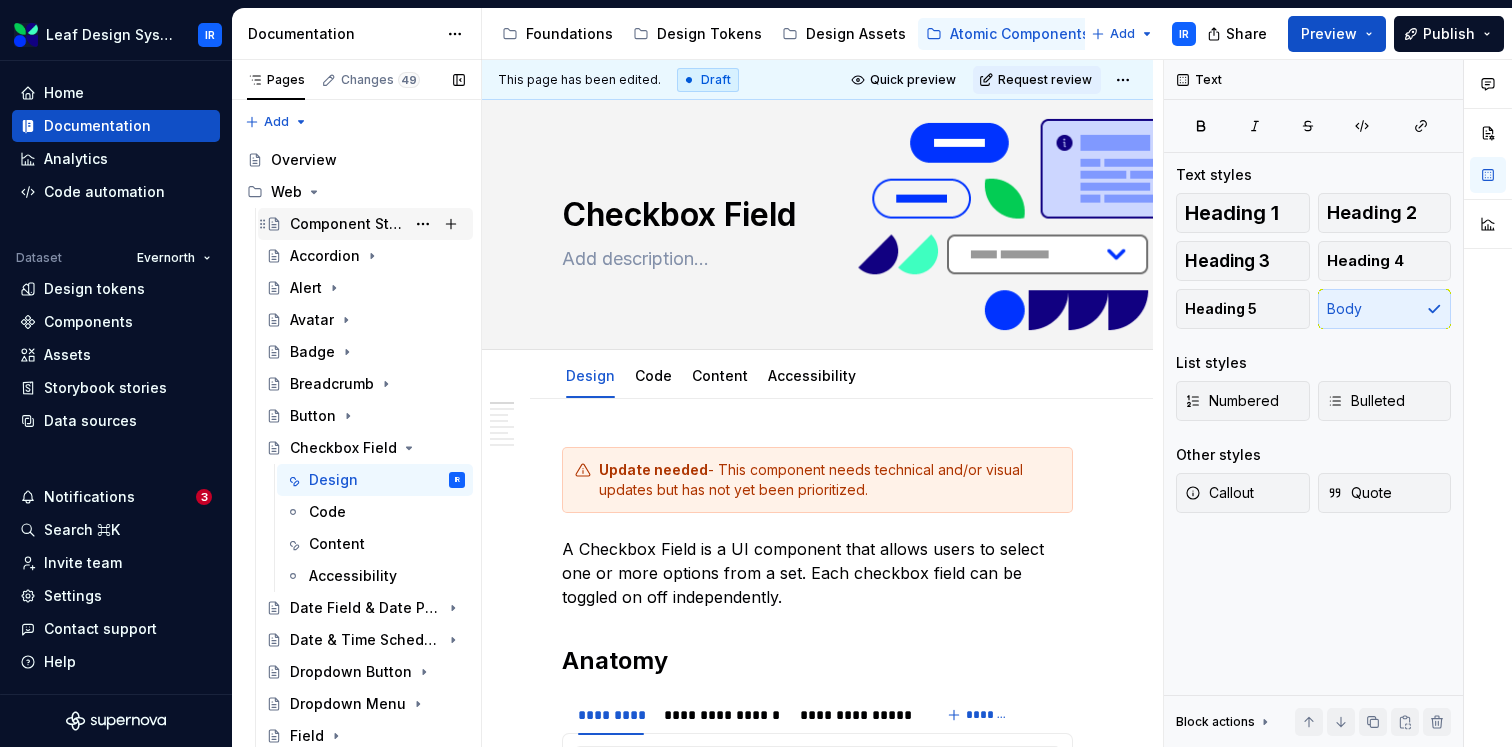 click on "Component Status" at bounding box center (347, 224) 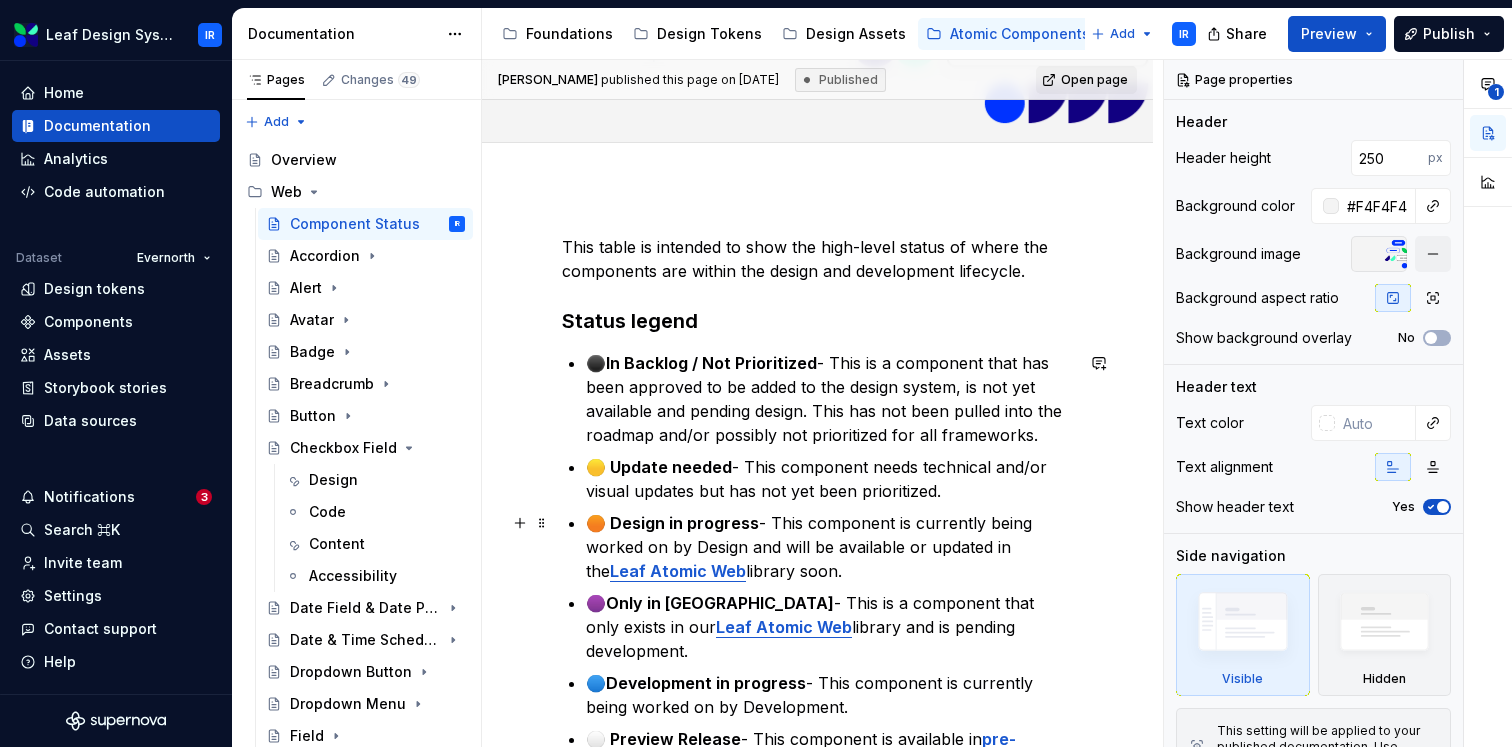 scroll, scrollTop: 217, scrollLeft: 0, axis: vertical 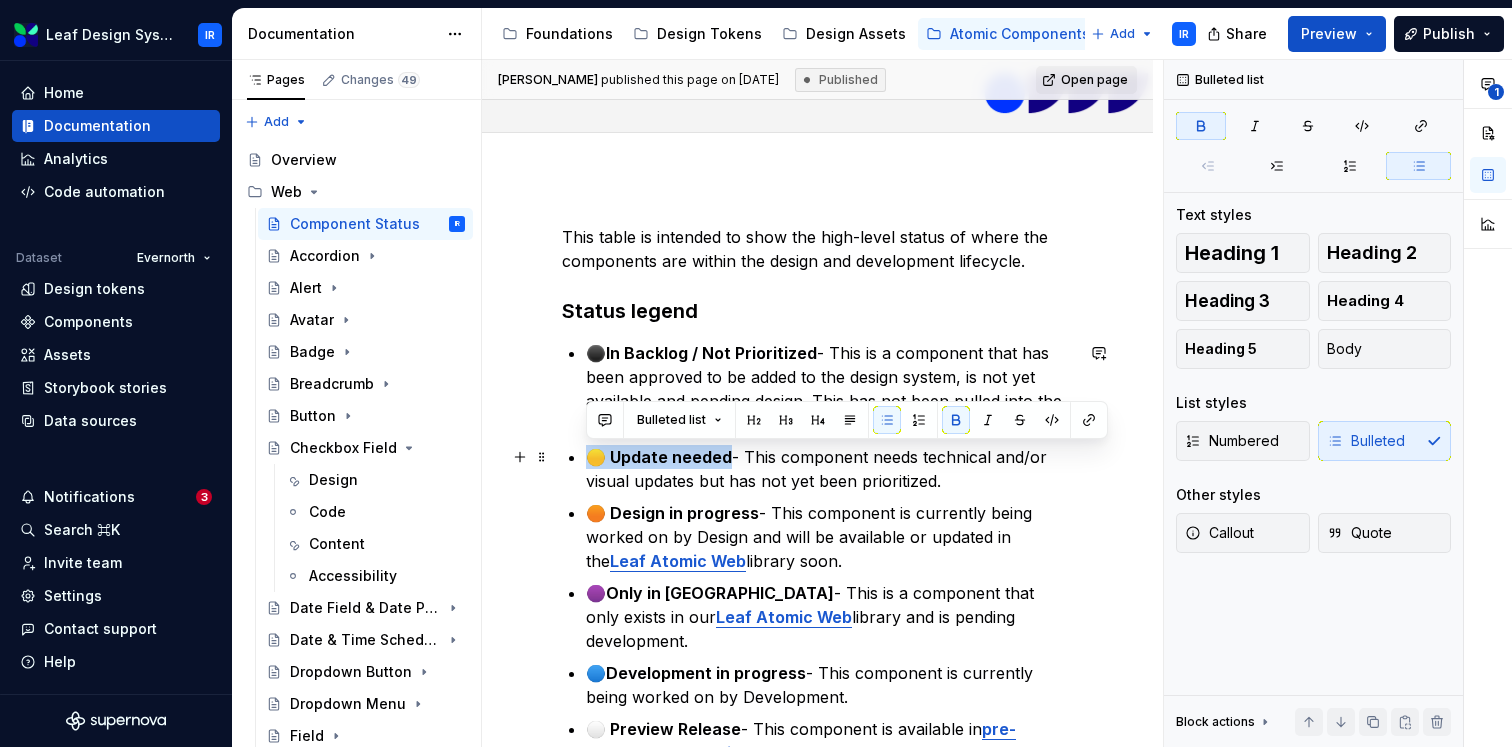 drag, startPoint x: 709, startPoint y: 460, endPoint x: 580, endPoint y: 461, distance: 129.00388 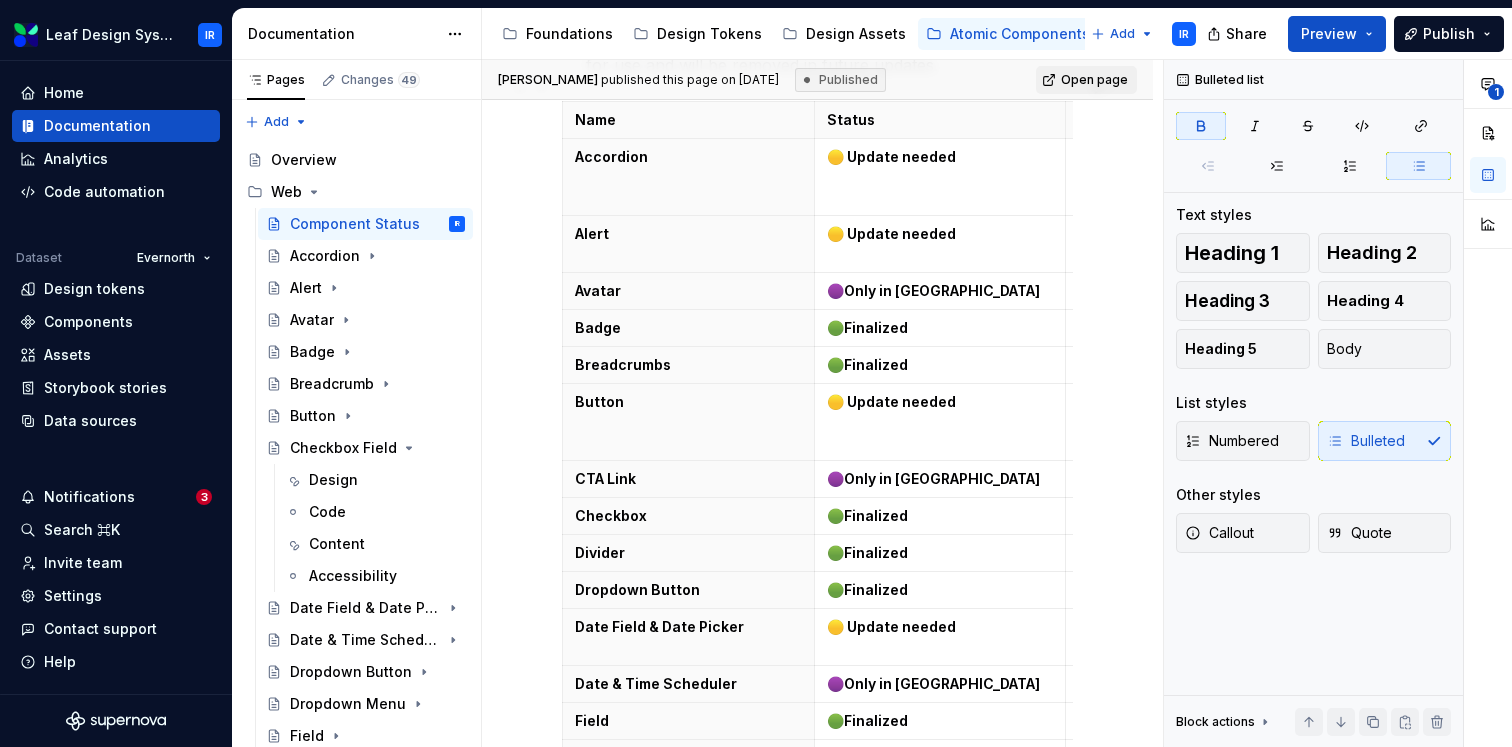 scroll, scrollTop: 1045, scrollLeft: 0, axis: vertical 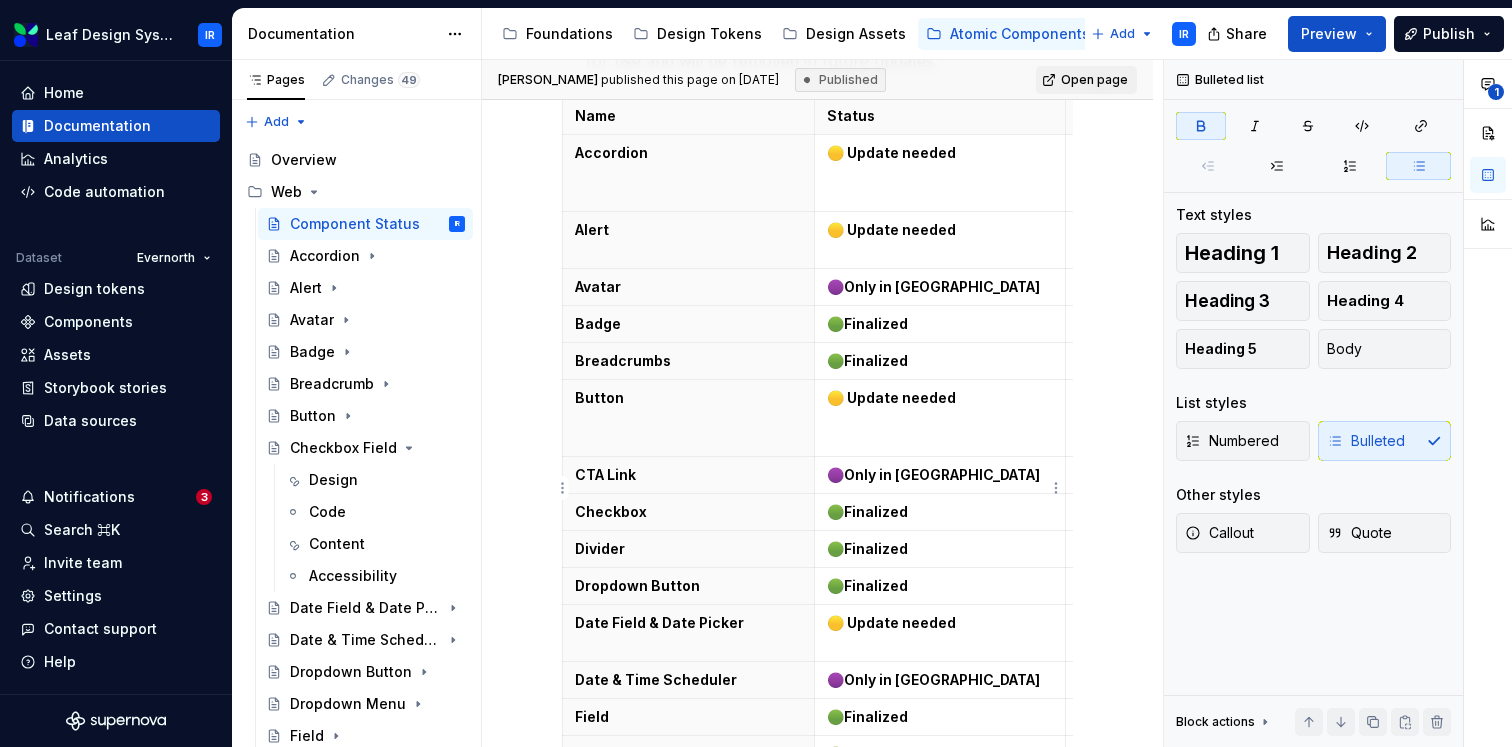 click on "Finalized" at bounding box center (876, 511) 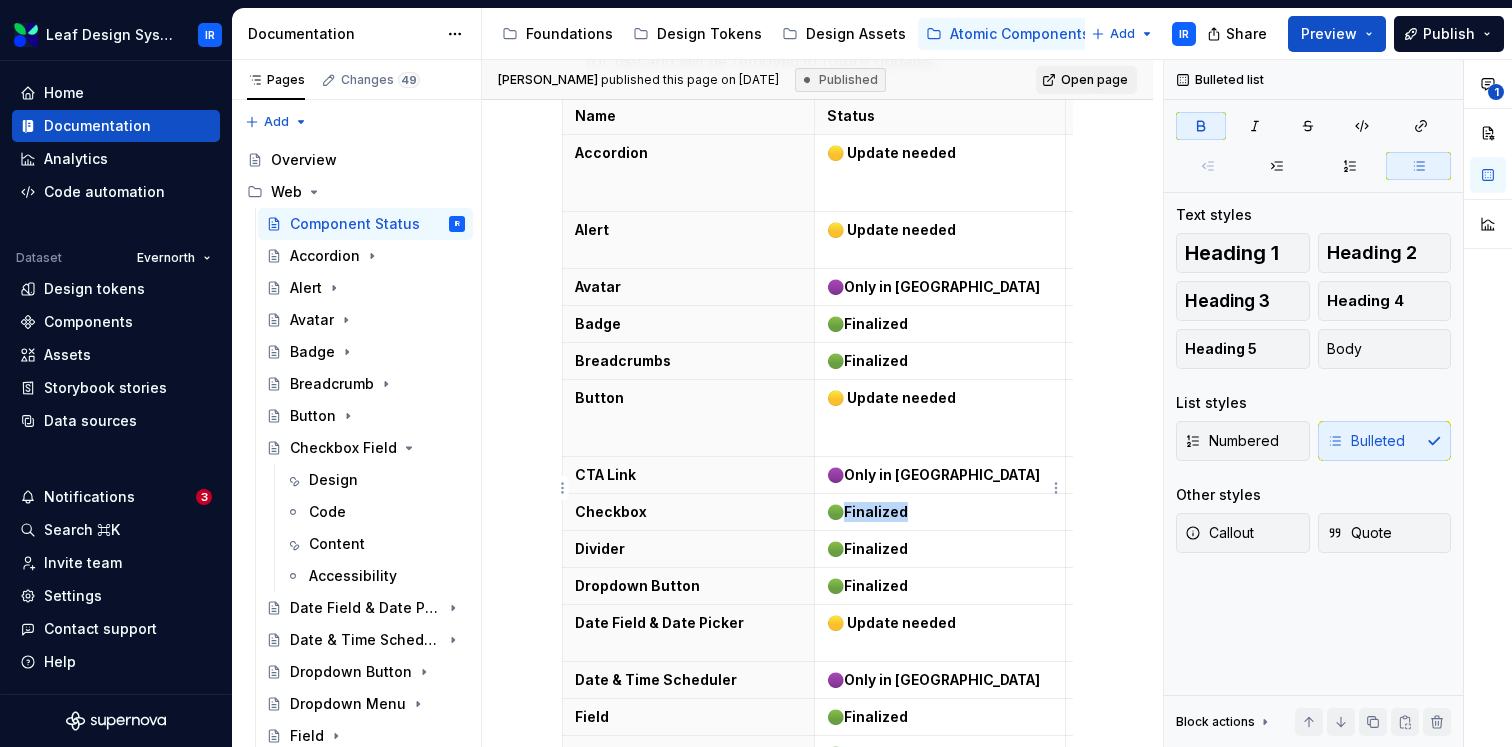click on "Finalized" at bounding box center (876, 511) 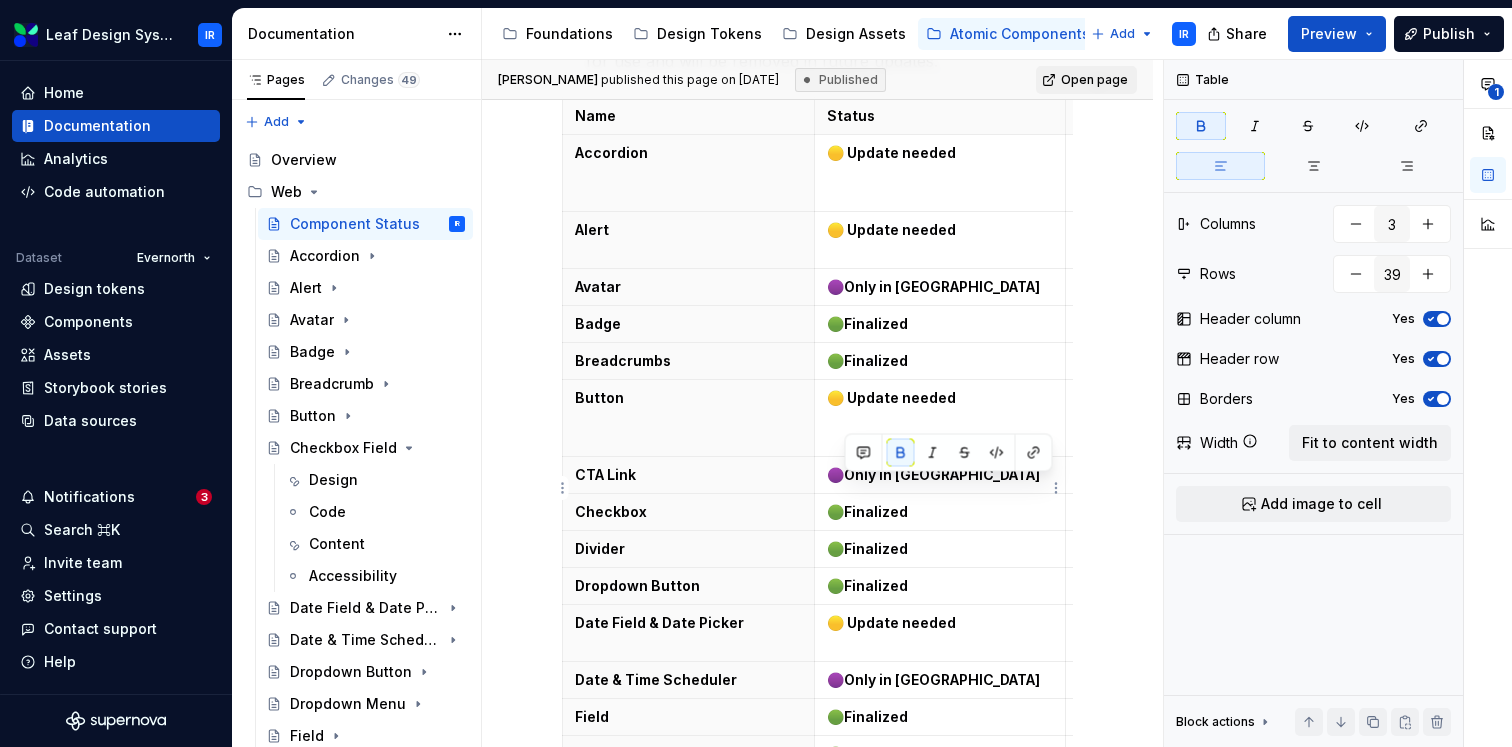 click on "Finalized" at bounding box center [876, 511] 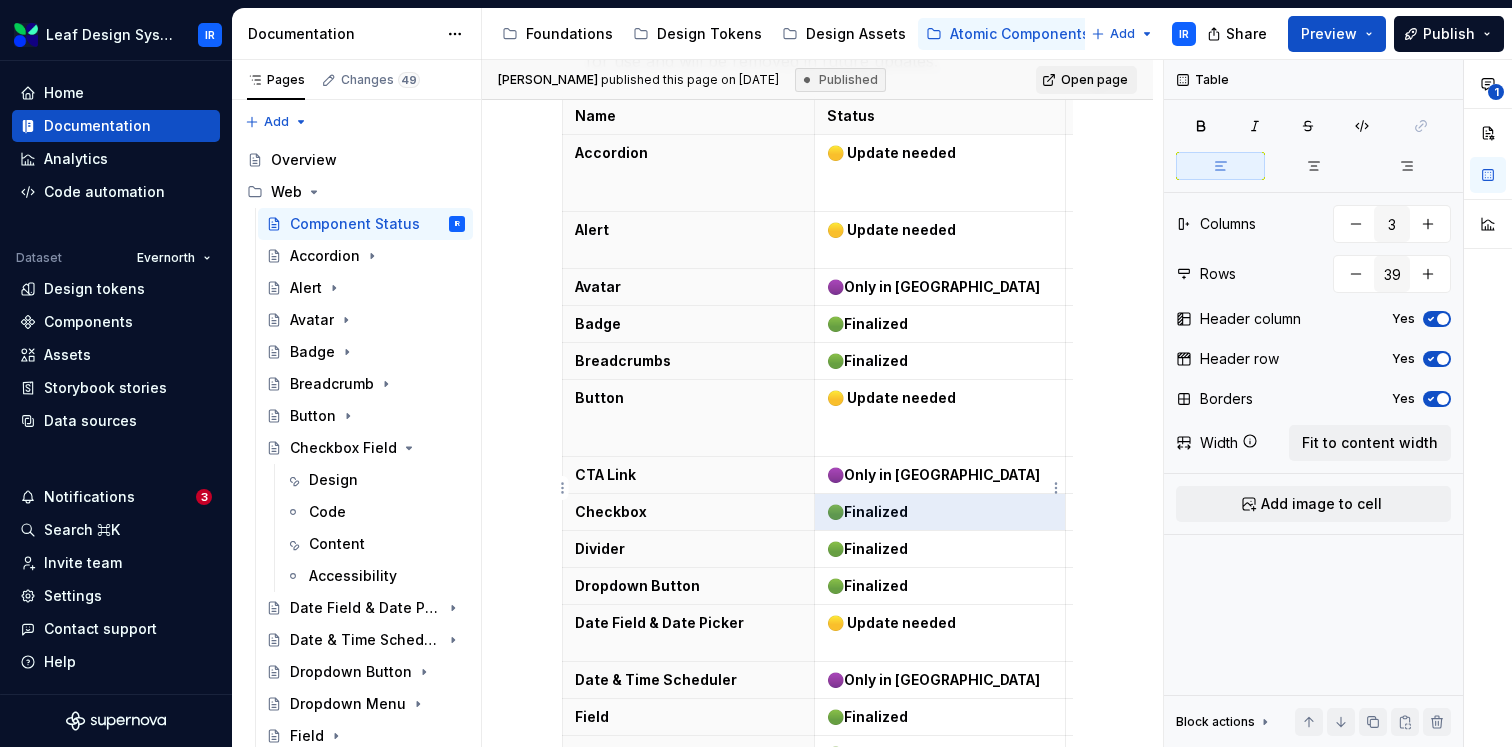 paste 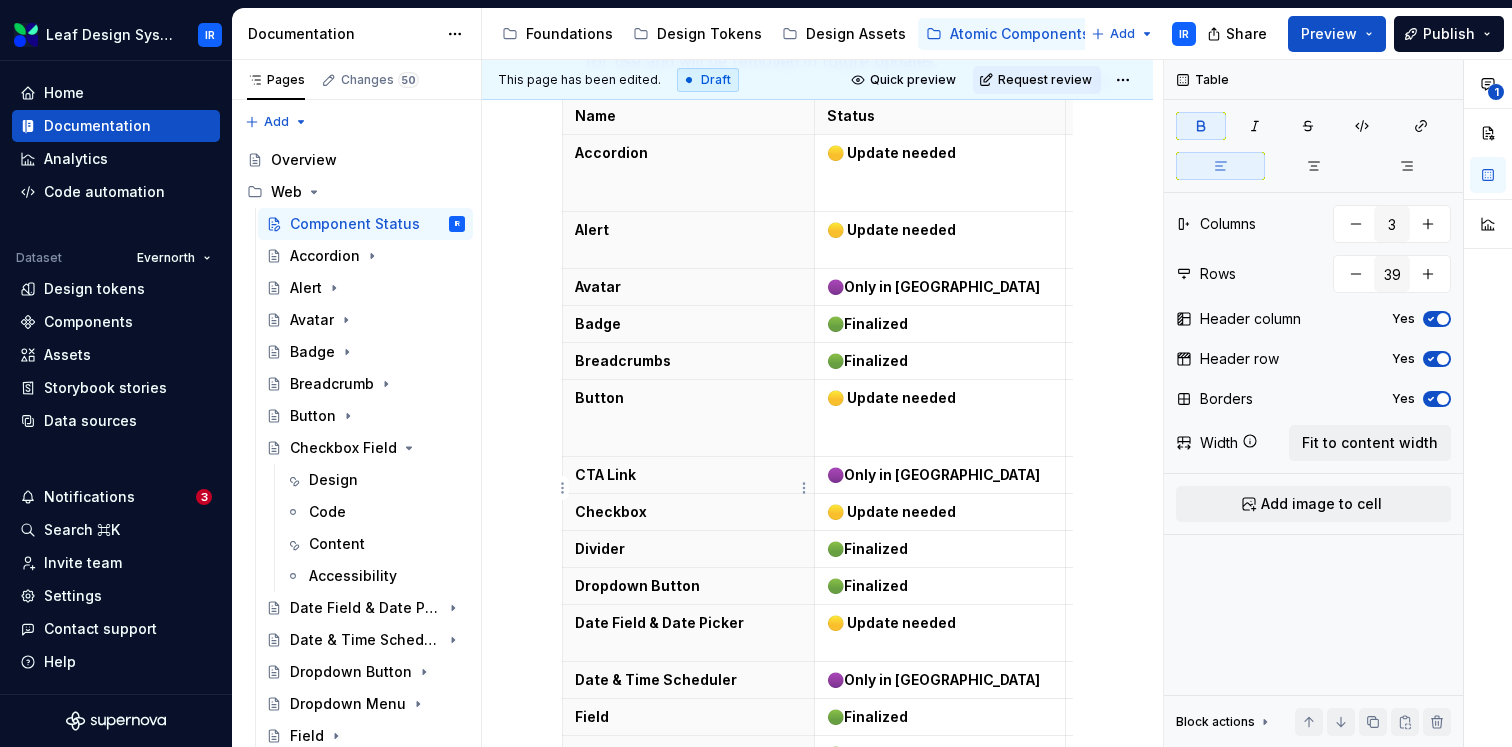 click on "Checkbox" at bounding box center (688, 512) 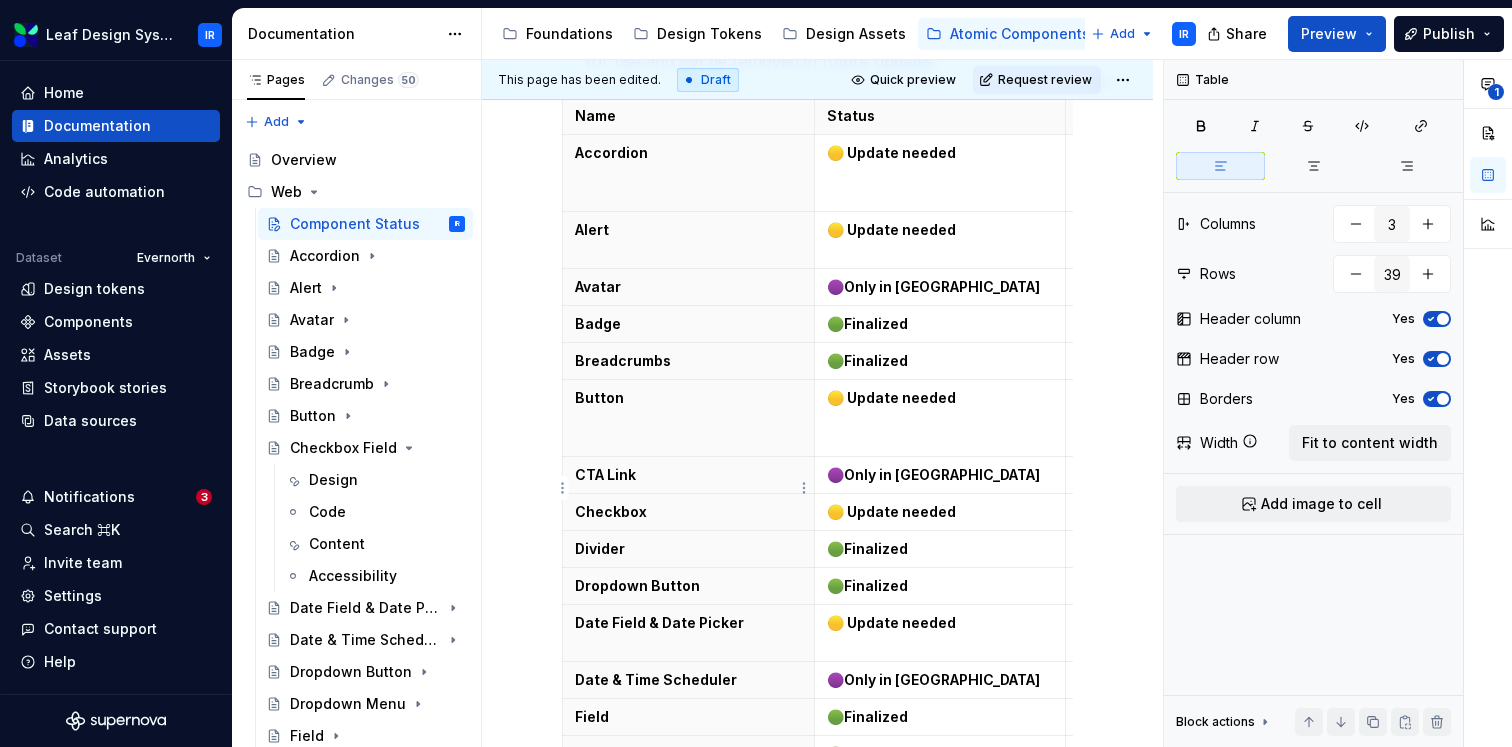 type on "*" 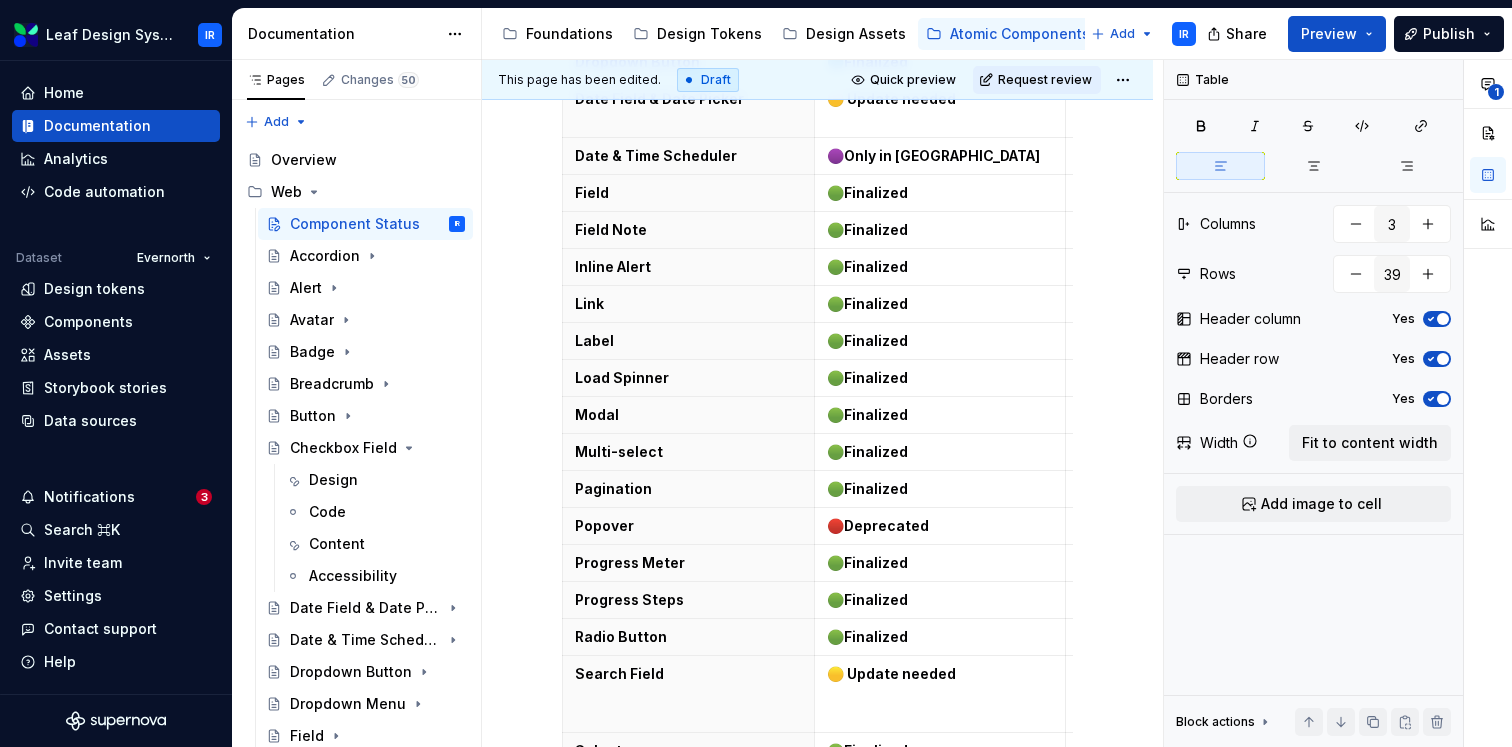 scroll, scrollTop: 1721, scrollLeft: 0, axis: vertical 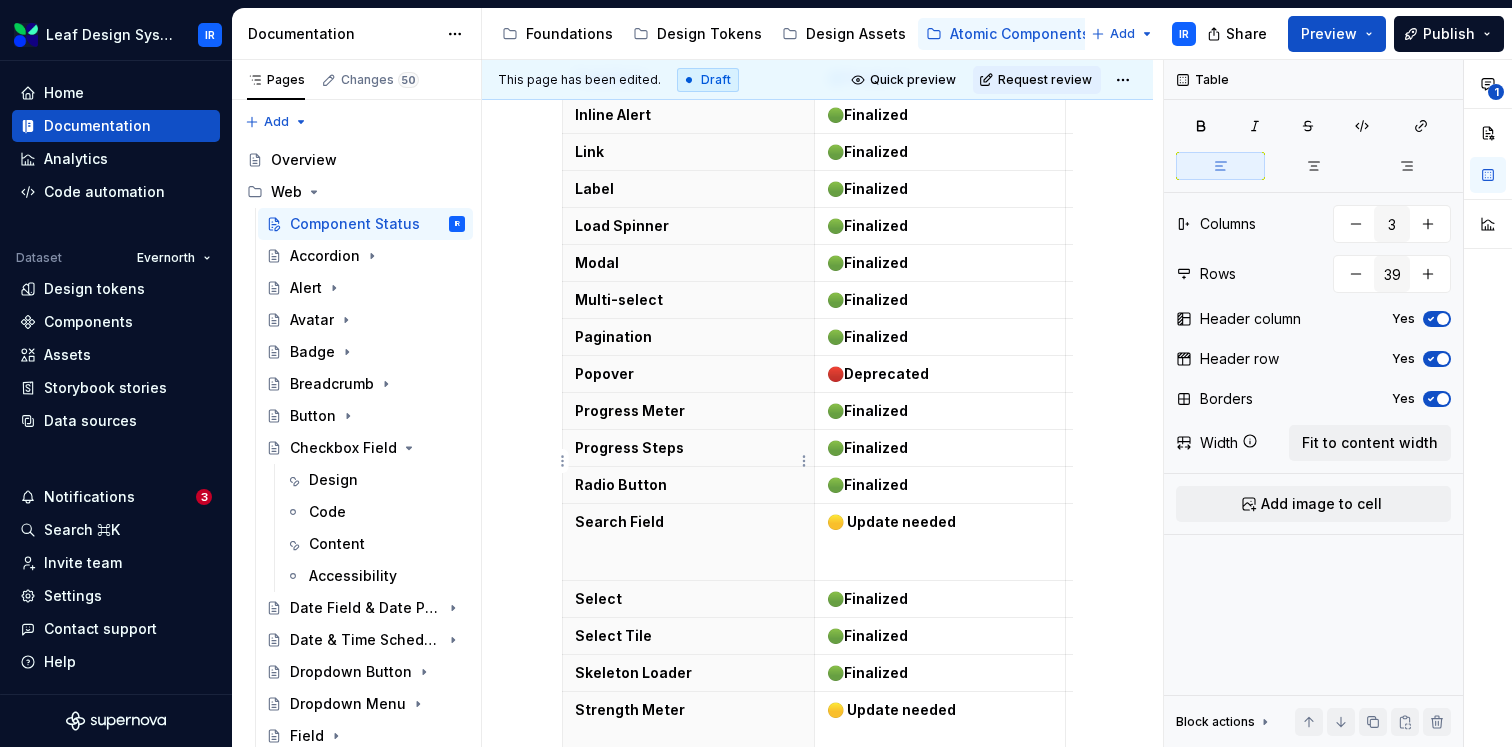 click on "Radio Button" at bounding box center (688, 485) 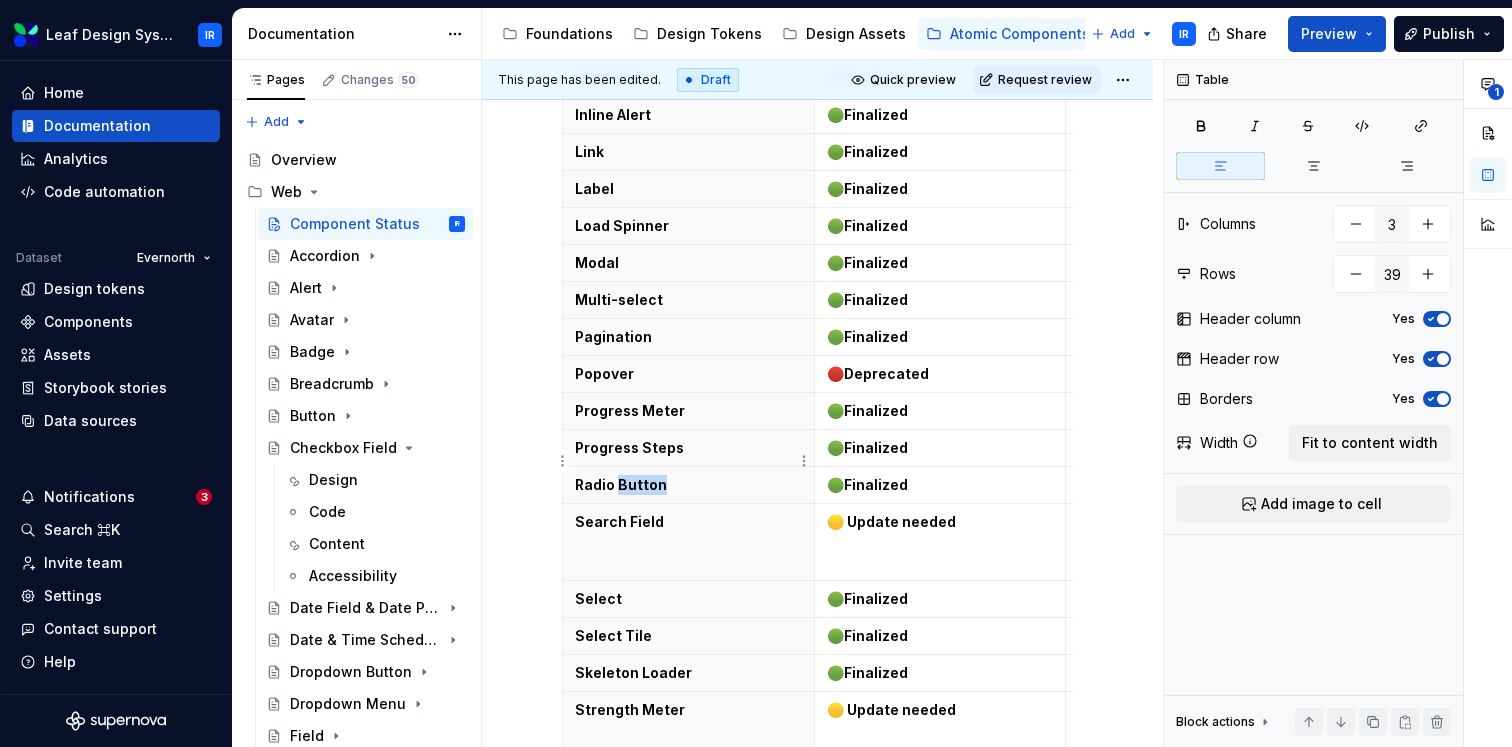 click on "Radio Button" at bounding box center (688, 485) 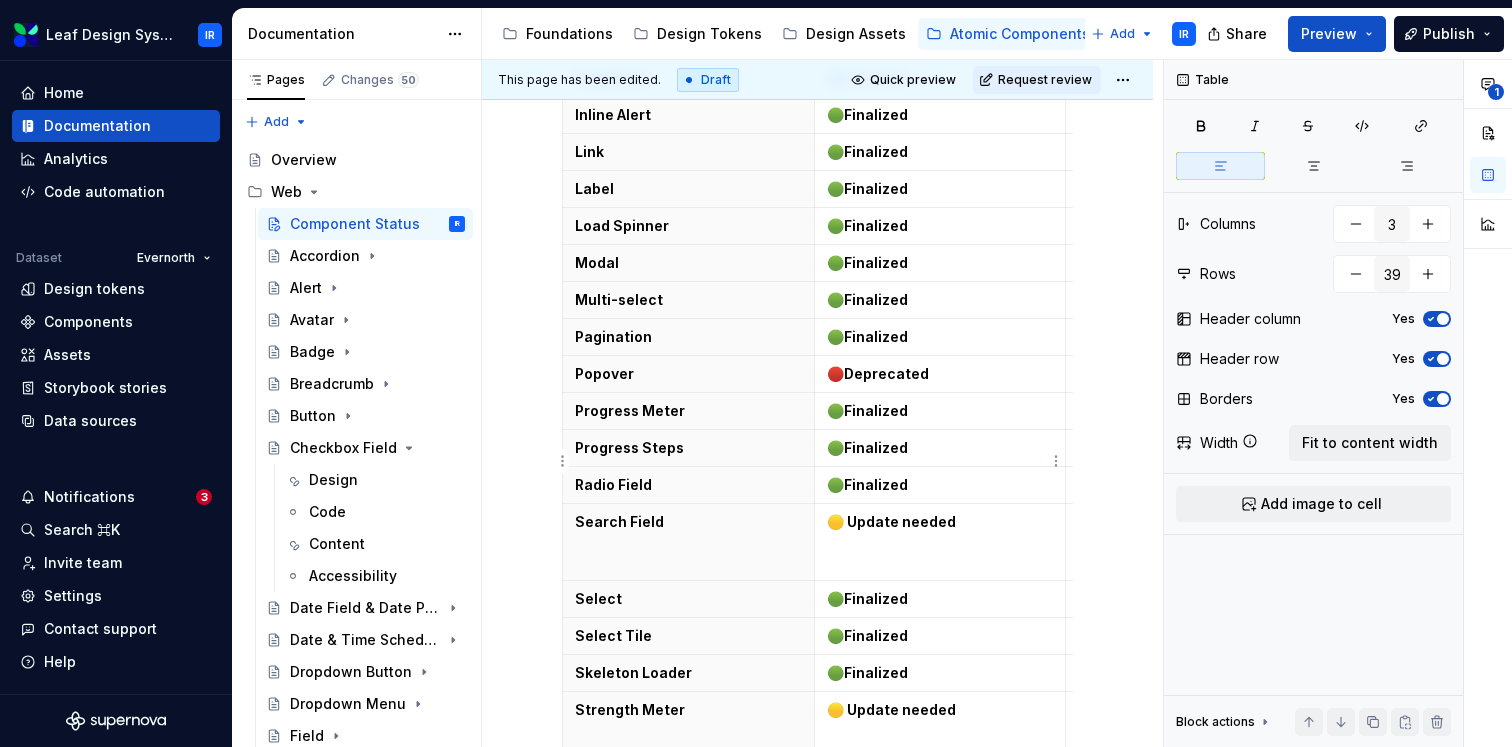 click on "Finalized" at bounding box center (876, 484) 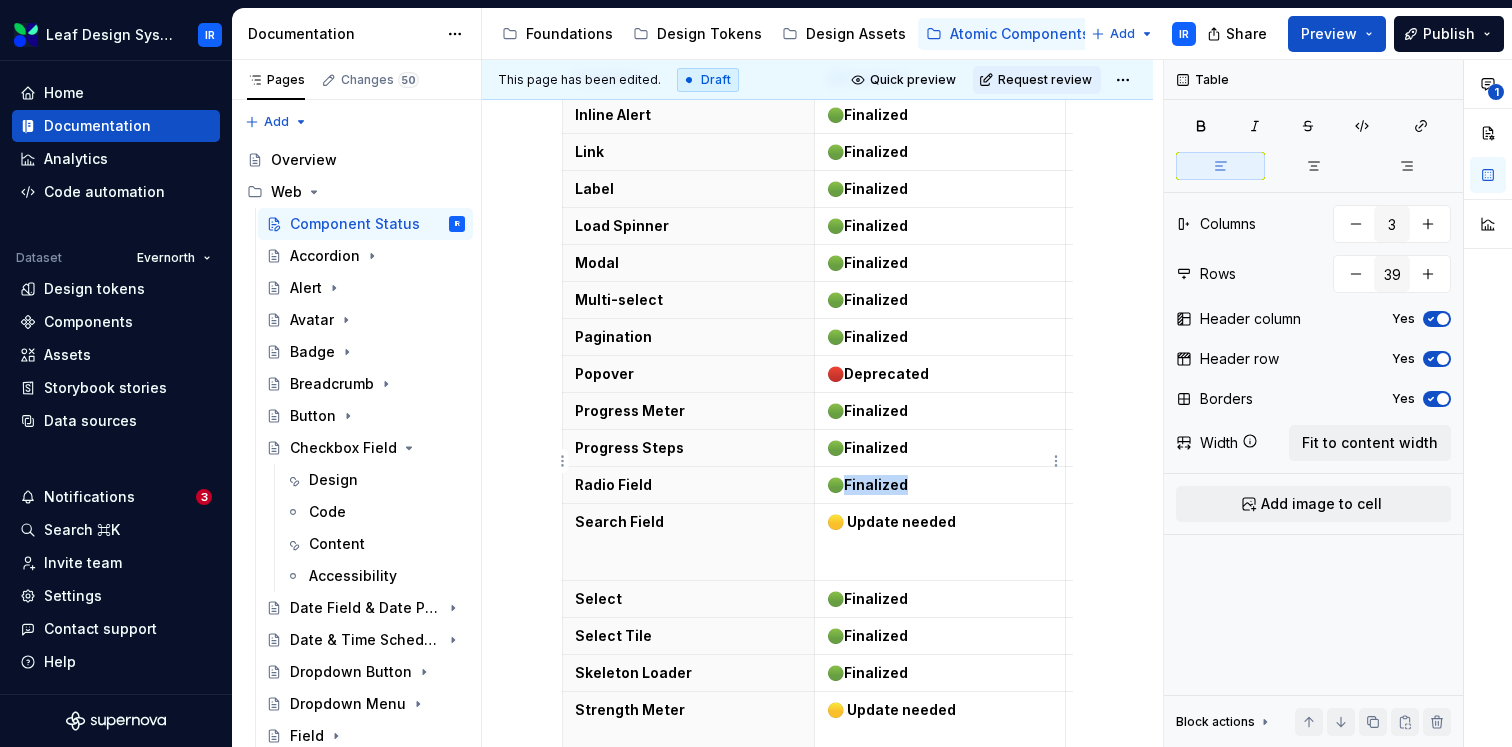 click on "Finalized" at bounding box center [876, 484] 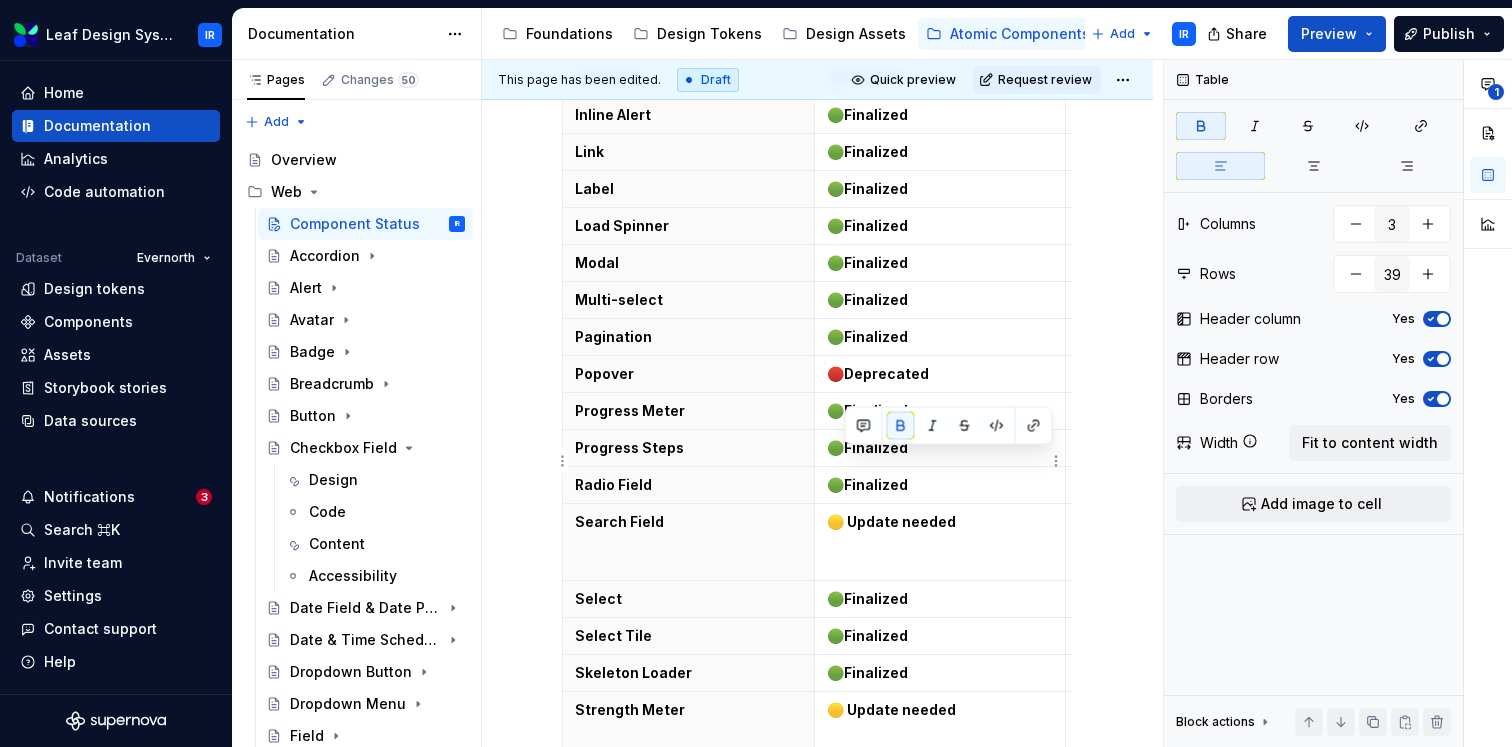 click on "Finalized" at bounding box center [876, 484] 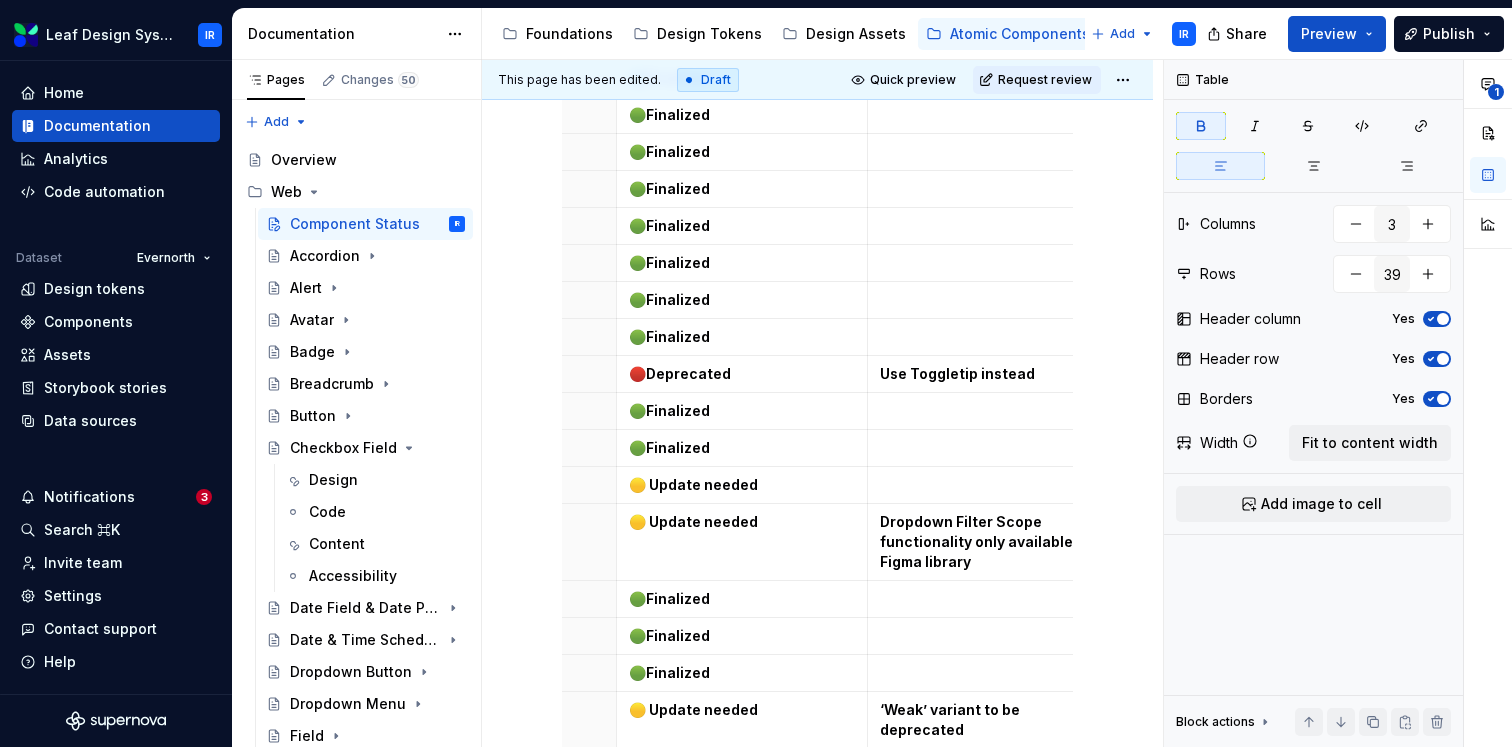 scroll, scrollTop: 0, scrollLeft: 235, axis: horizontal 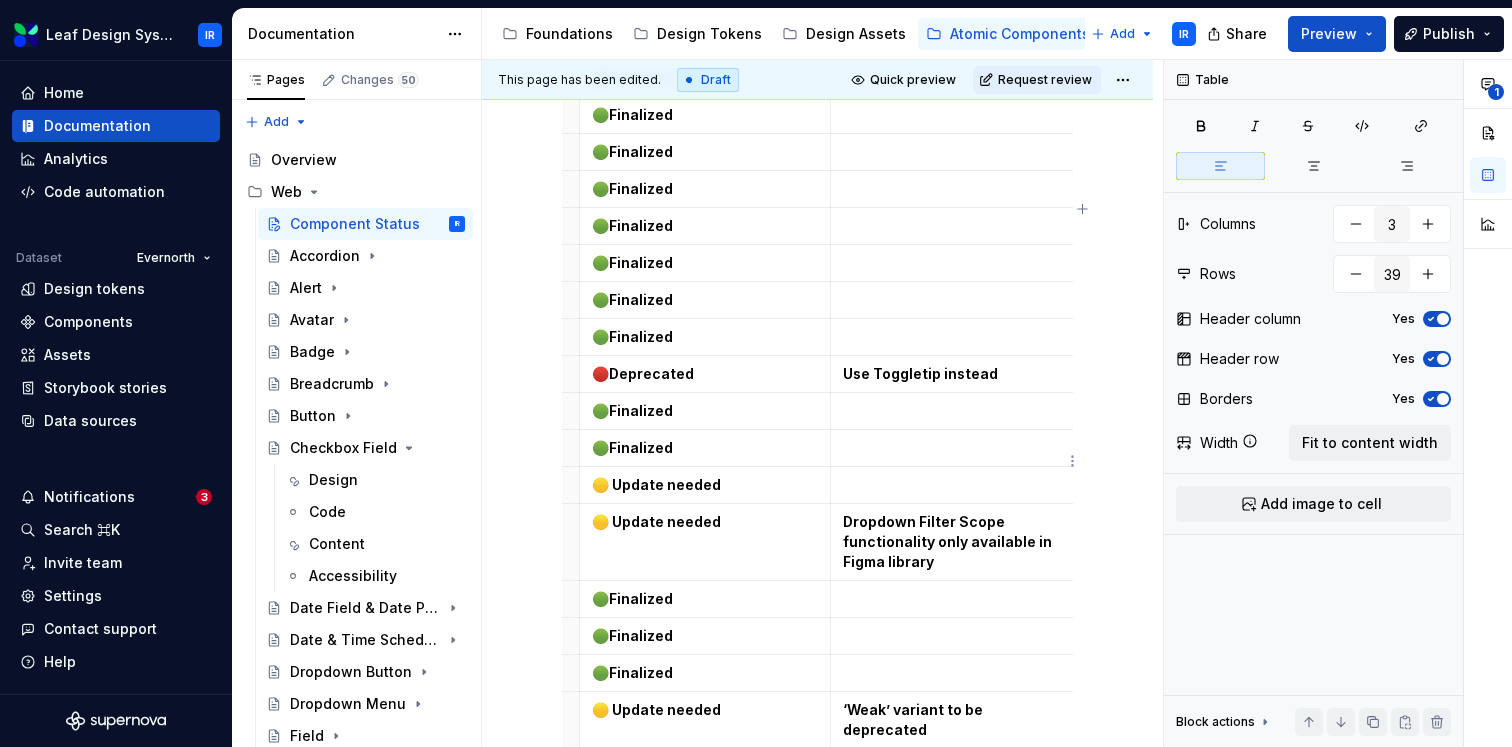 click at bounding box center [956, 485] 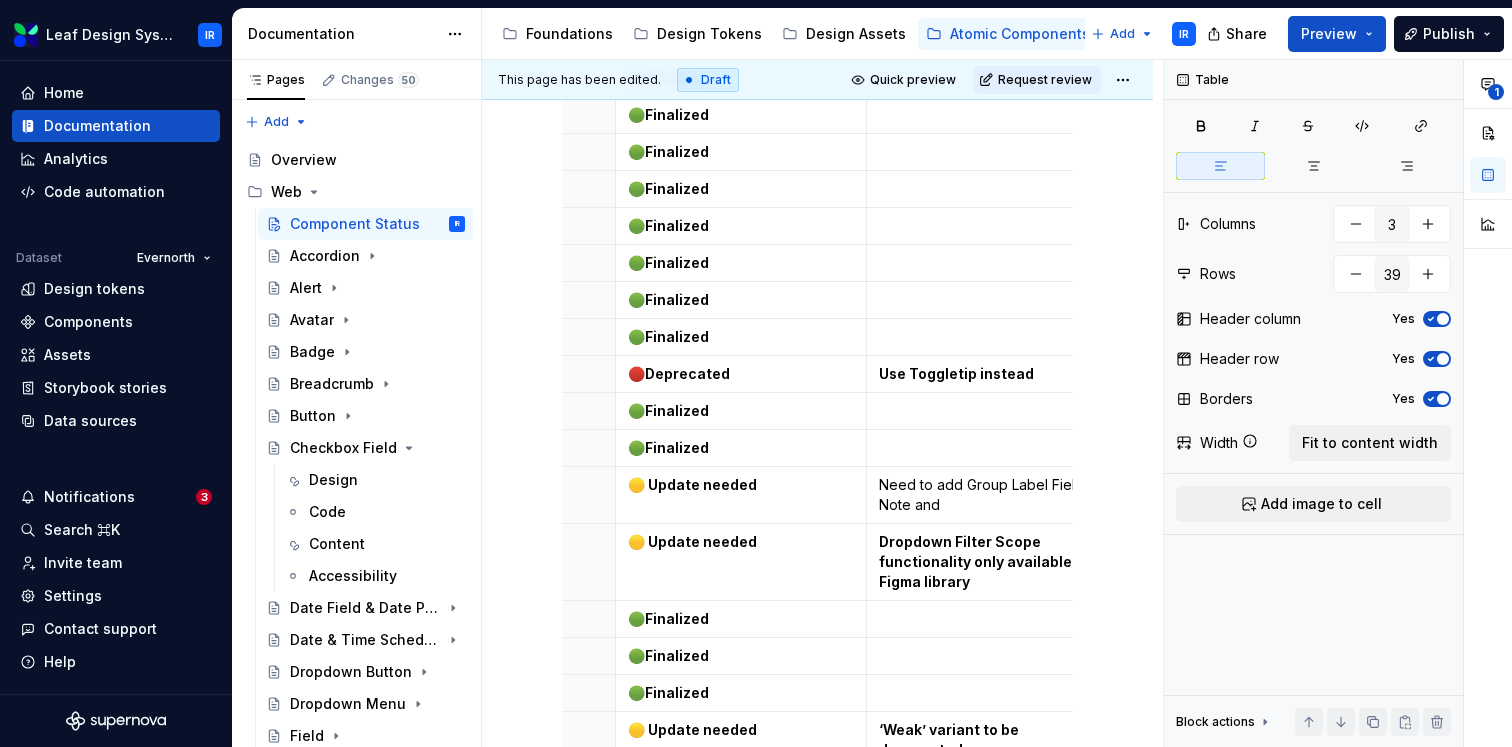 scroll, scrollTop: 0, scrollLeft: 235, axis: horizontal 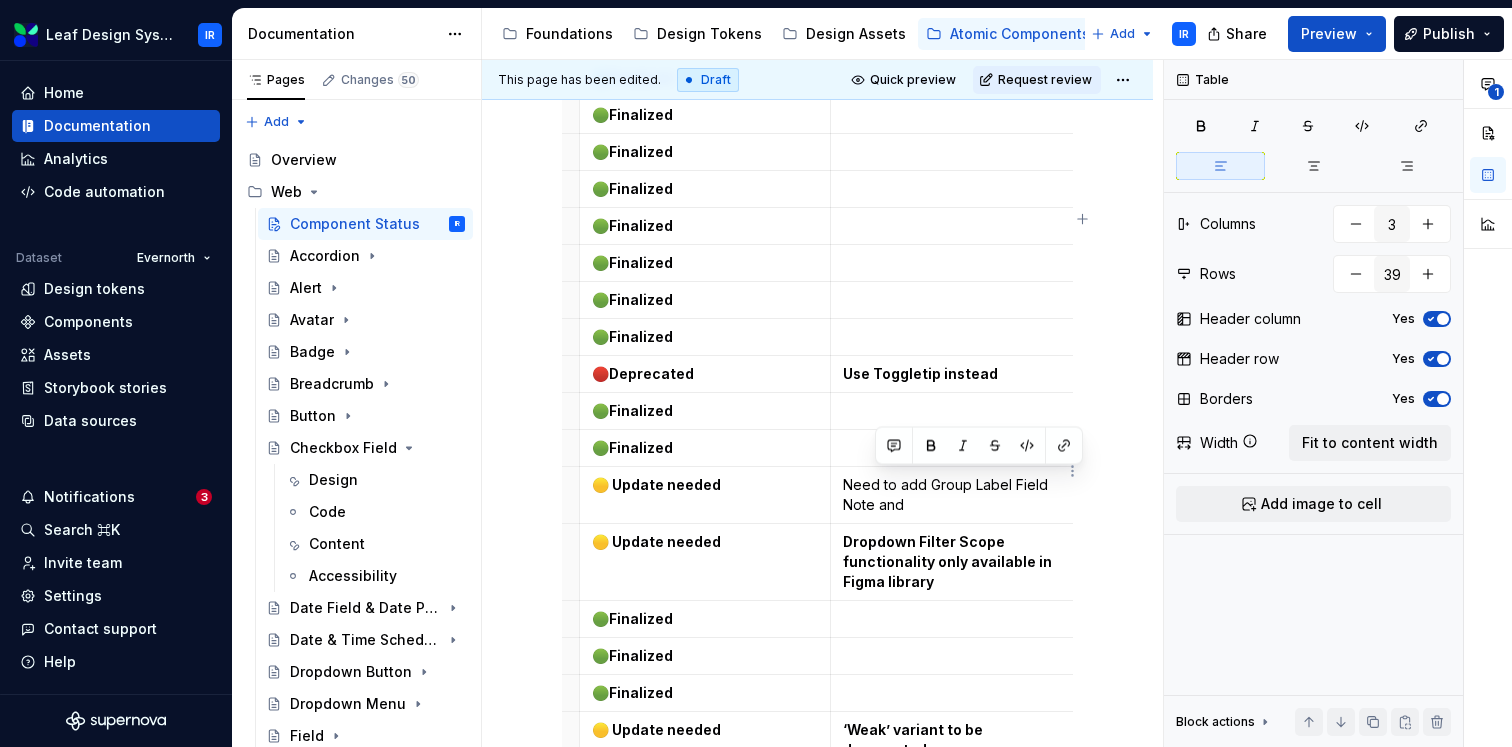 drag, startPoint x: 914, startPoint y: 480, endPoint x: 857, endPoint y: 468, distance: 58.249462 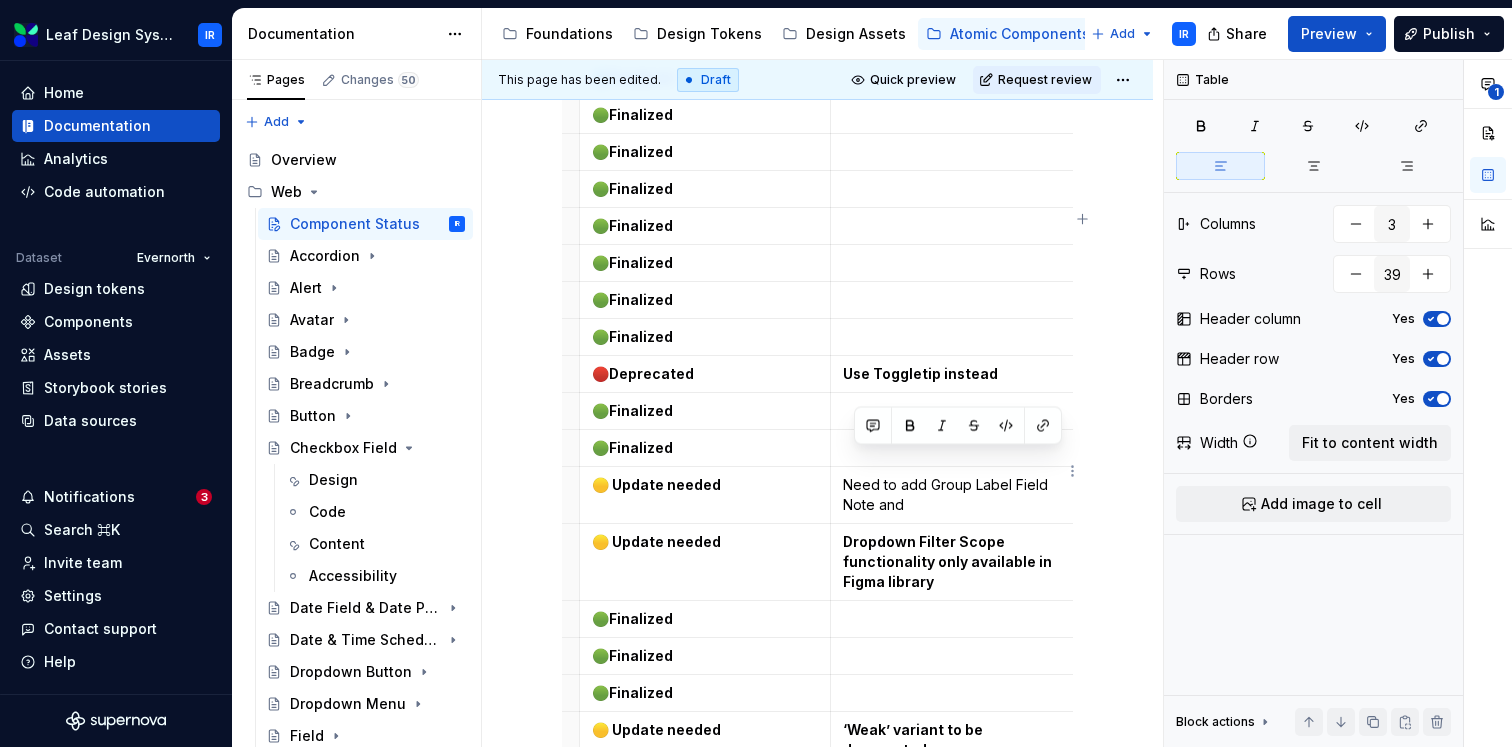 click on "Need to add Group Label Field Note and" at bounding box center (956, 495) 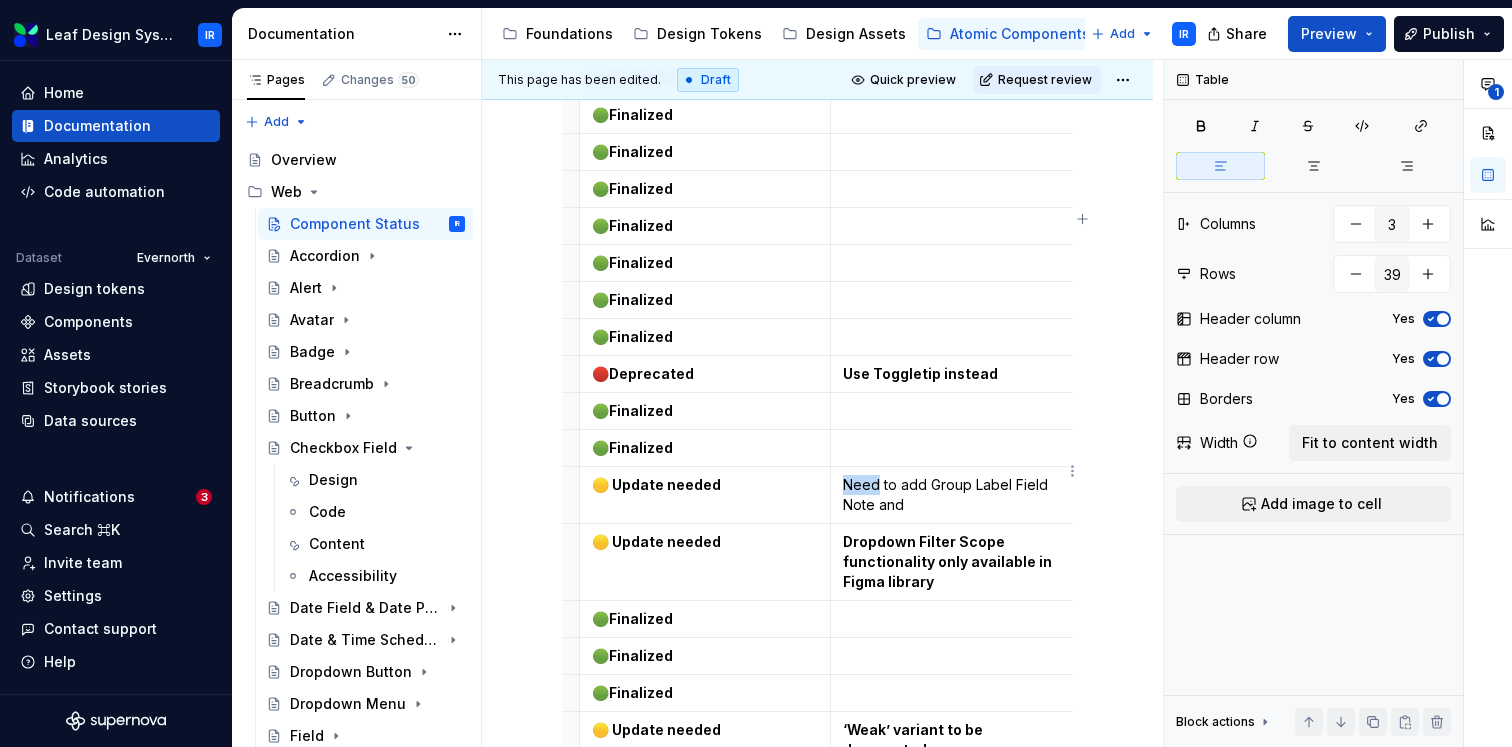 click on "Need to add Group Label Field Note and" at bounding box center [956, 495] 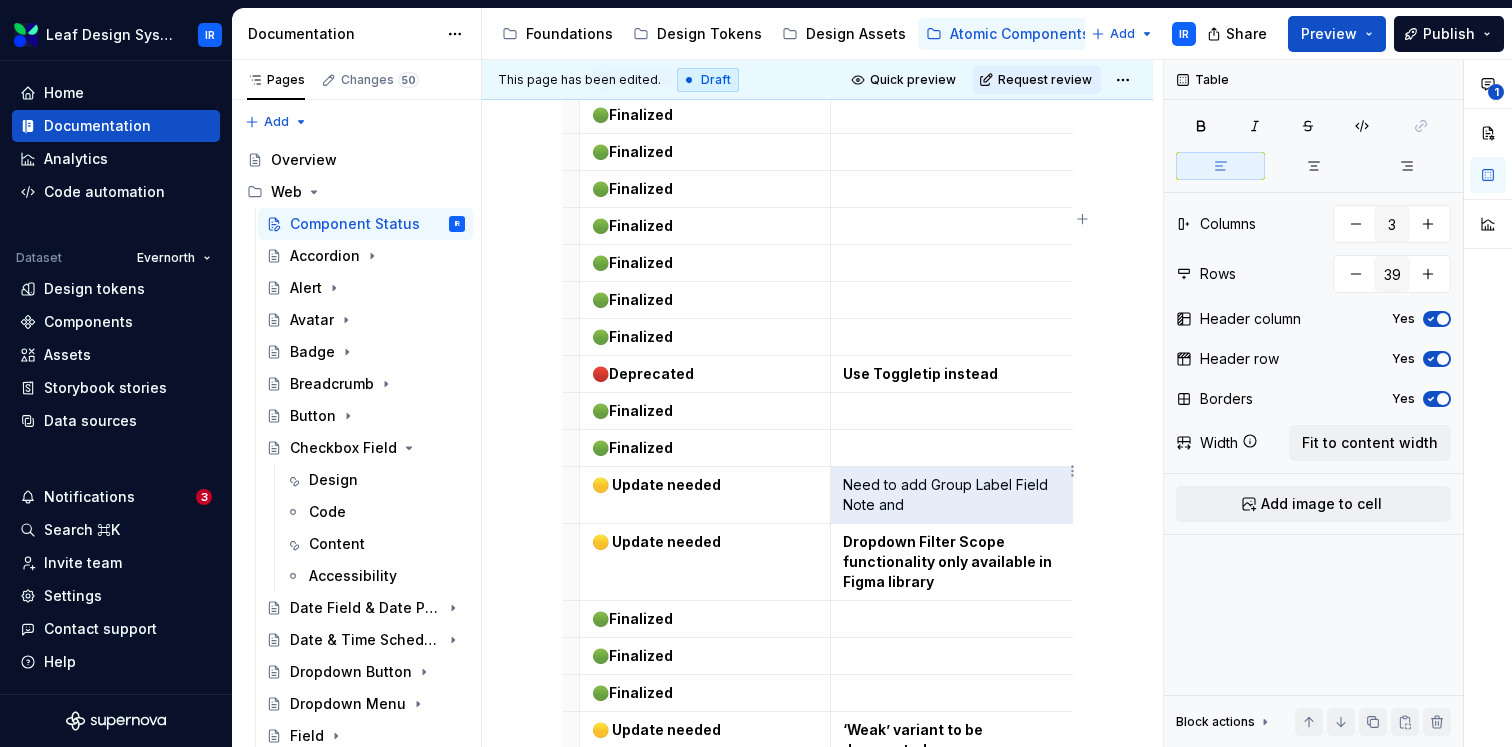 click on "Need to add Group Label Field Note and" at bounding box center [956, 495] 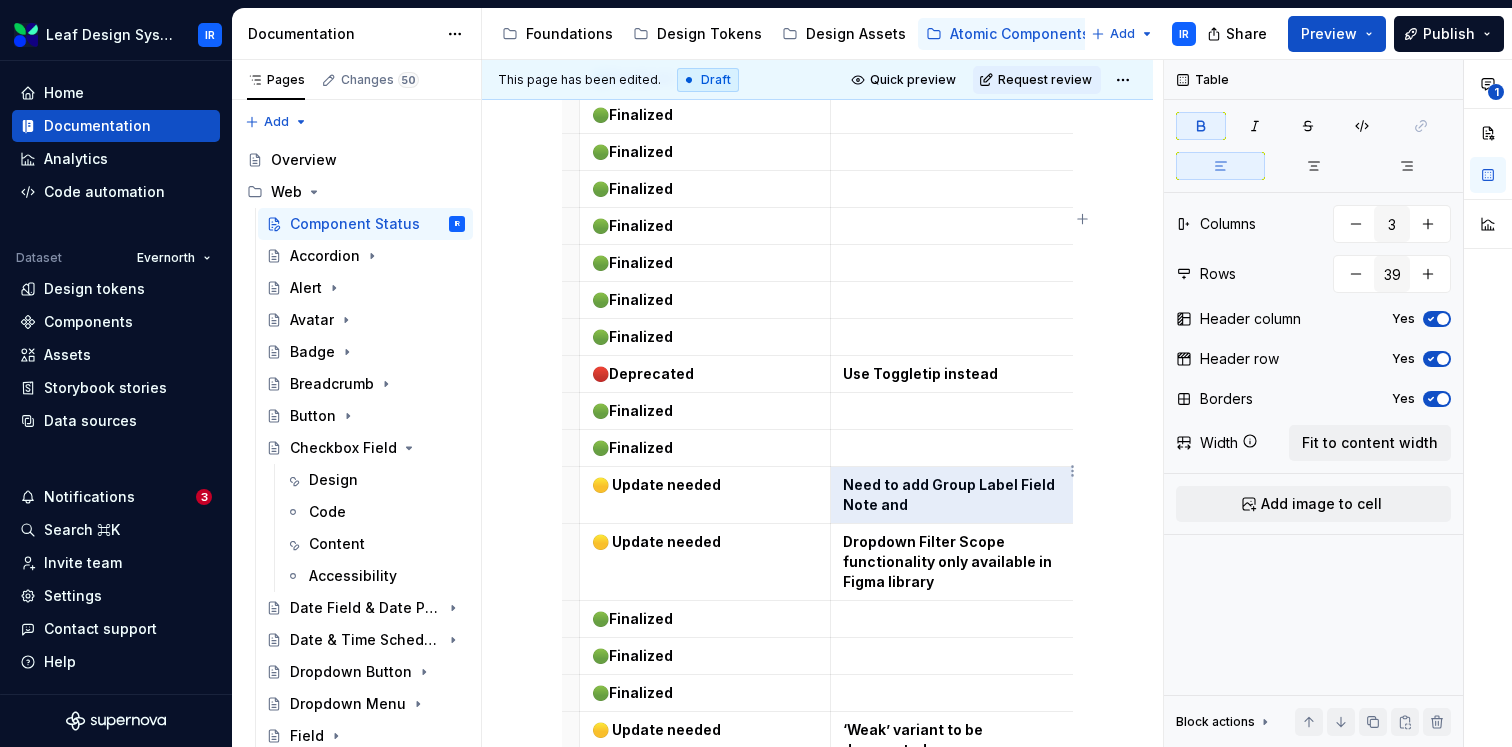click on "Need to add Group Label Field Note and" at bounding box center (956, 495) 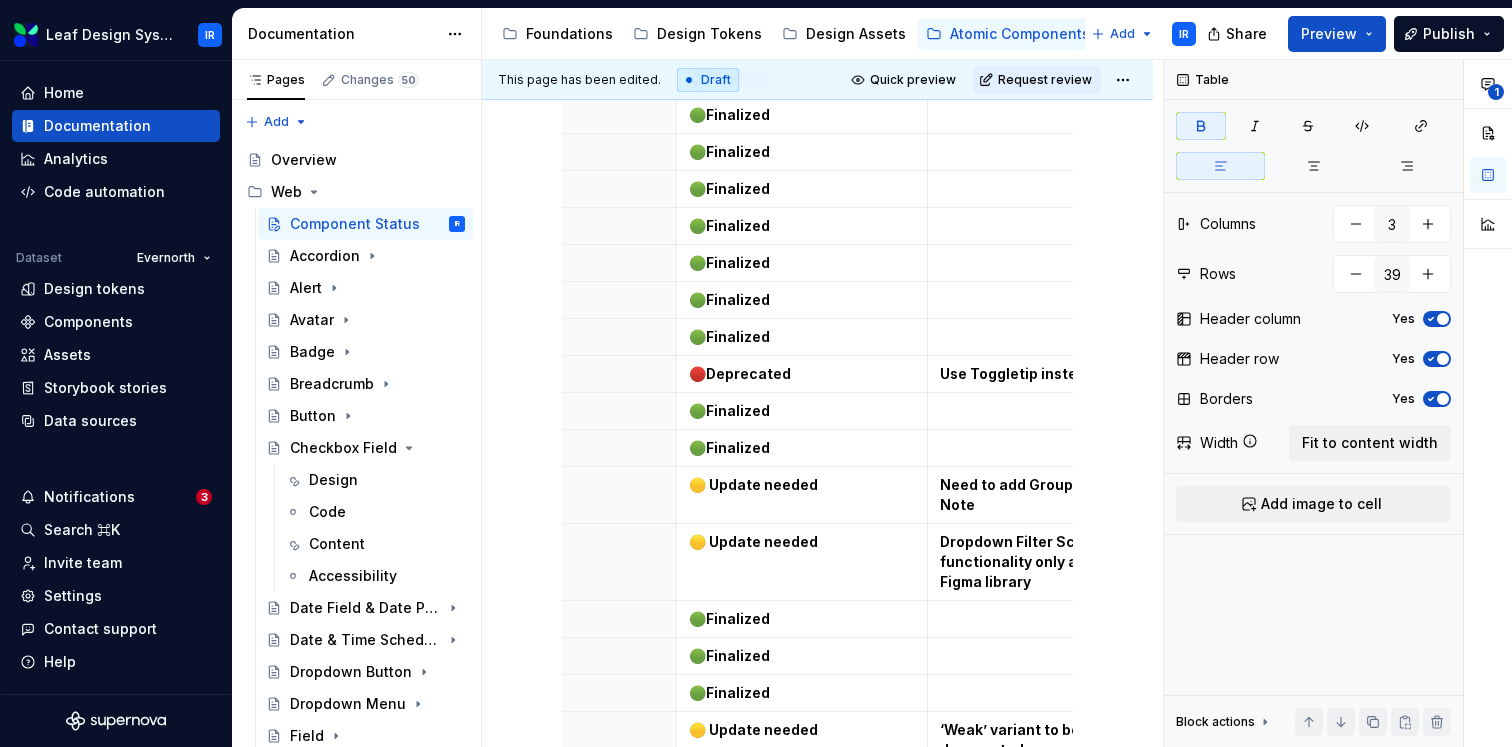 scroll, scrollTop: 0, scrollLeft: 201, axis: horizontal 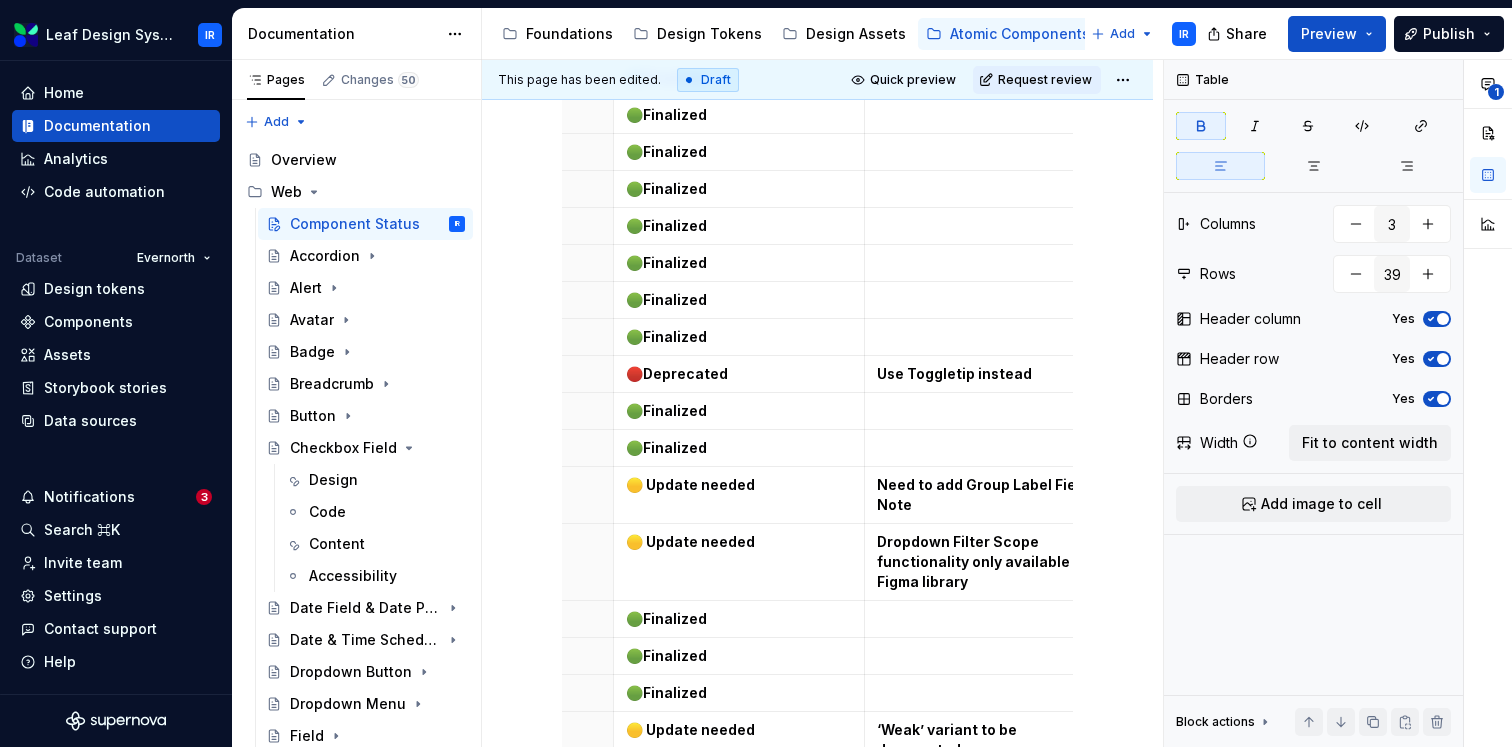 click on "Need to add Group Label Field Note" at bounding box center [990, 495] 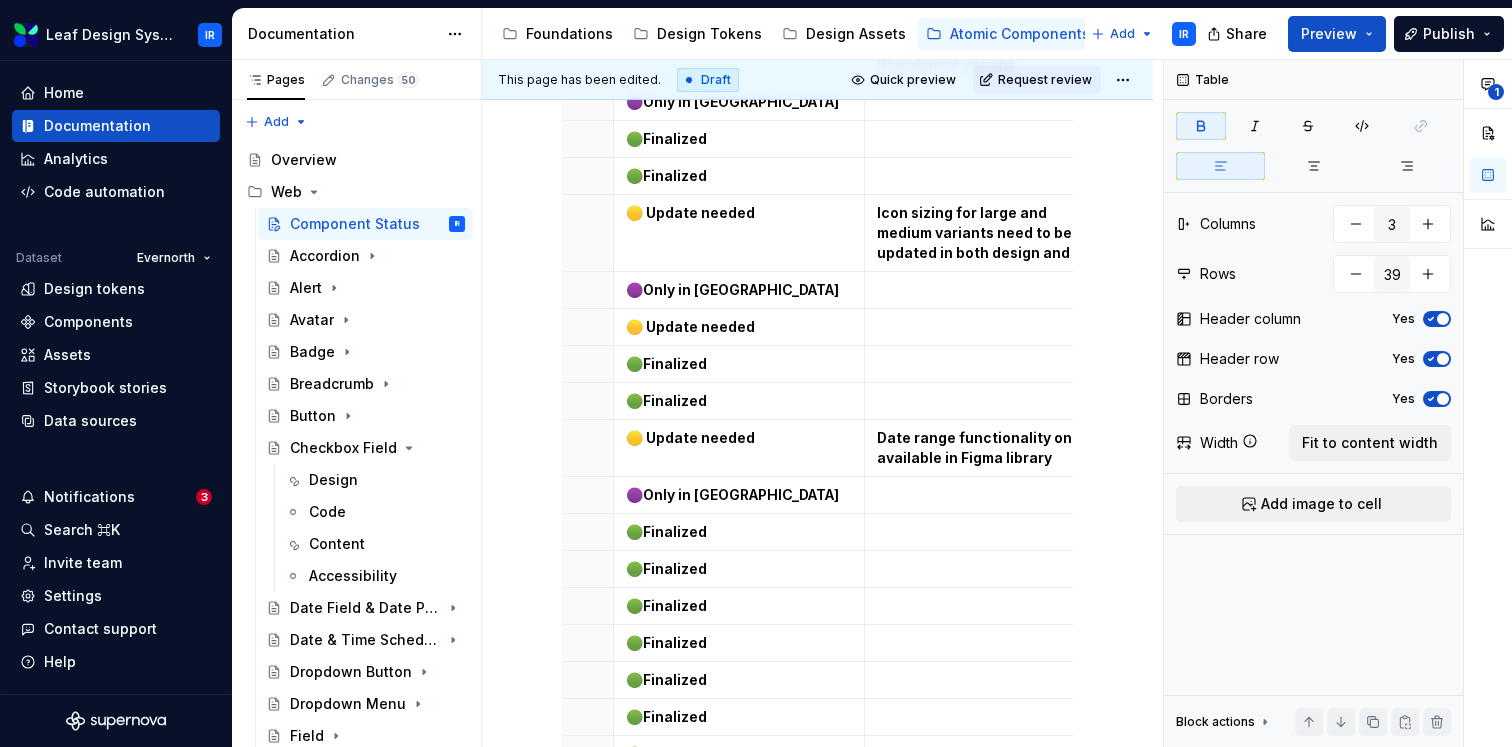 scroll, scrollTop: 1216, scrollLeft: 0, axis: vertical 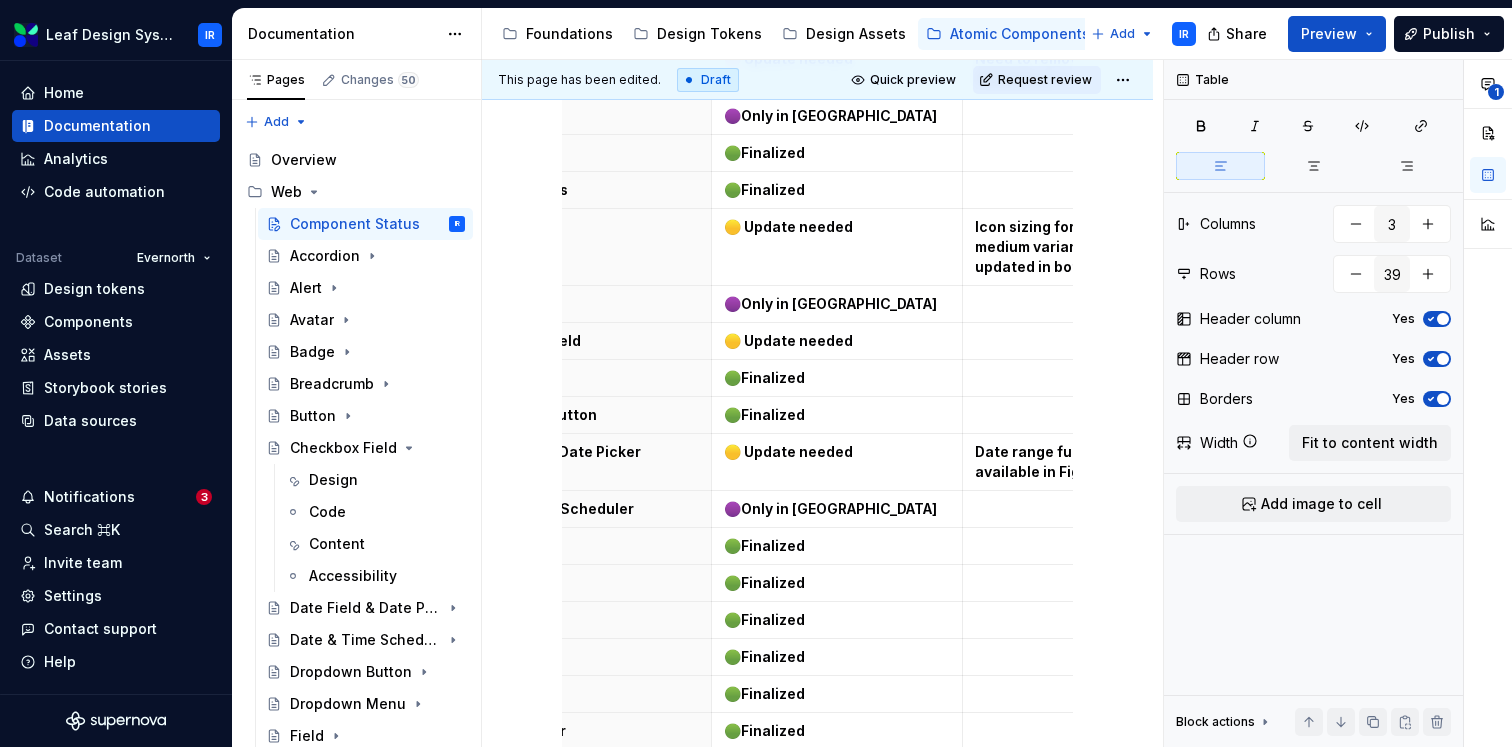 click at bounding box center [1088, 341] 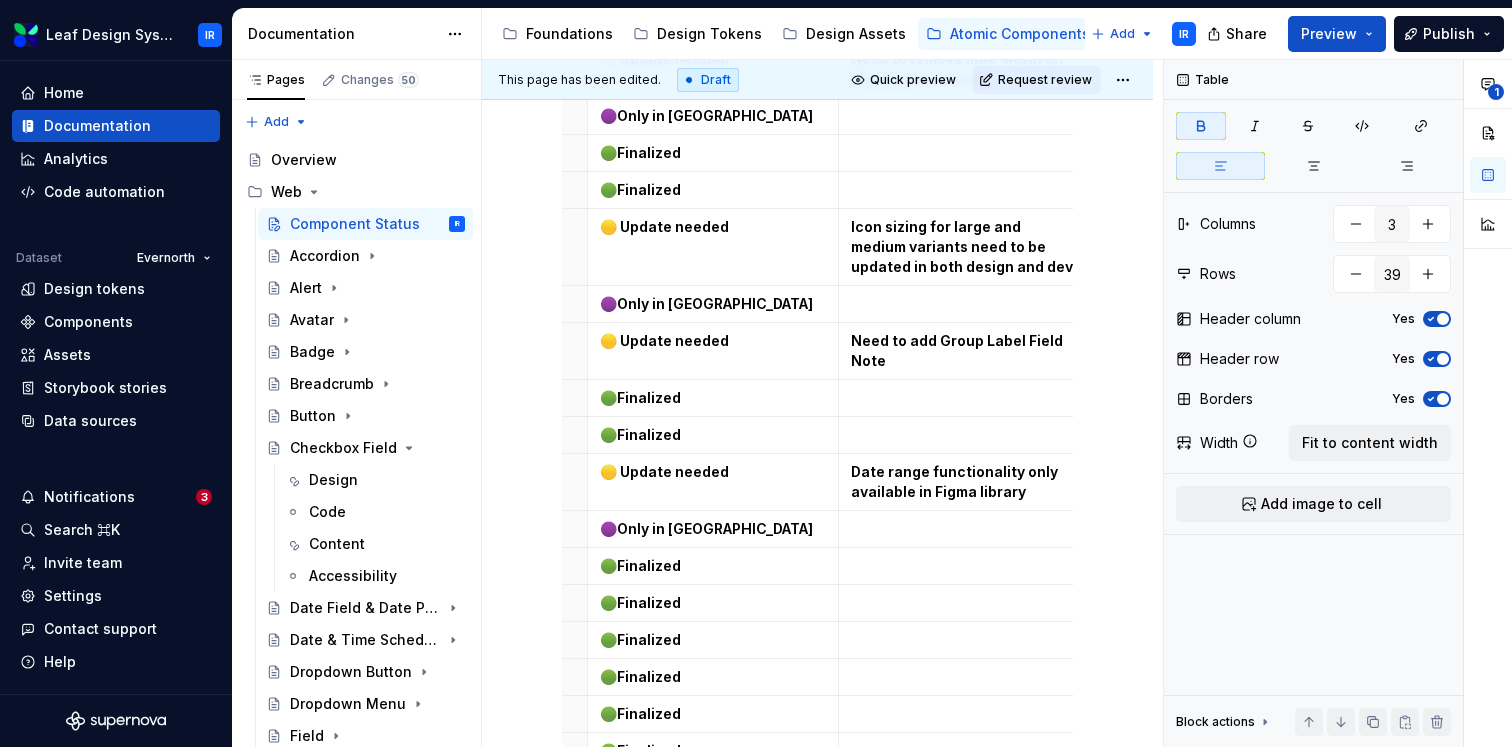 scroll, scrollTop: 0, scrollLeft: 235, axis: horizontal 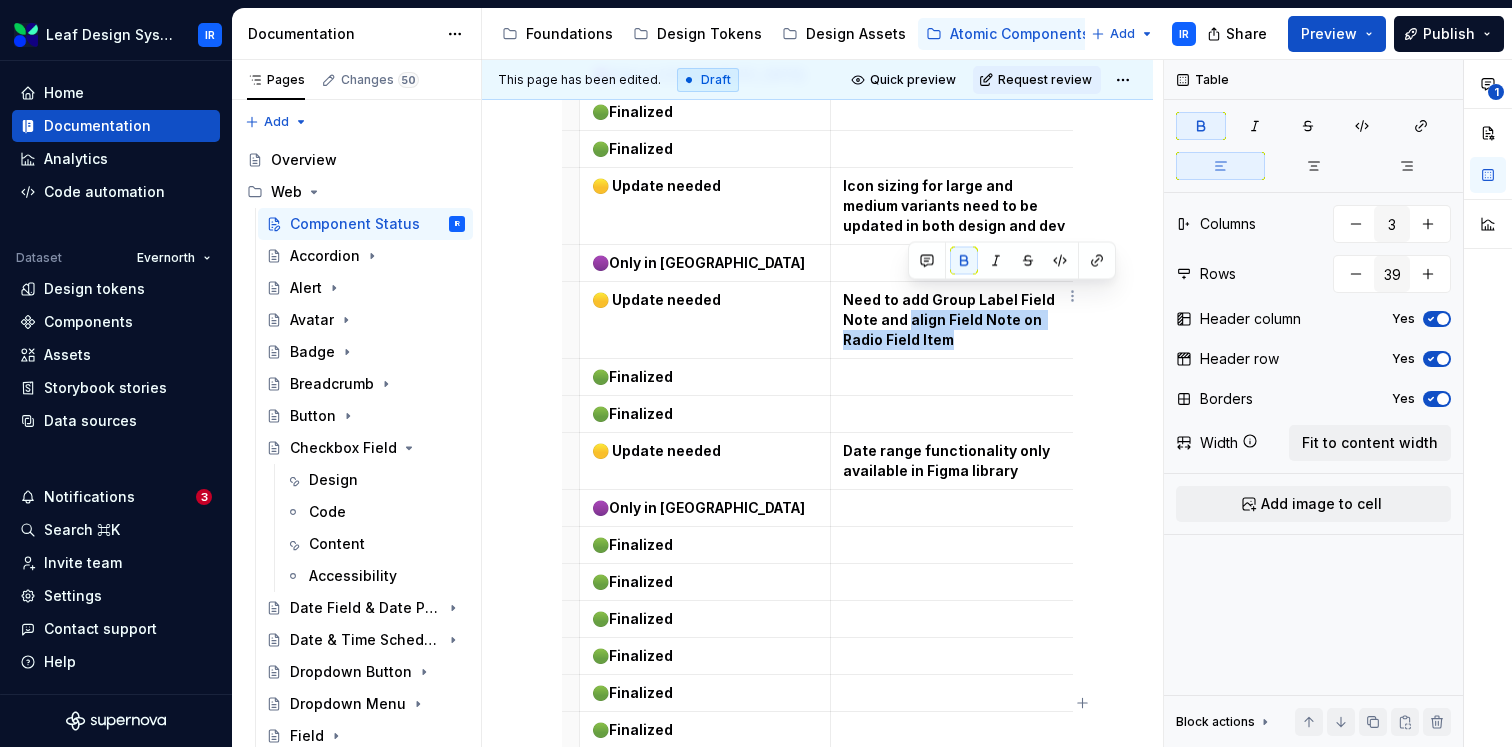 drag, startPoint x: 963, startPoint y: 314, endPoint x: 909, endPoint y: 299, distance: 56.044624 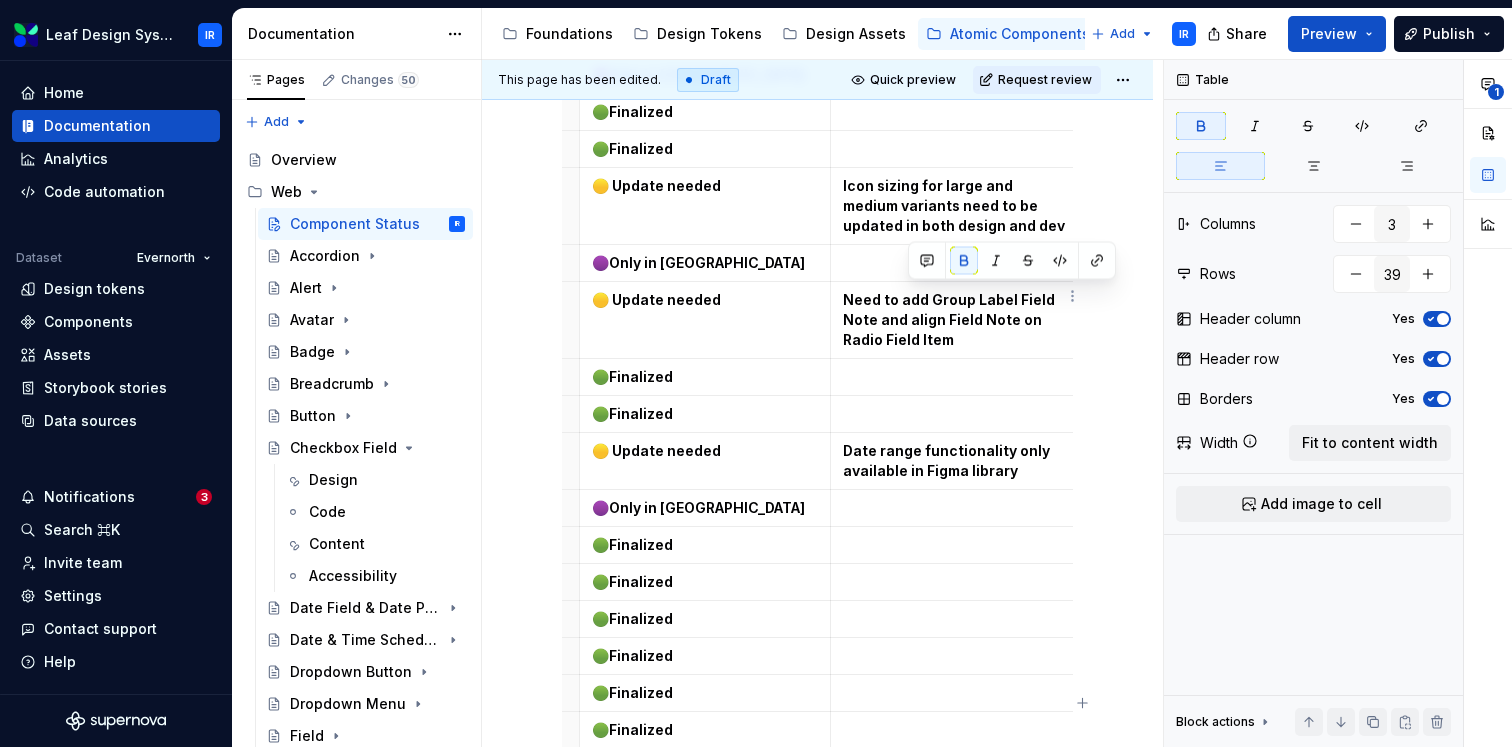 click on "Need to add Group Label Field Note and align Field Note on Radio Field Item" at bounding box center (950, 319) 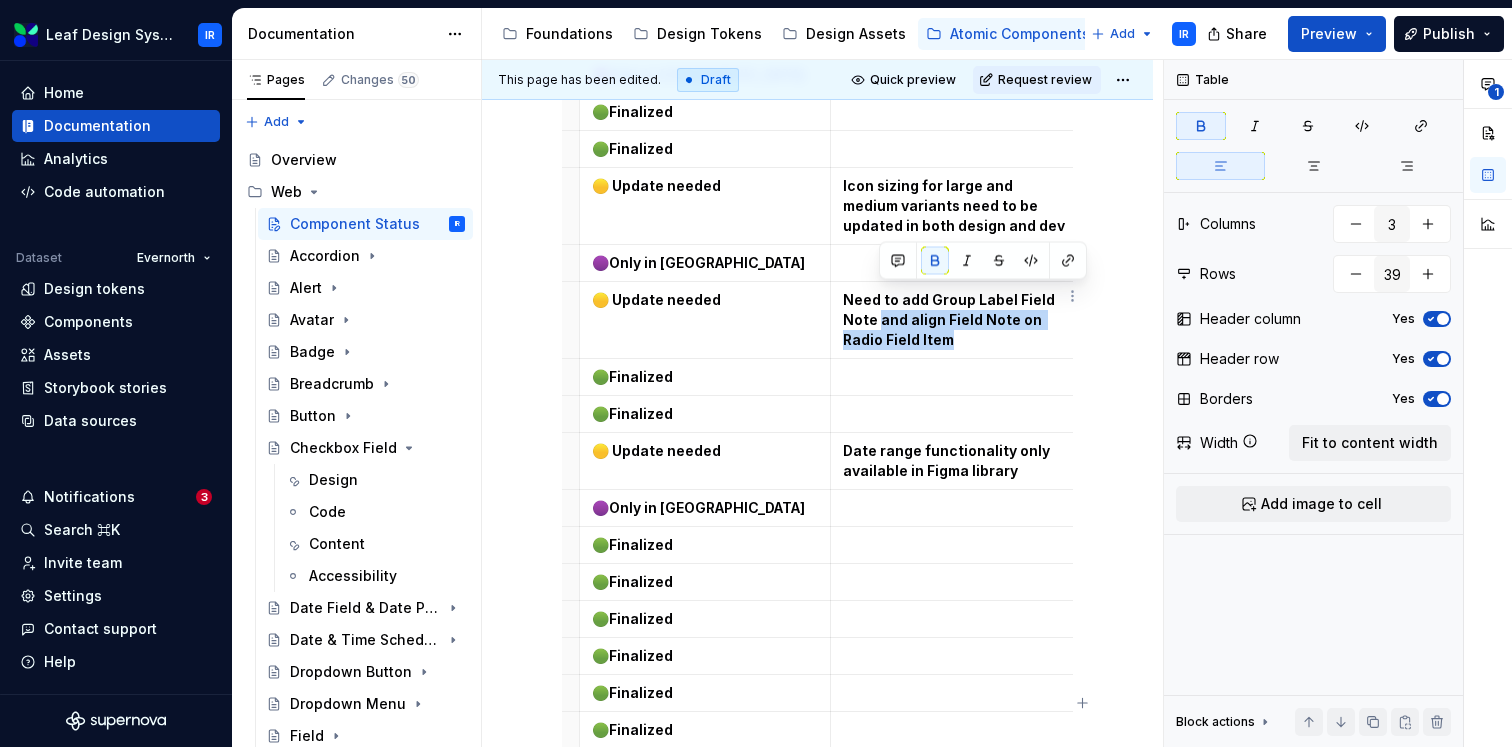 drag, startPoint x: 963, startPoint y: 319, endPoint x: 881, endPoint y: 297, distance: 84.89994 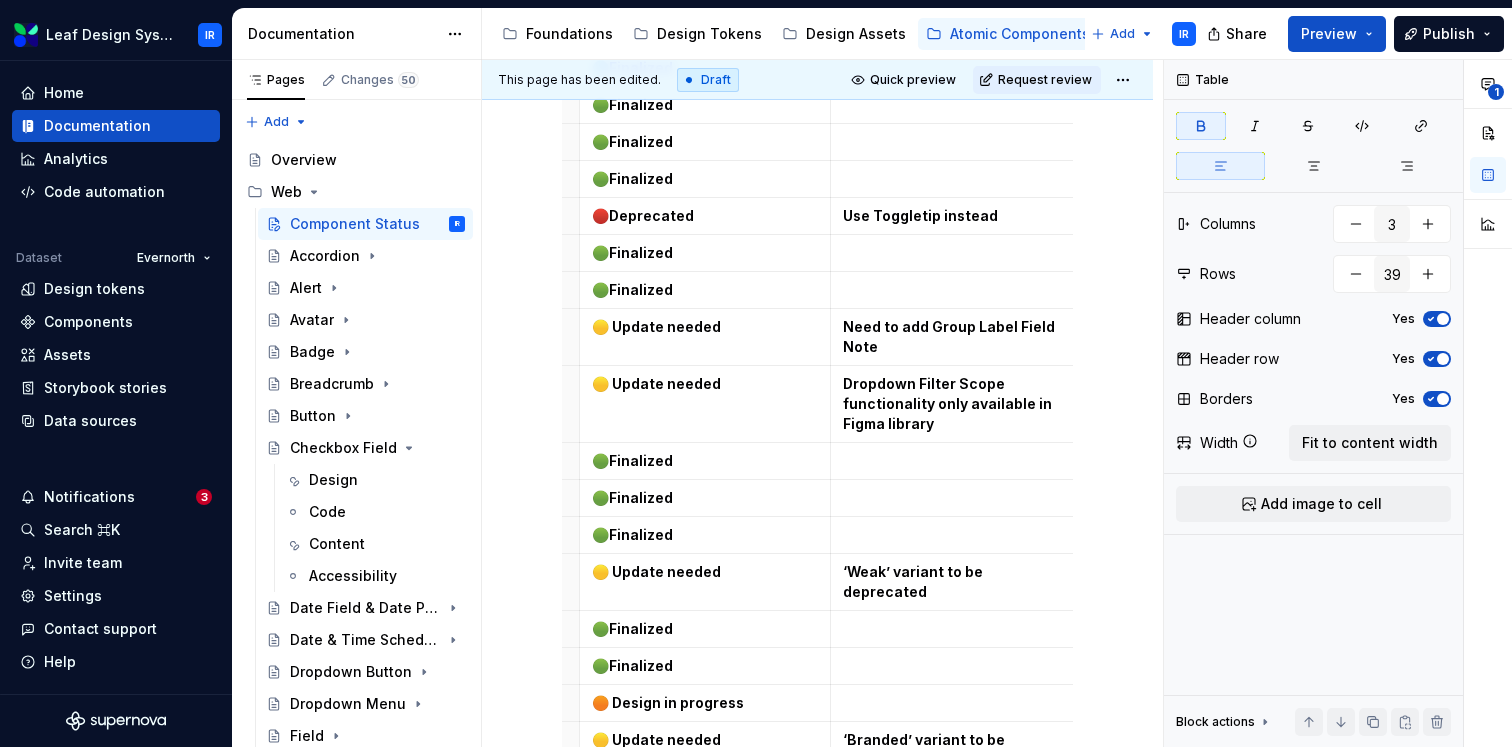 scroll, scrollTop: 1938, scrollLeft: 0, axis: vertical 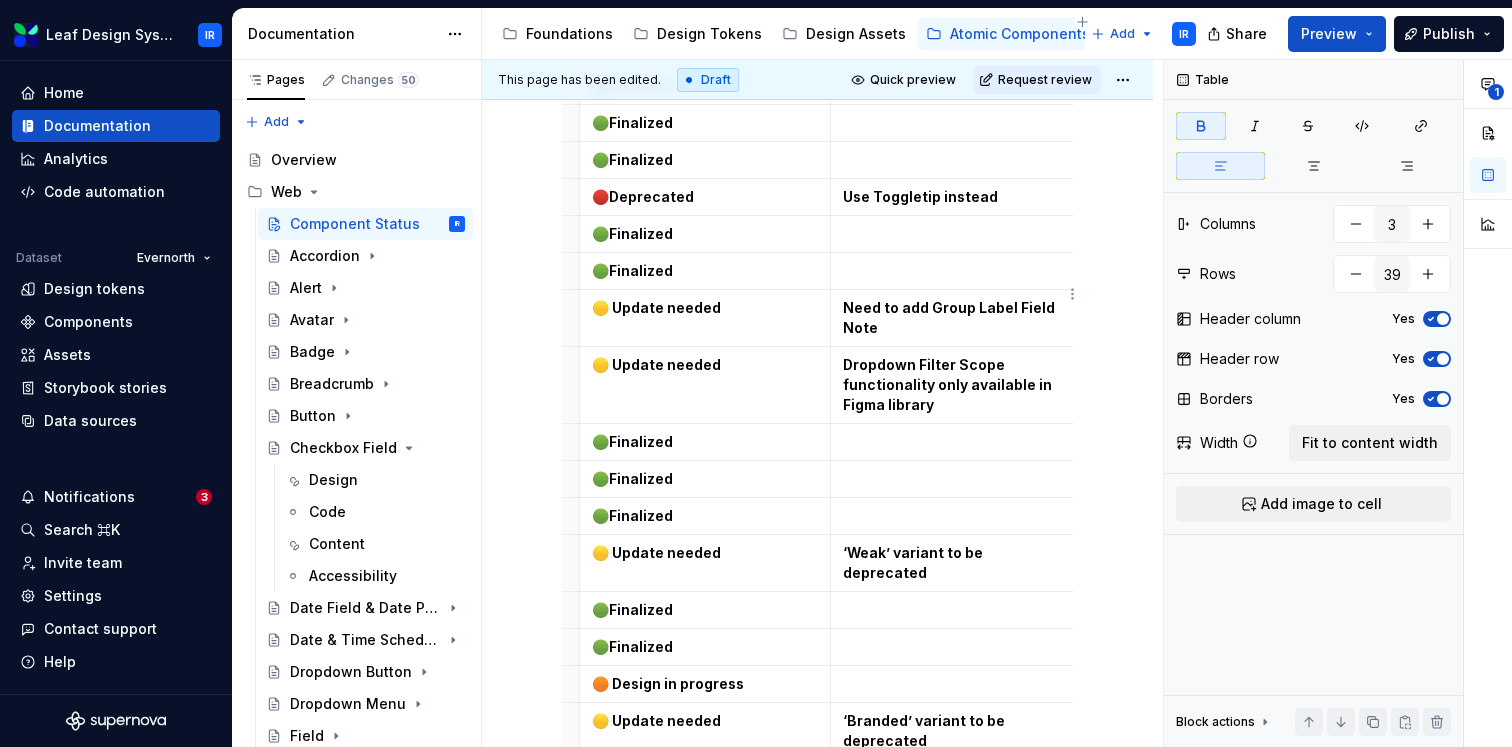 click on "Need to add Group Label Field Note" at bounding box center [956, 318] 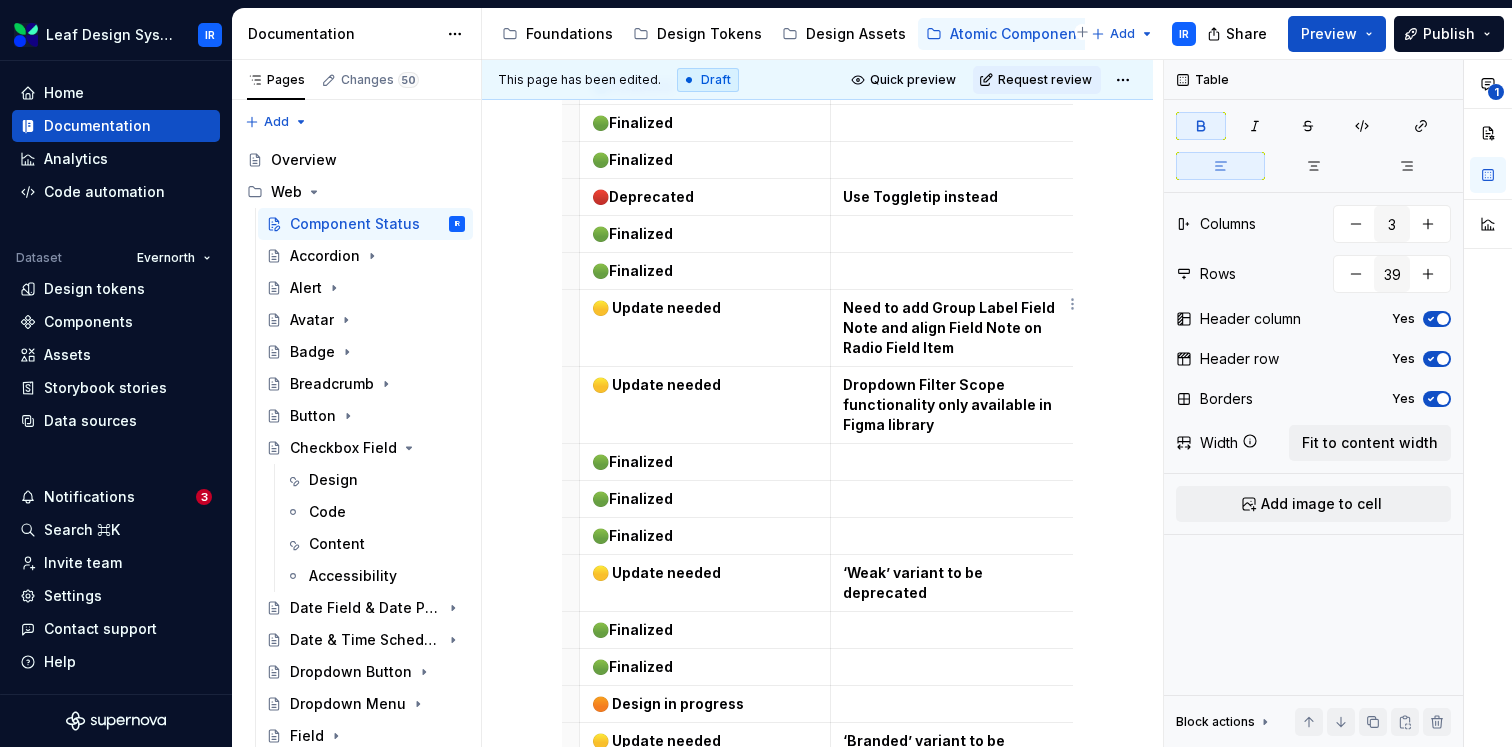 click on "Need to add Group Label Field Note and align Field Note on Radio Field Item" at bounding box center (950, 327) 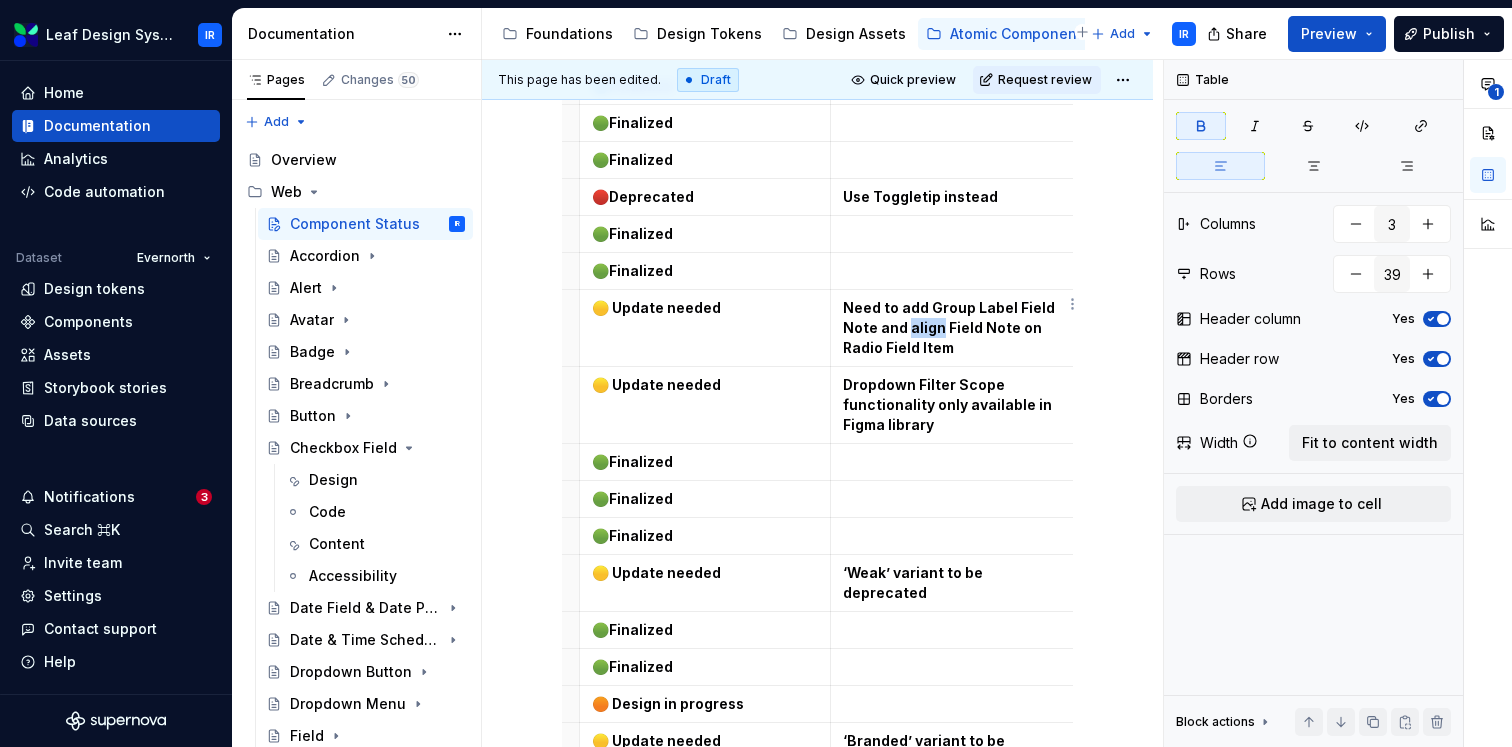 click on "Need to add Group Label Field Note and align Field Note on Radio Field Item" at bounding box center (950, 327) 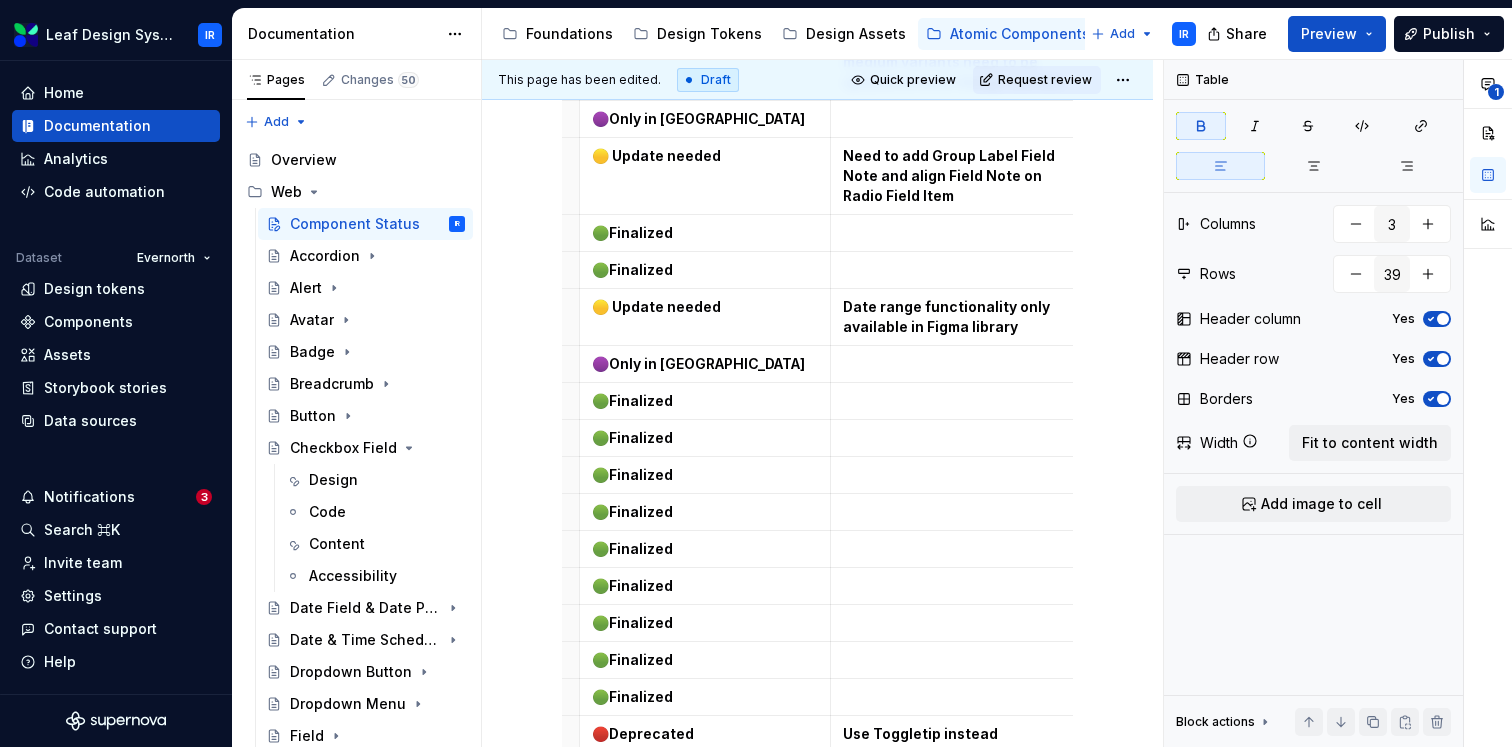 scroll, scrollTop: 1301, scrollLeft: 0, axis: vertical 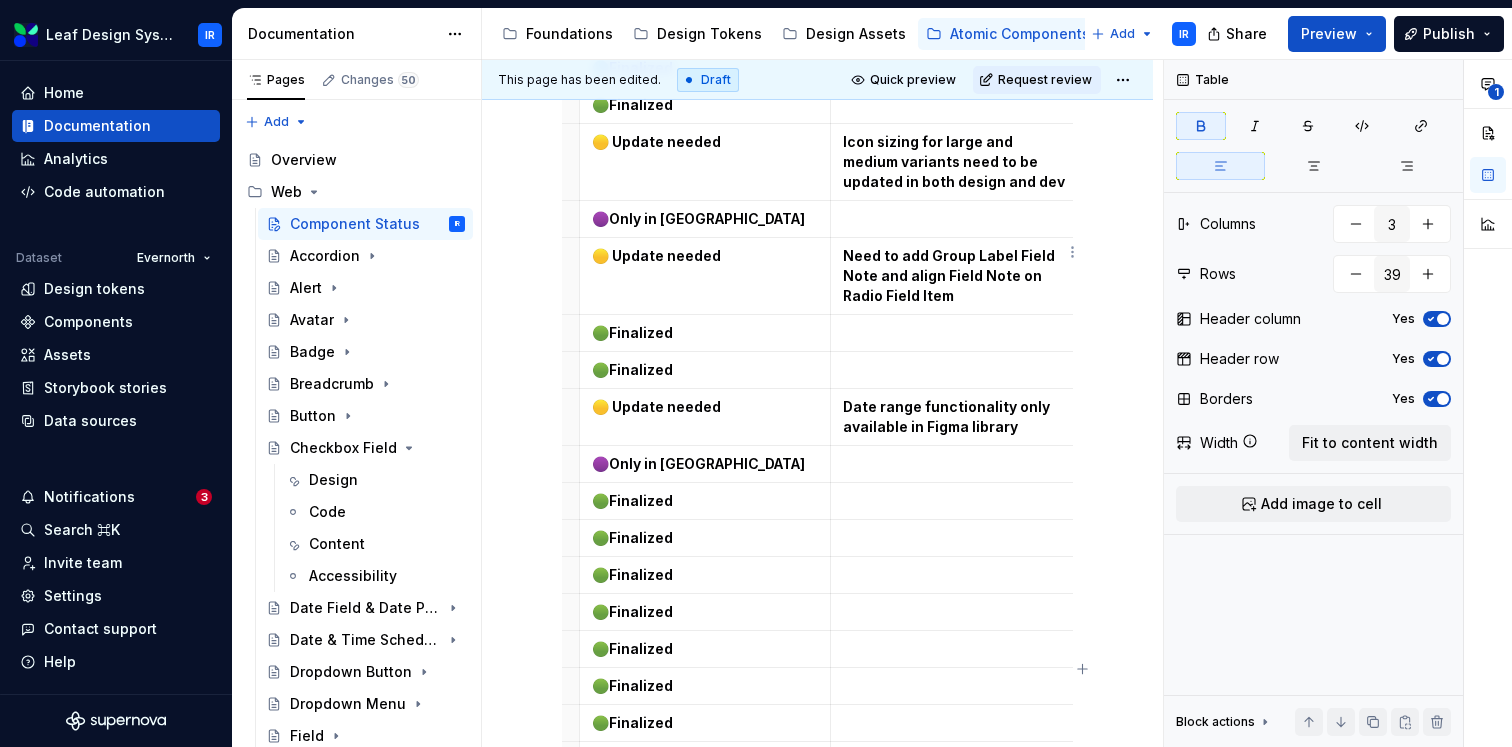 click on "Need to add Group Label Field Note and align Field Note on Radio Field Item" at bounding box center [950, 275] 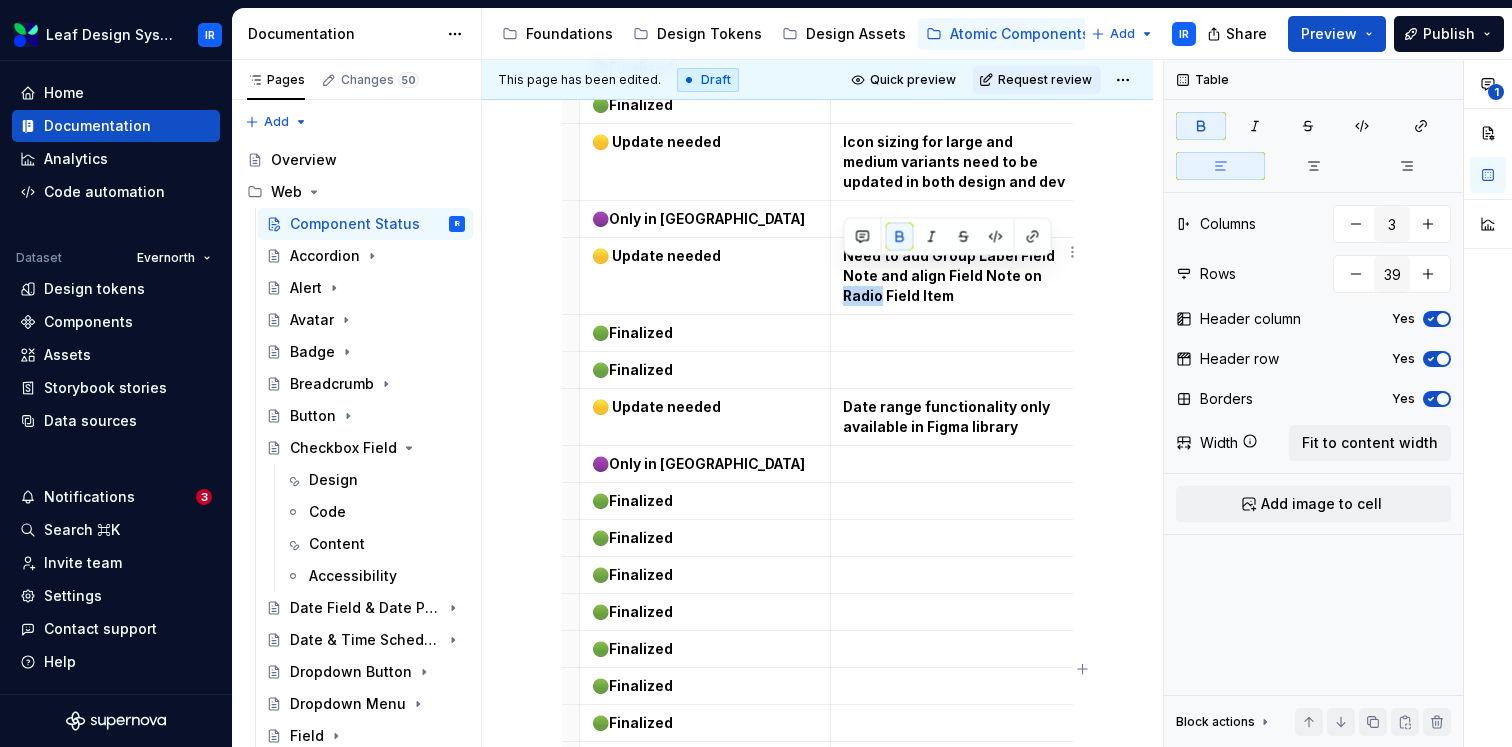 click on "Need to add Group Label Field Note and align Field Note on Radio Field Item" at bounding box center (950, 275) 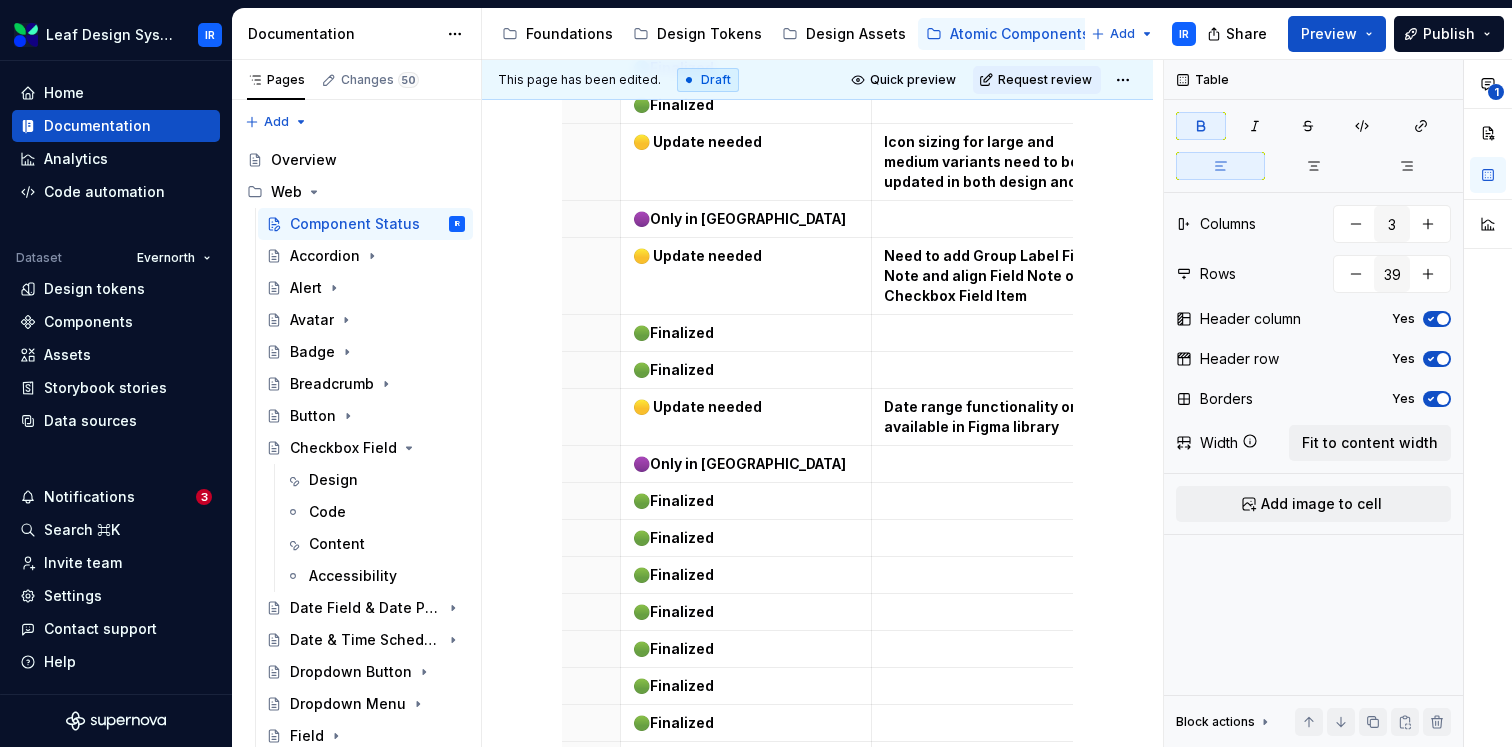 scroll, scrollTop: 0, scrollLeft: 235, axis: horizontal 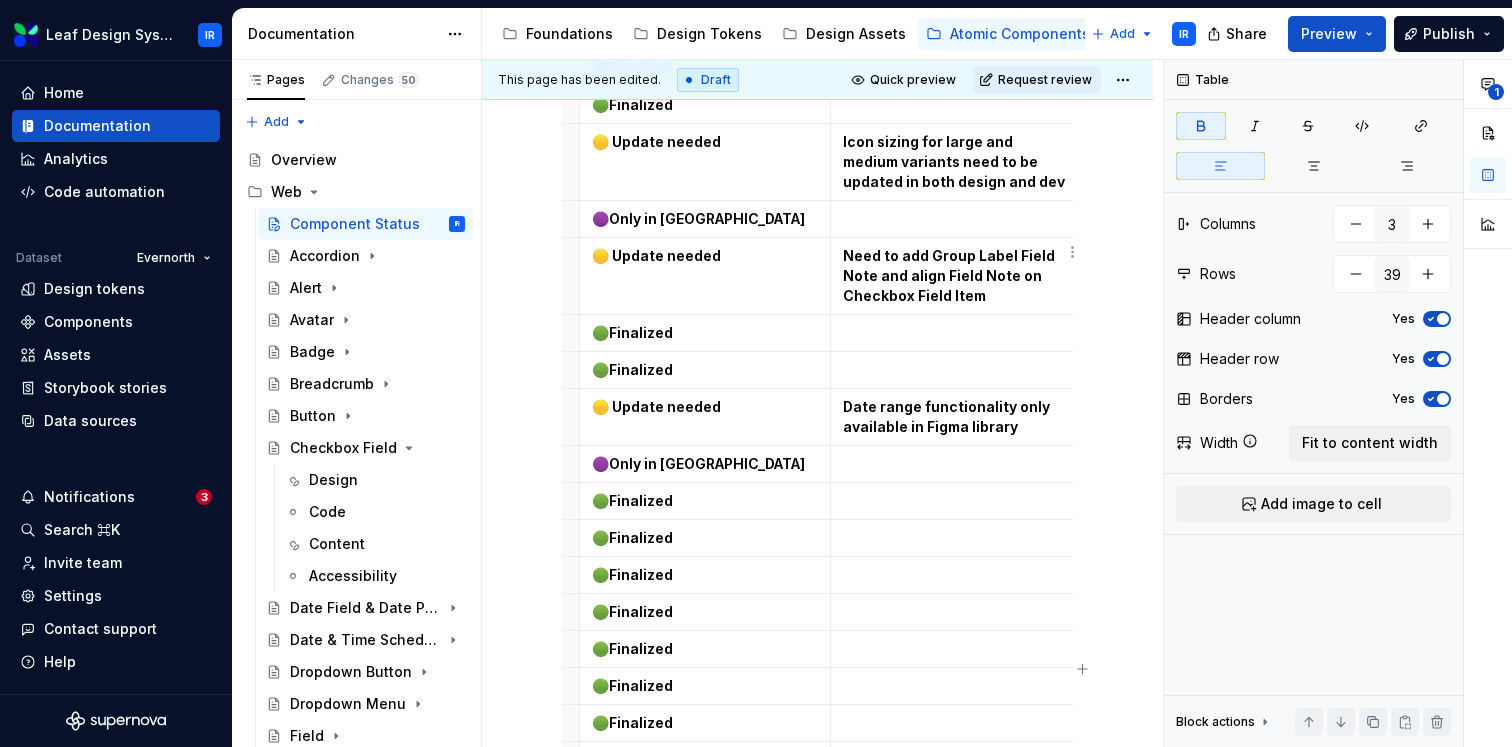 click on "Need to add Group Label Field Note and align Field Note on Checkbox Field Item" at bounding box center [950, 275] 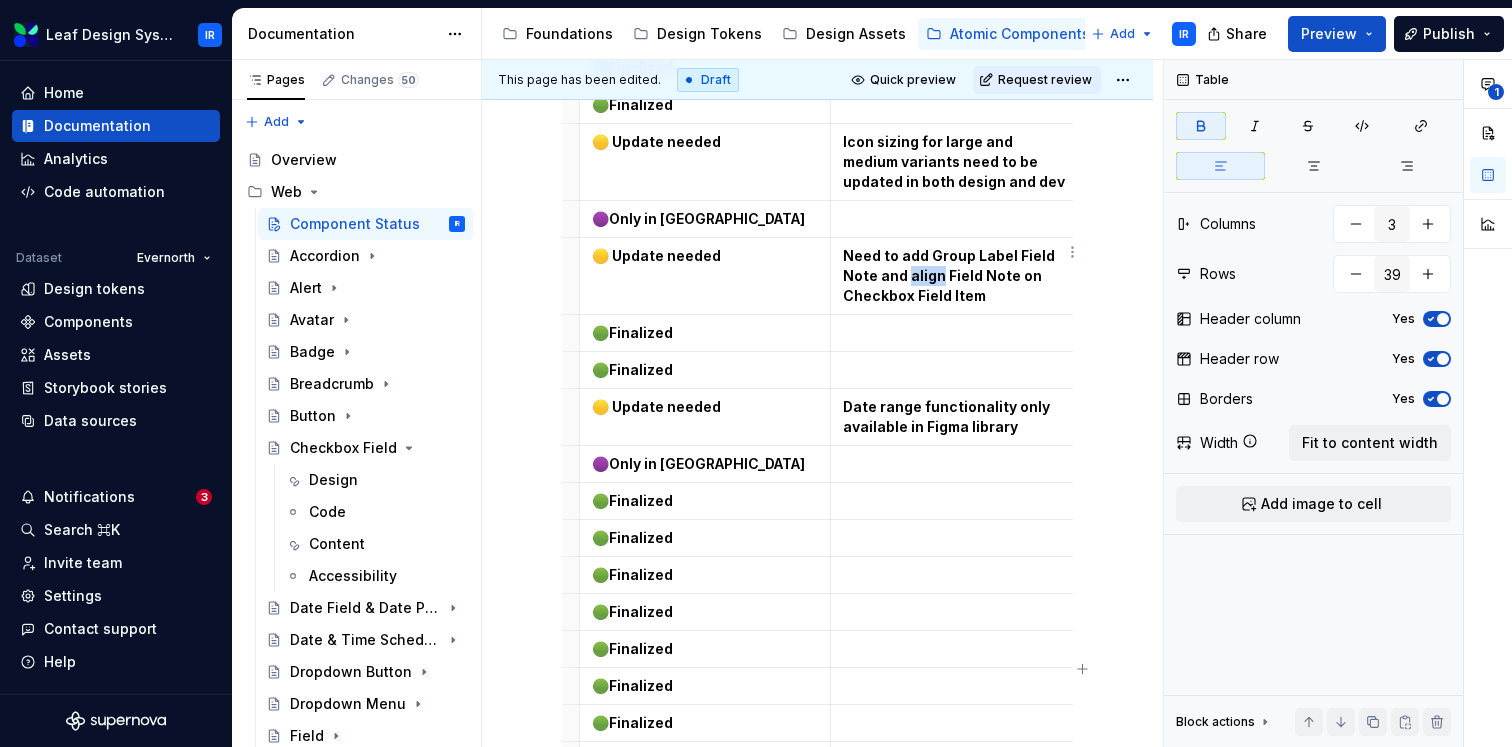 click on "Need to add Group Label Field Note and align Field Note on Checkbox Field Item" at bounding box center (950, 275) 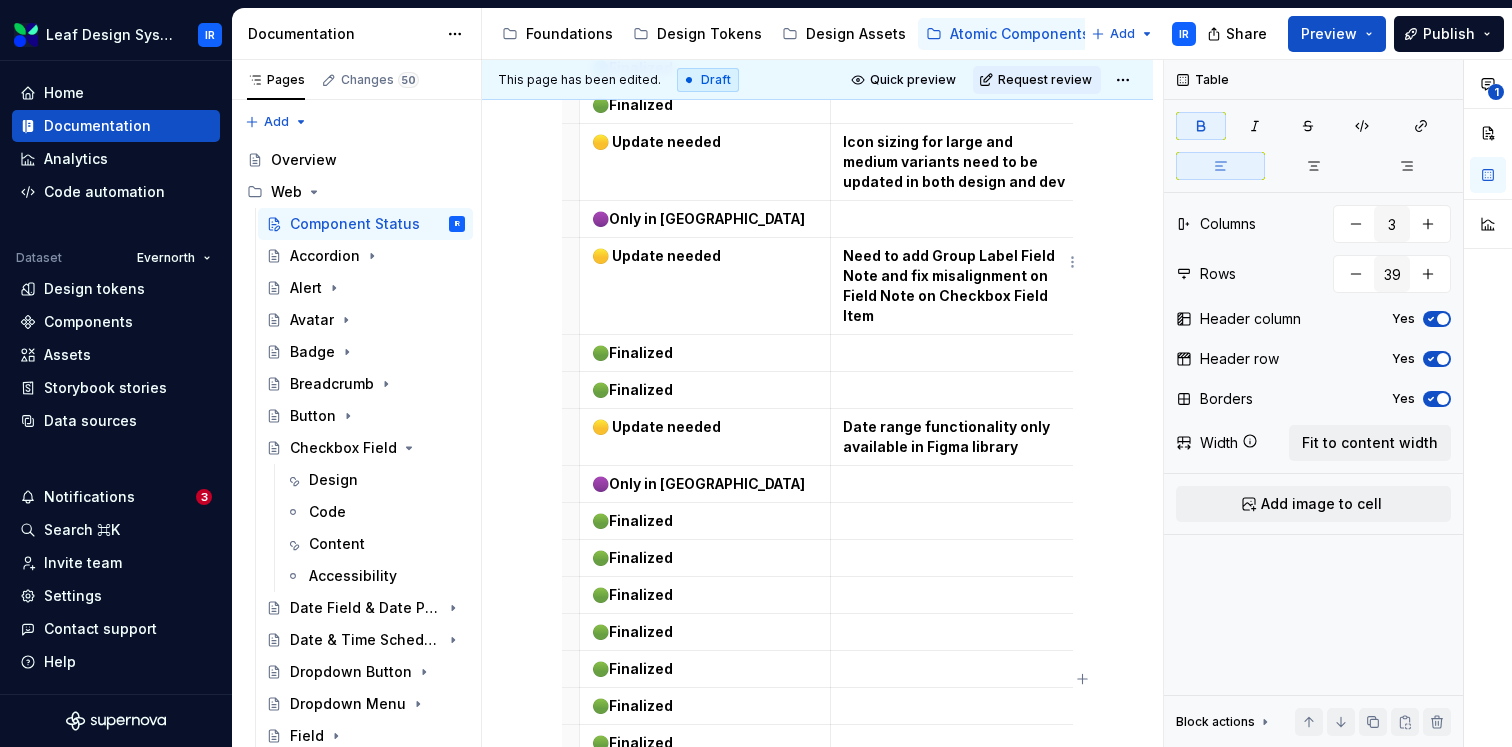 click on "Need to add Group Label Field Note and fix misalignment on Field Note on Checkbox Field Item" at bounding box center [950, 285] 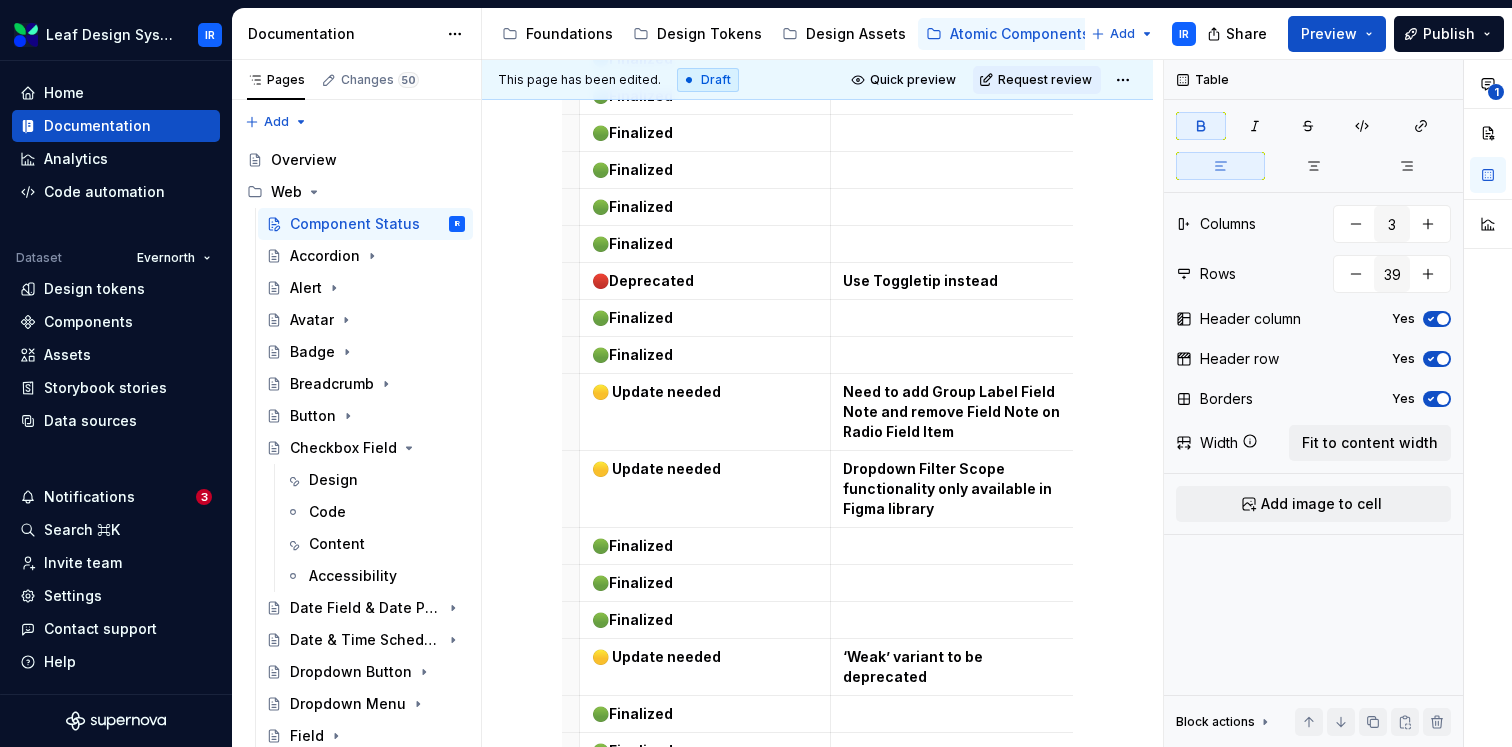 scroll, scrollTop: 1979, scrollLeft: 0, axis: vertical 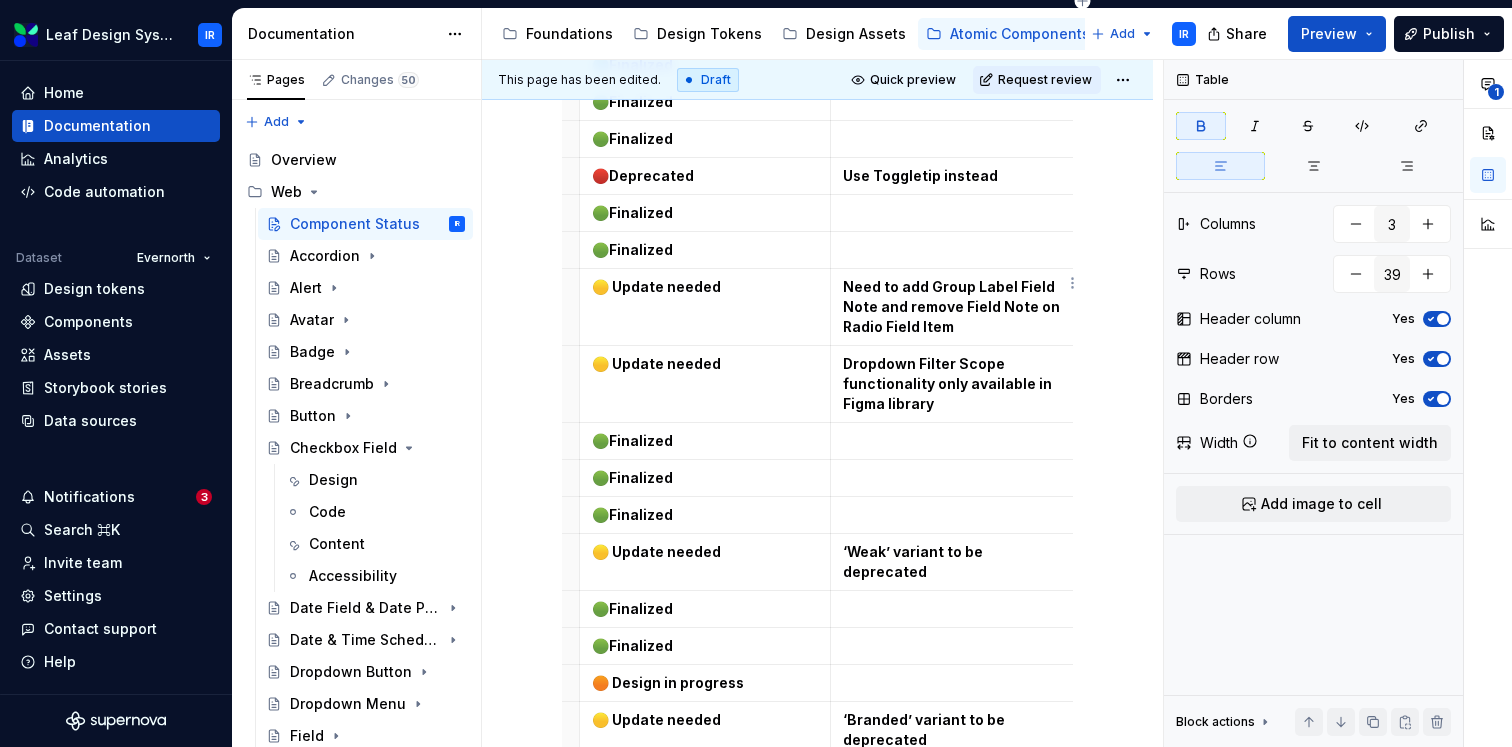 click on "Need to add Group Label Field Note and remove Field Note on Radio Field Item" at bounding box center (953, 306) 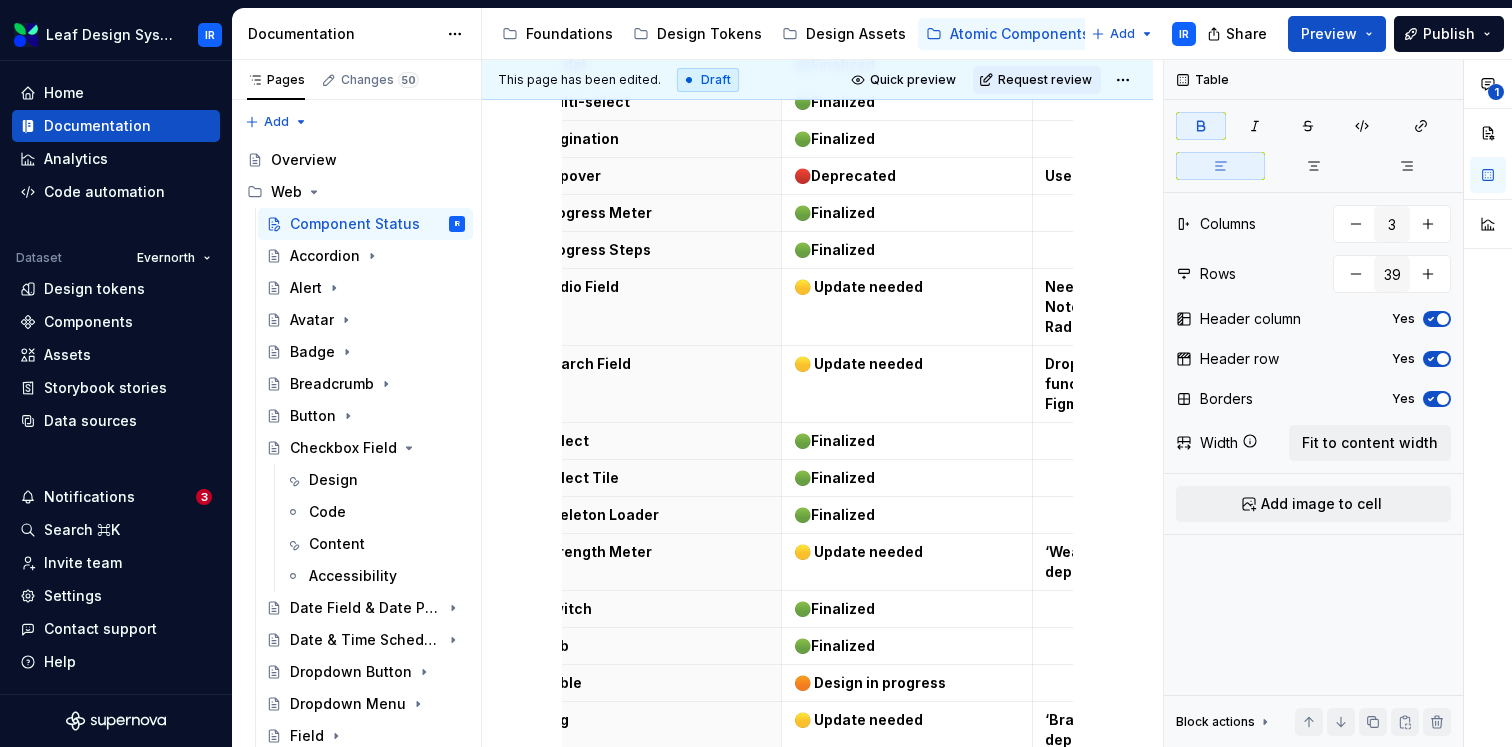 scroll, scrollTop: 0, scrollLeft: 0, axis: both 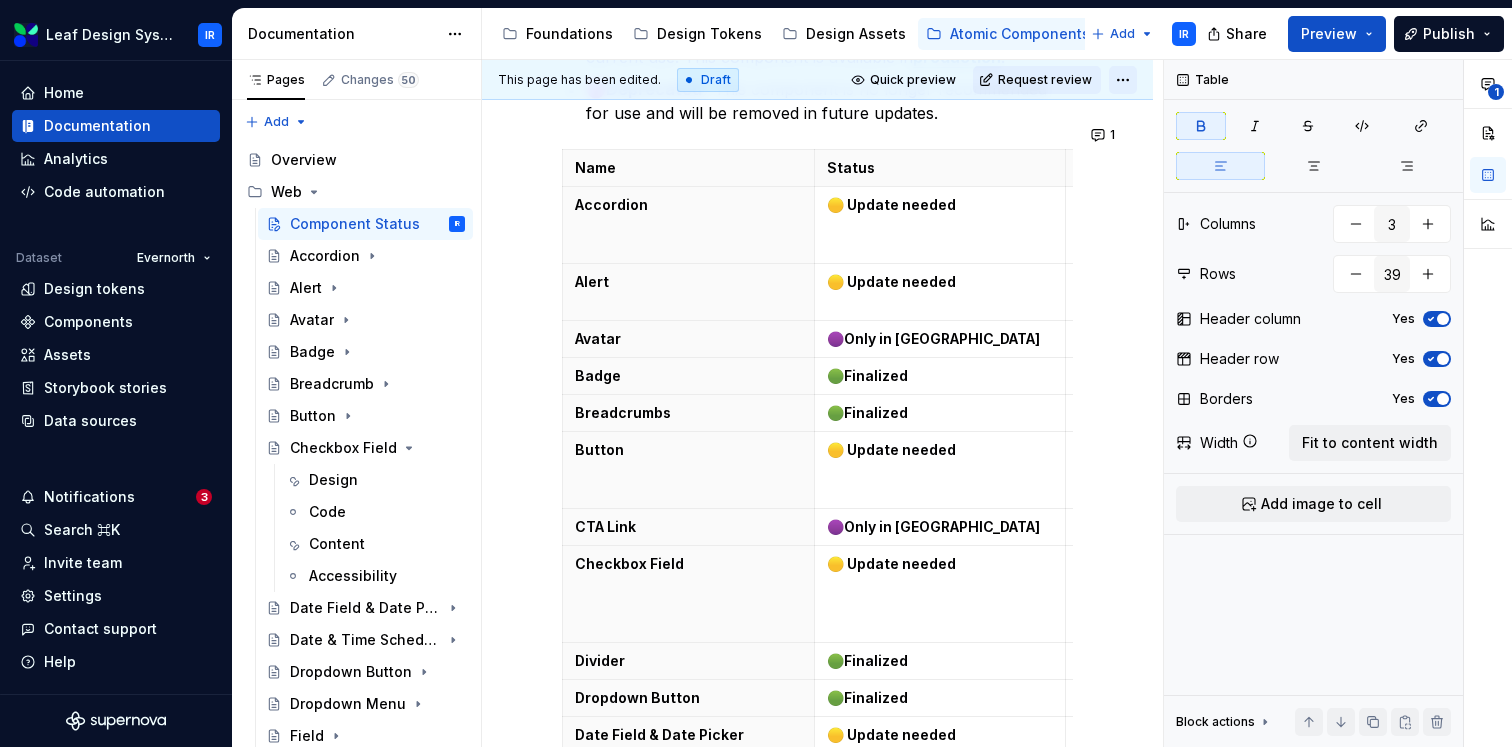 click on "Leaf Design System IR Home Documentation Analytics Code automation Dataset Evernorth Design tokens Components Assets Storybook stories Data sources Notifications 3 Search ⌘K Invite team Settings Contact support Help Documentation
Accessibility guide for tree Page tree.
Navigate the tree with the arrow keys. Common tree hotkeys apply. Further keybindings are available:
enter to execute primary action on focused item
f2 to start renaming the focused item
escape to abort renaming an item
control+d to start dragging selected items
Foundations Design Tokens Design Assets Atomic Components Molecular Patterns Layout Modules Design Packages Add IR Share Preview Publish Pages Changes 50 Add
Accessibility guide for tree Page tree.
Navigate the tree with the arrow keys. Common tree hotkeys apply. Further keybindings are available:
enter to execute primary action on focused item
IR" at bounding box center [756, 373] 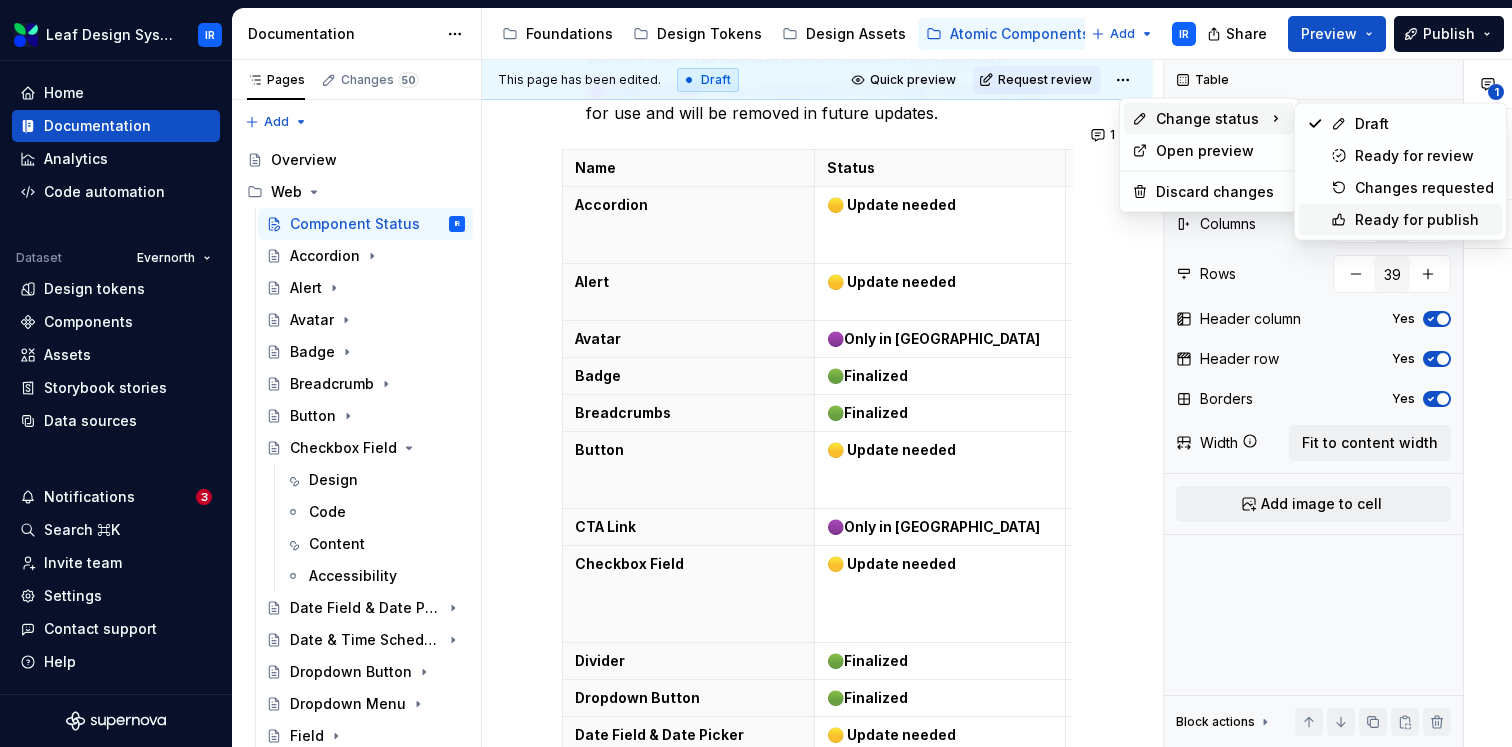 click on "Ready for publish" at bounding box center [1400, 220] 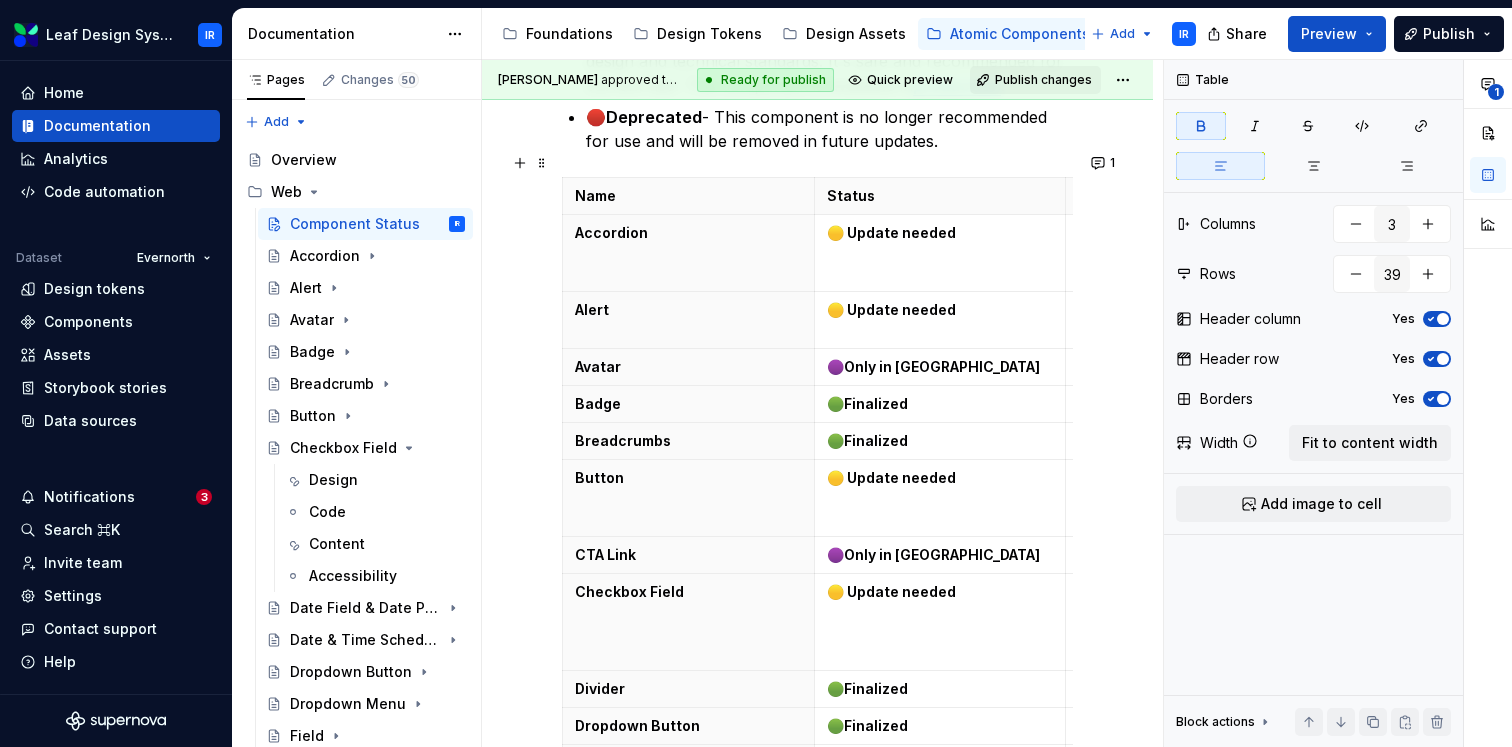 scroll, scrollTop: 967, scrollLeft: 0, axis: vertical 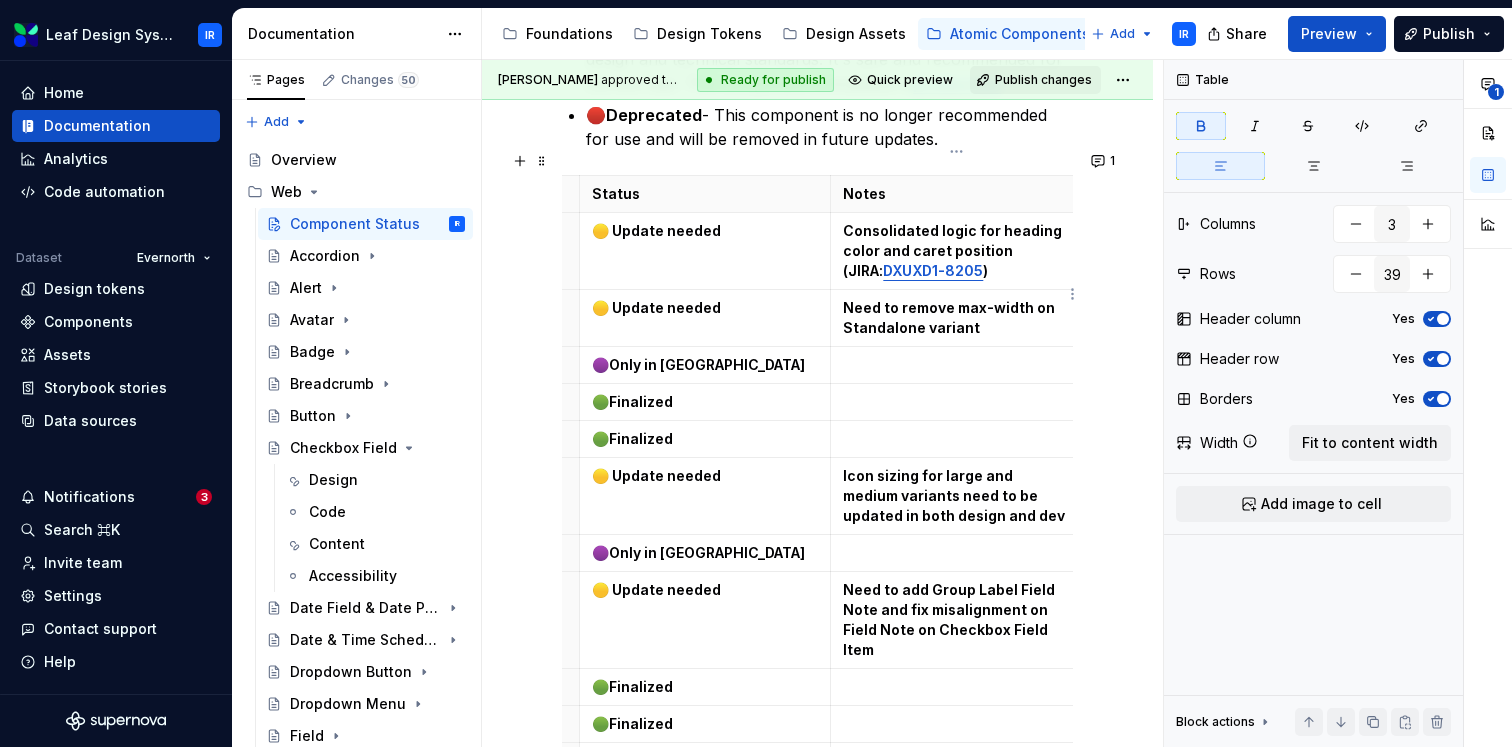 click on "Need to remove max-width on Standalone variant" at bounding box center (950, 317) 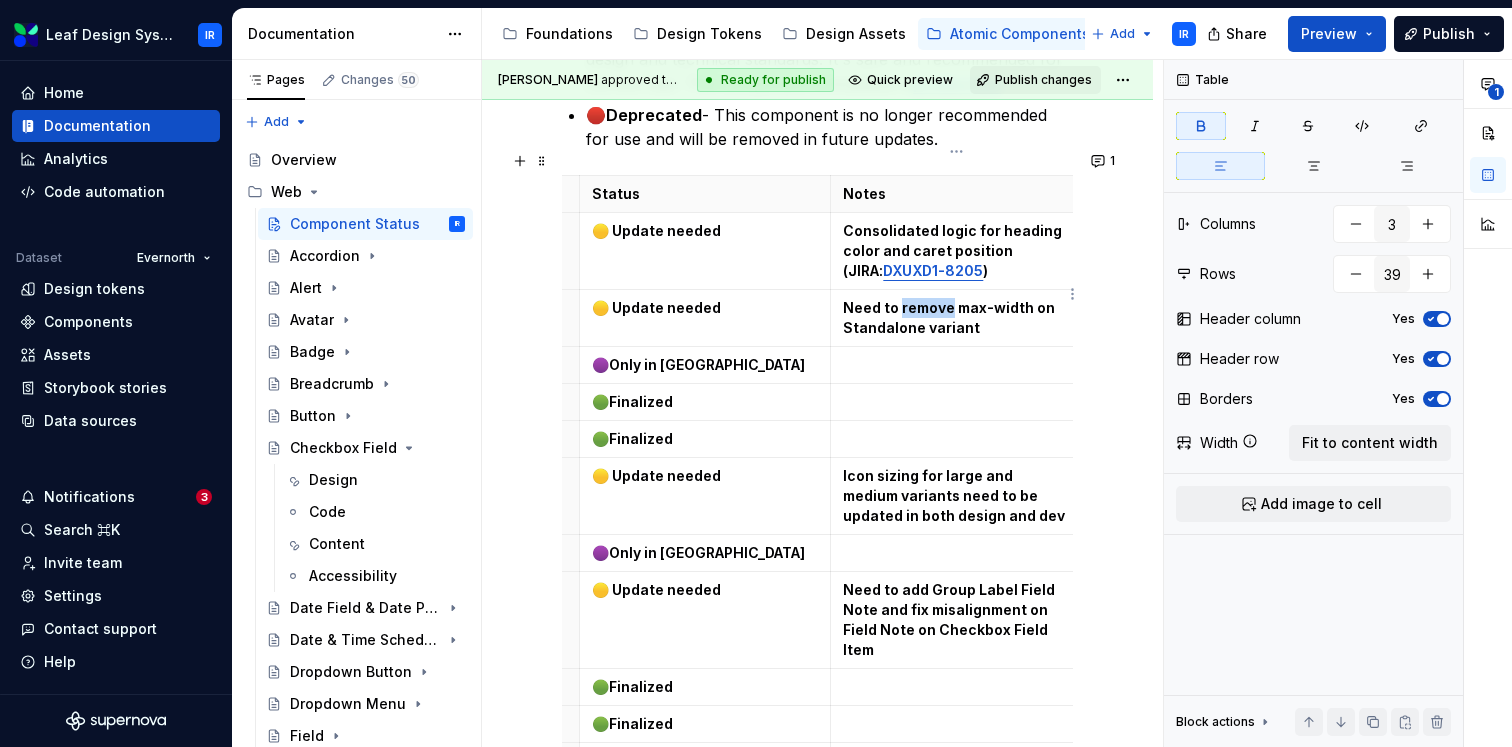 click on "Need to remove max-width on Standalone variant" at bounding box center (950, 317) 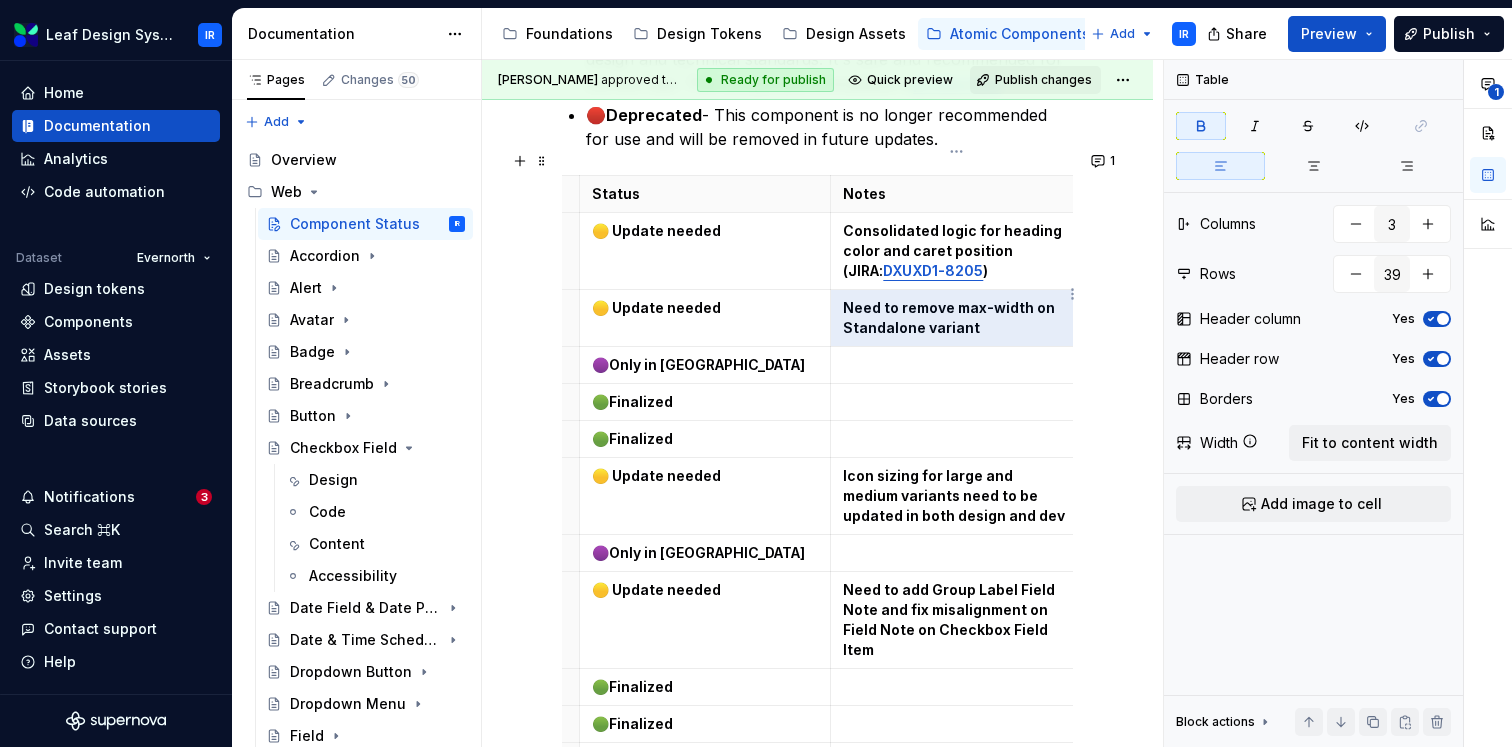 click on "Need to remove max-width on Standalone variant" at bounding box center [950, 317] 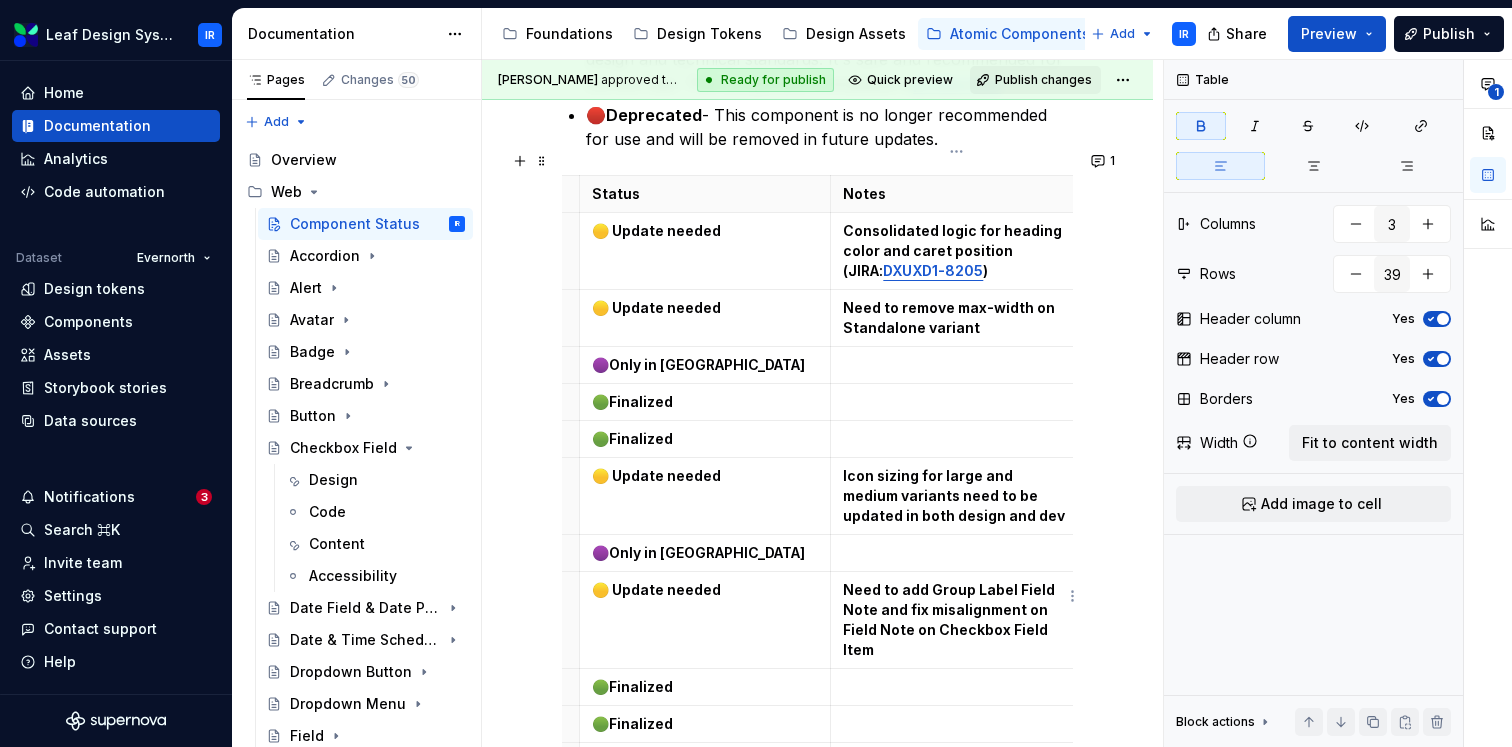 click on "Need to add Group Label Field Note and fix misalignment on Field Note on Checkbox Field Item" at bounding box center [950, 619] 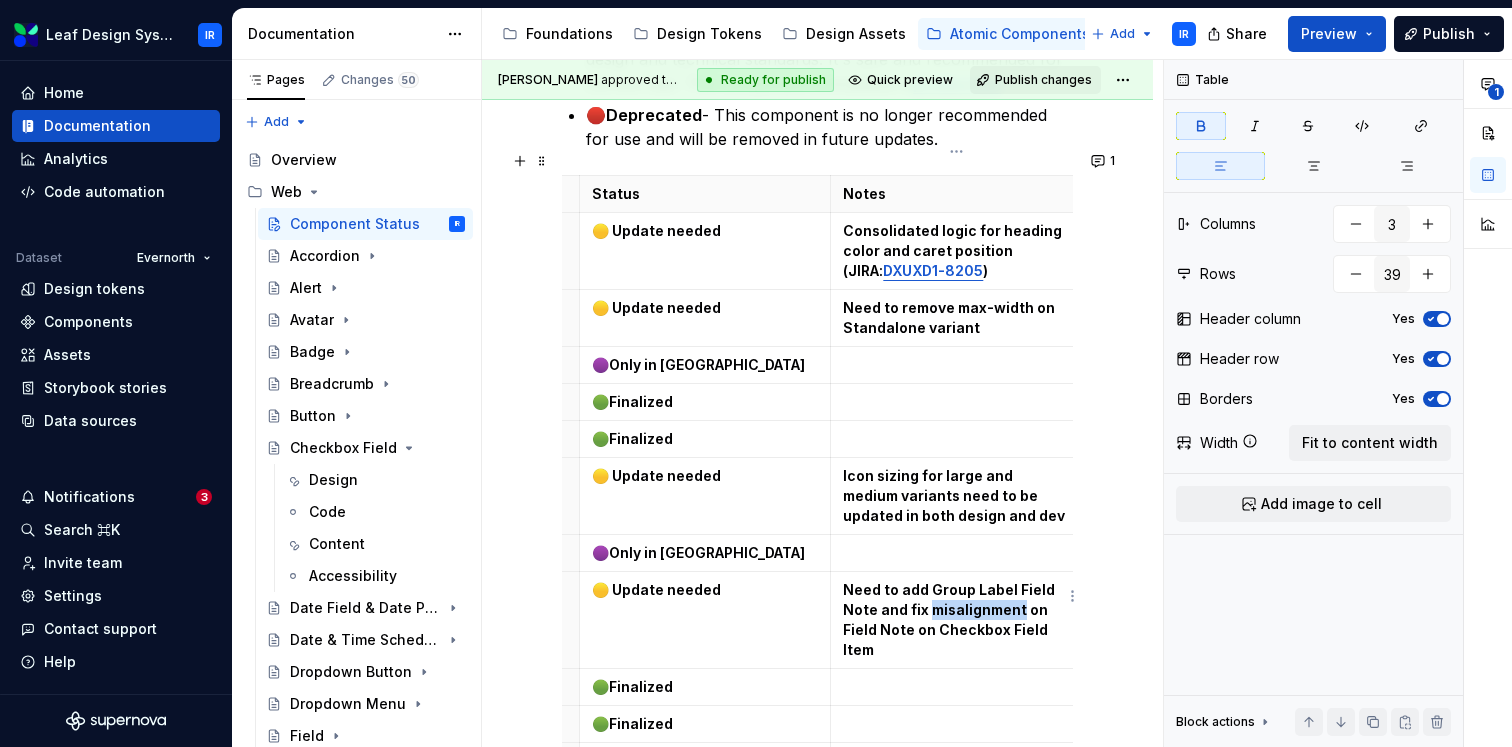 click on "Need to add Group Label Field Note and fix misalignment on Field Note on Checkbox Field Item" at bounding box center (950, 619) 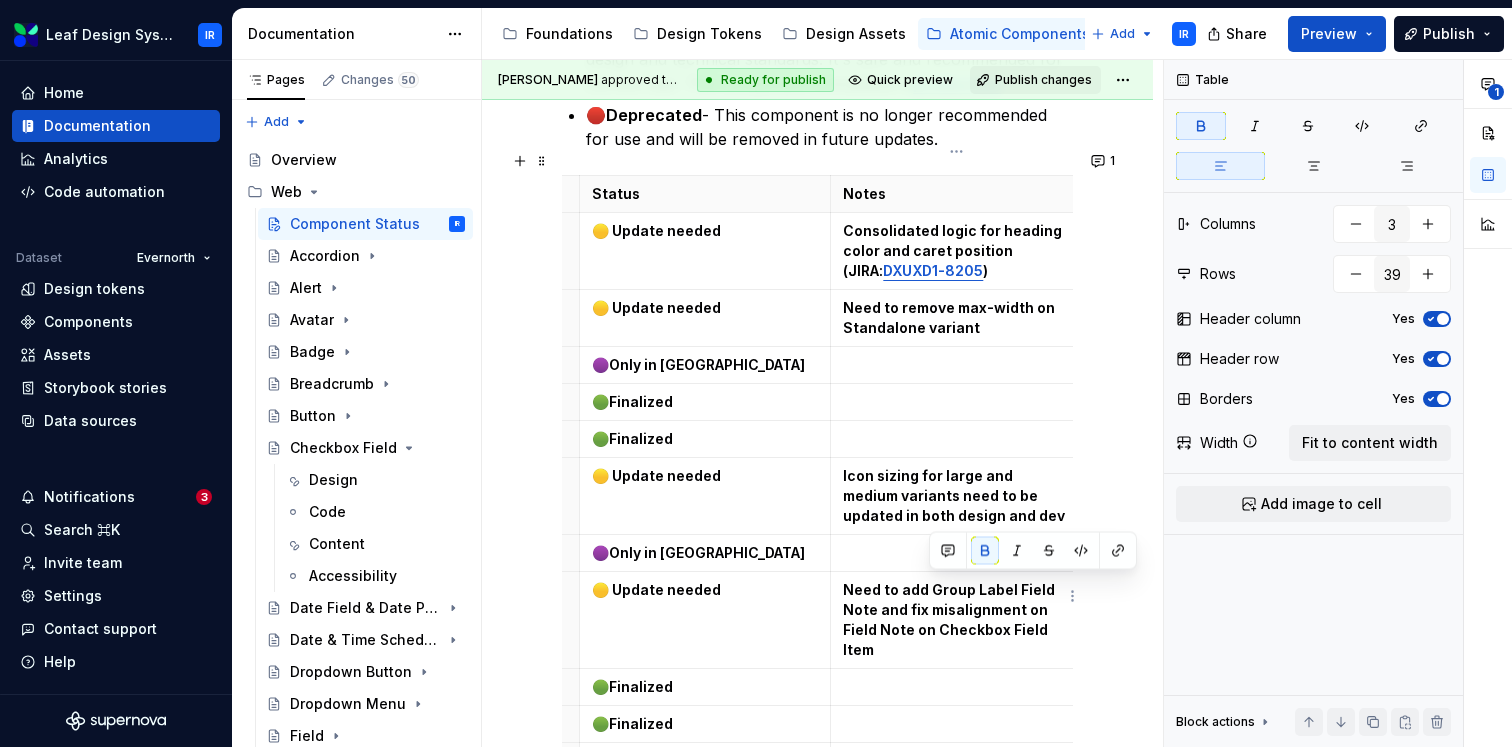 click on "Need to add Group Label Field Note and fix misalignment on Field Note on Checkbox Field Item" at bounding box center [950, 619] 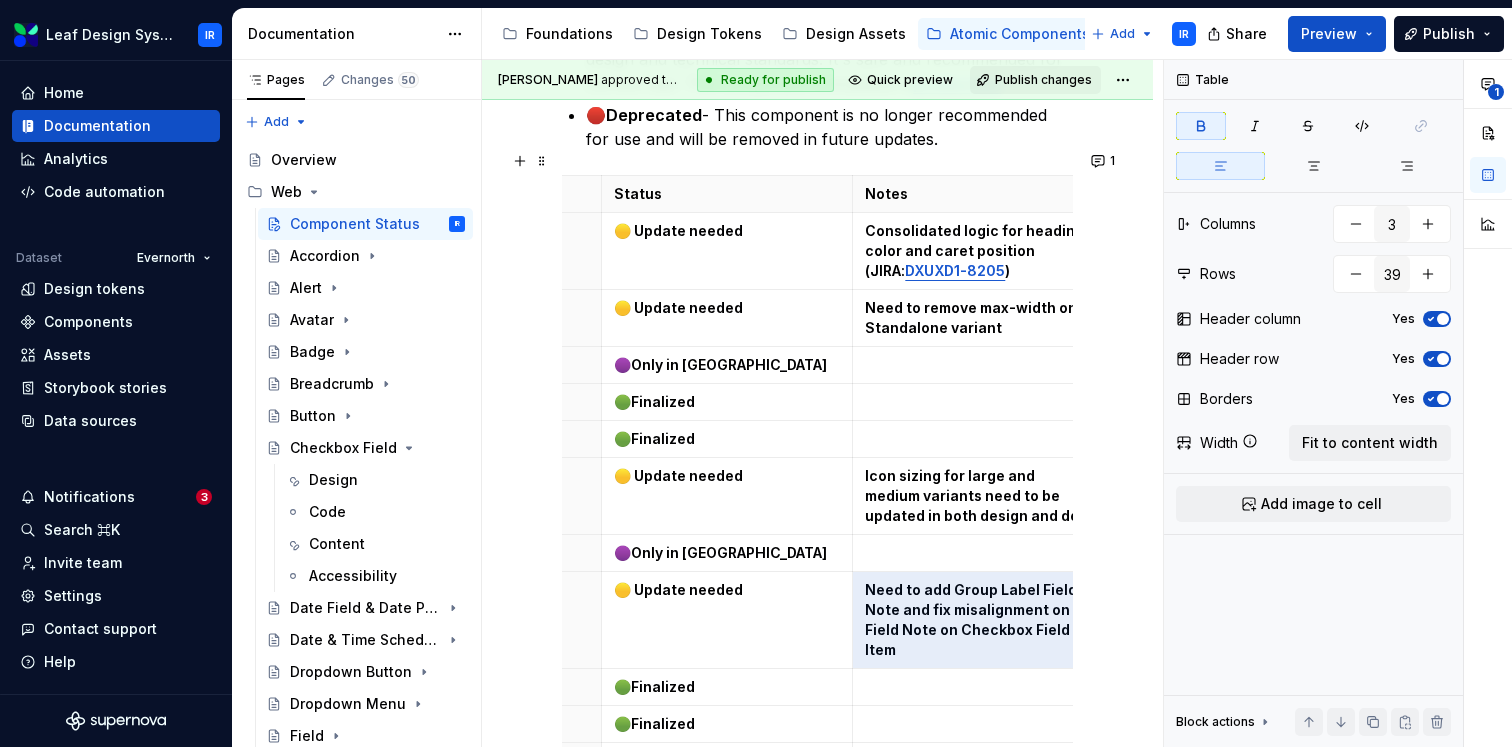 scroll, scrollTop: 0, scrollLeft: 235, axis: horizontal 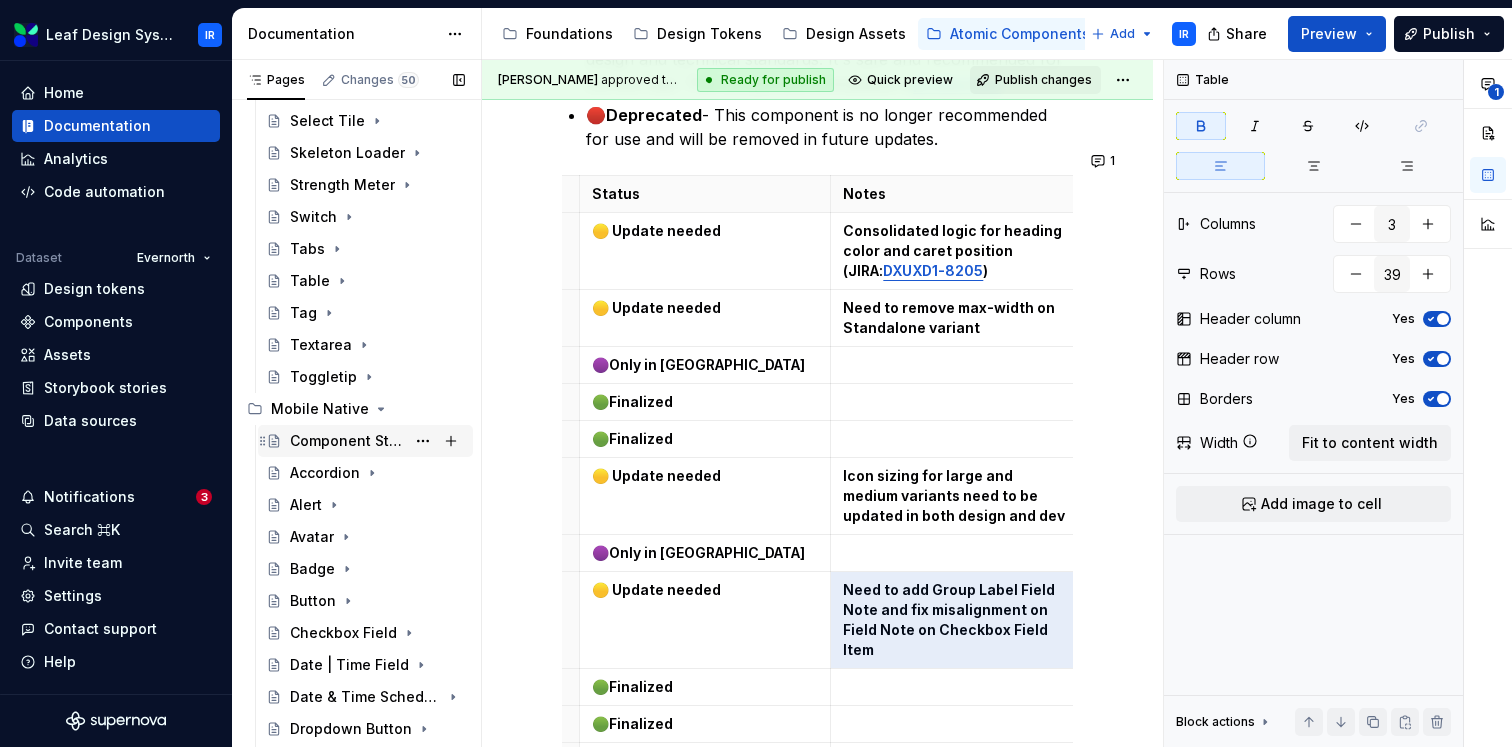 click on "Component Status" at bounding box center [347, 441] 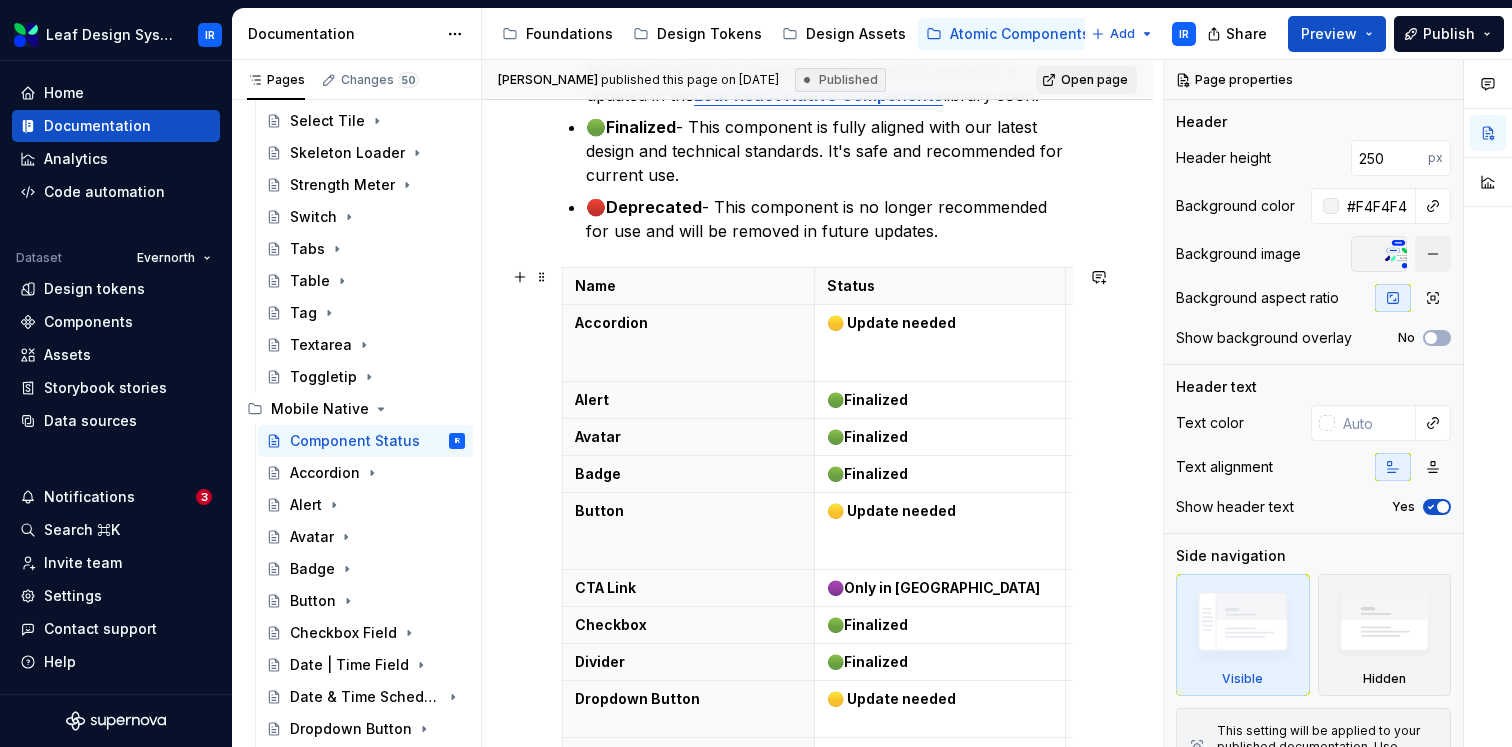 scroll, scrollTop: 891, scrollLeft: 0, axis: vertical 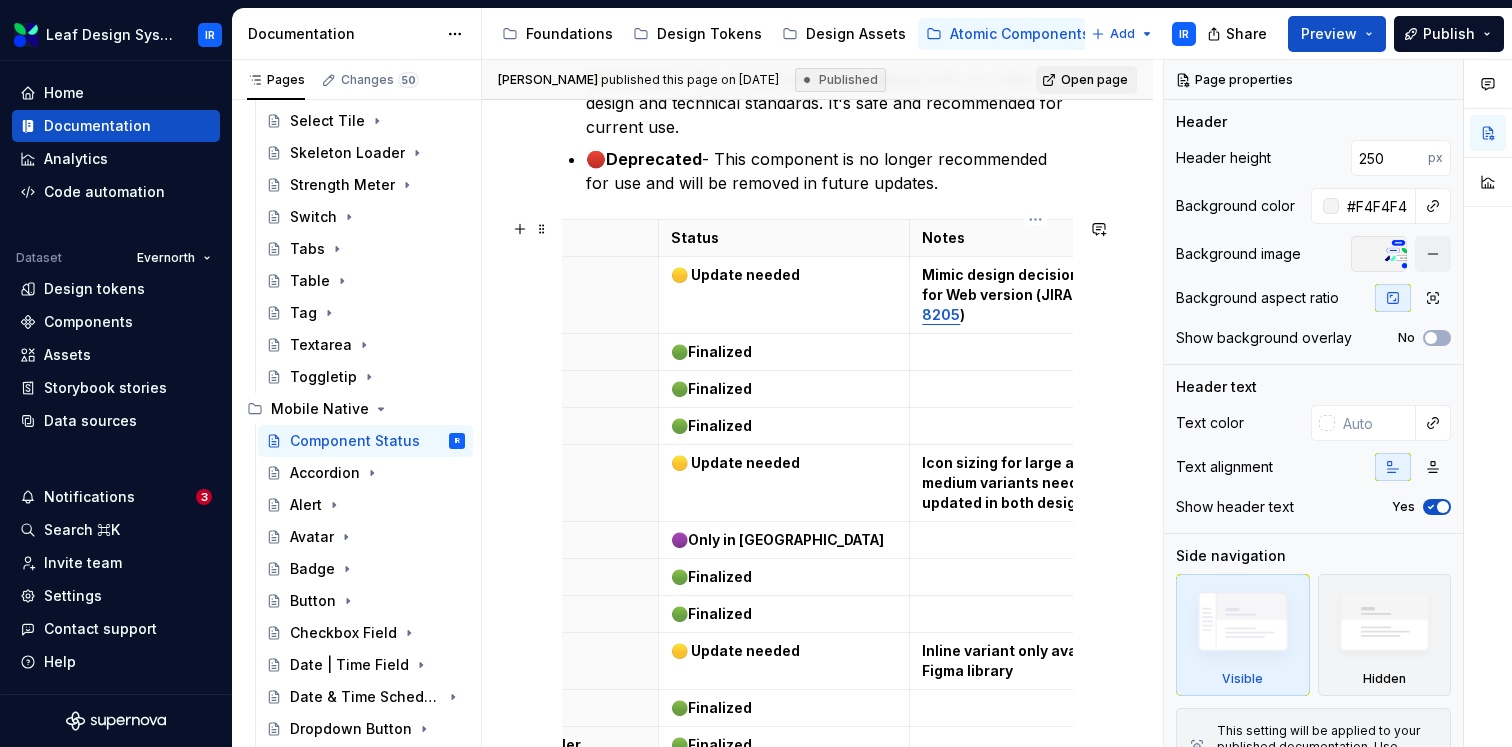 type on "*" 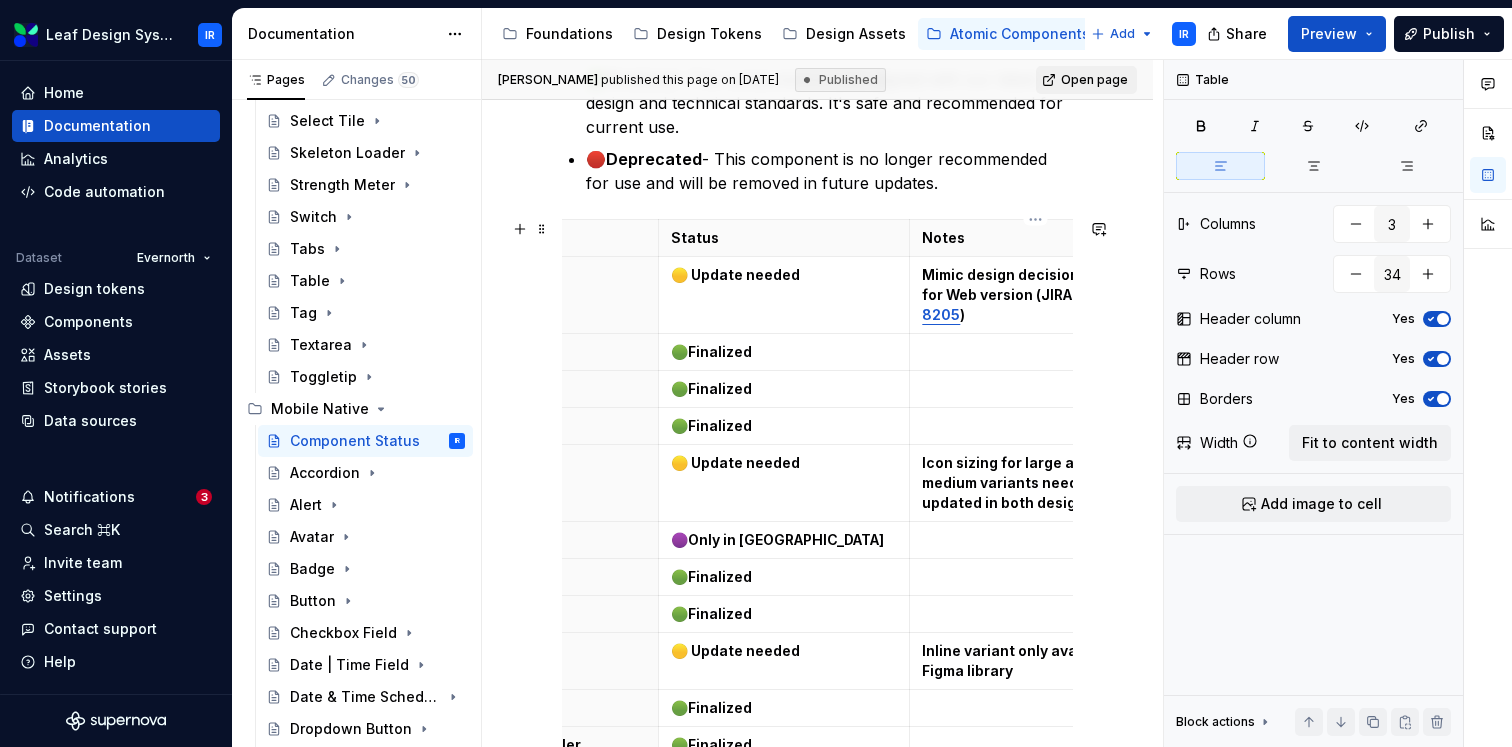 click at bounding box center [1036, 577] 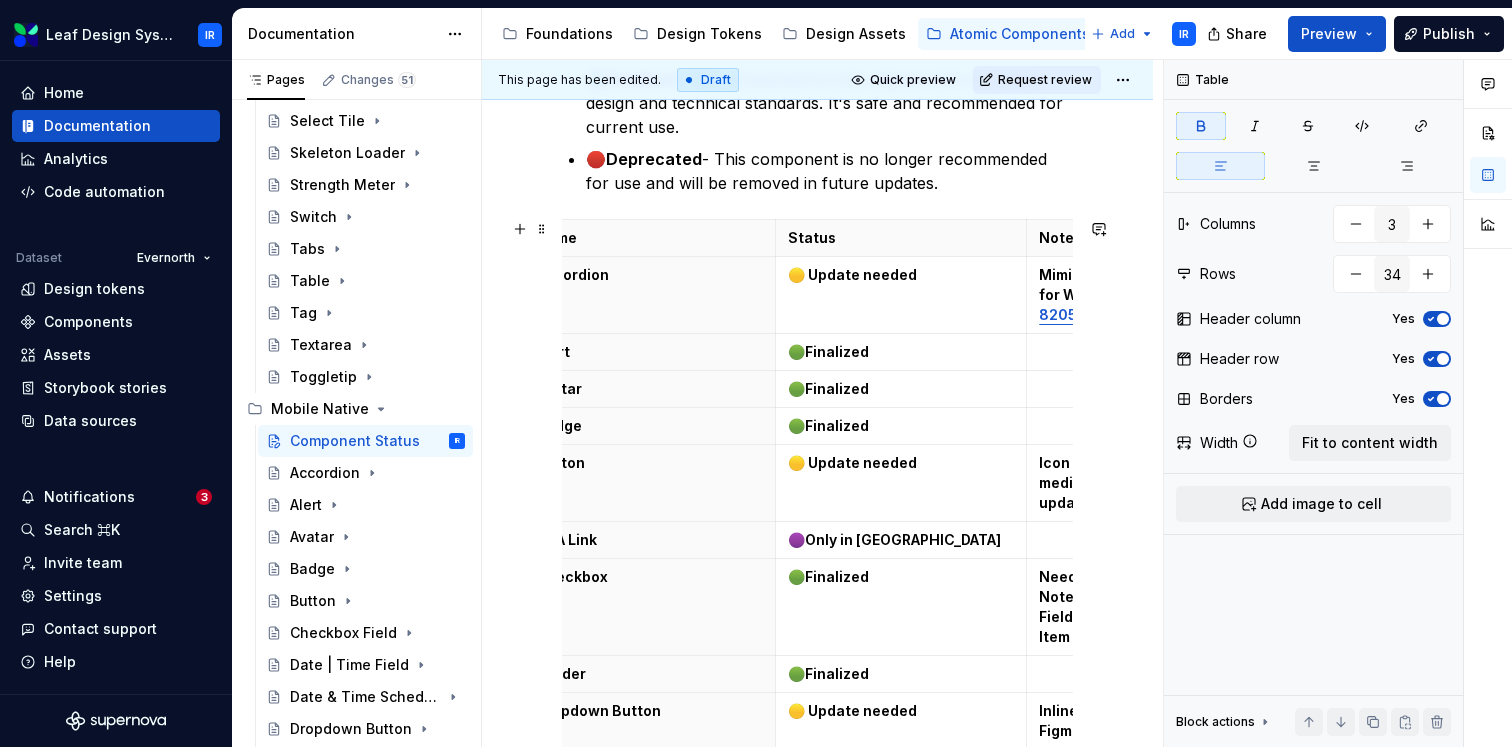 scroll, scrollTop: 0, scrollLeft: 0, axis: both 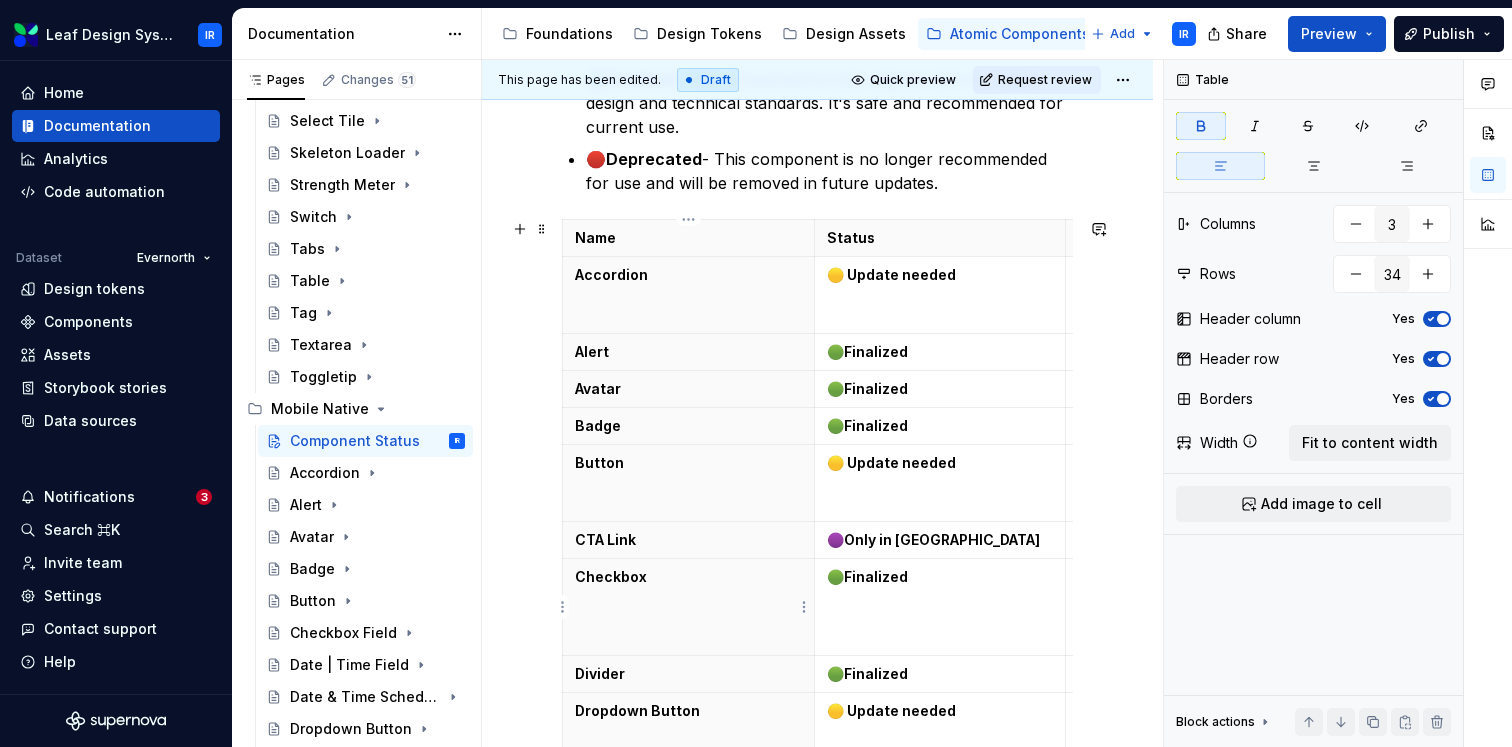 click on "Checkbox" at bounding box center [688, 577] 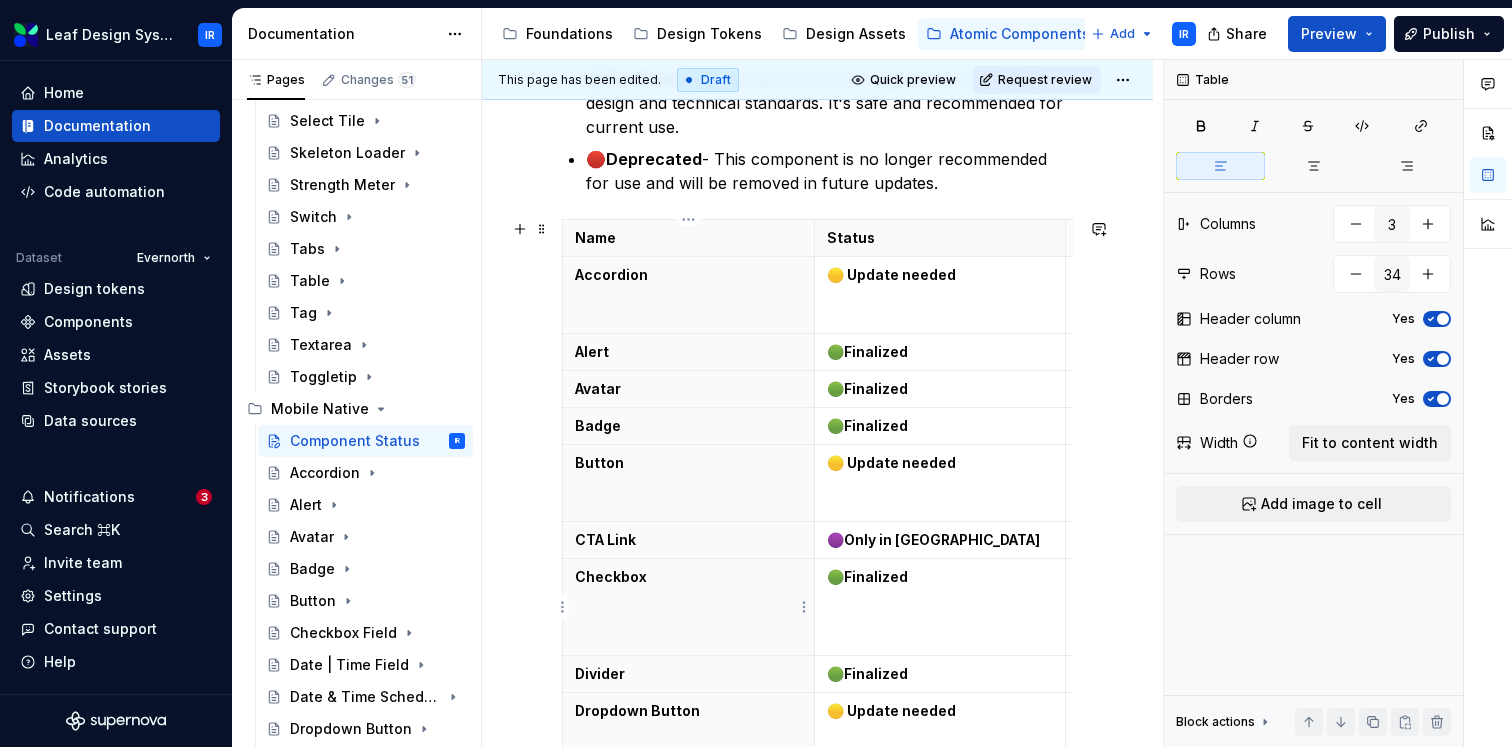 type 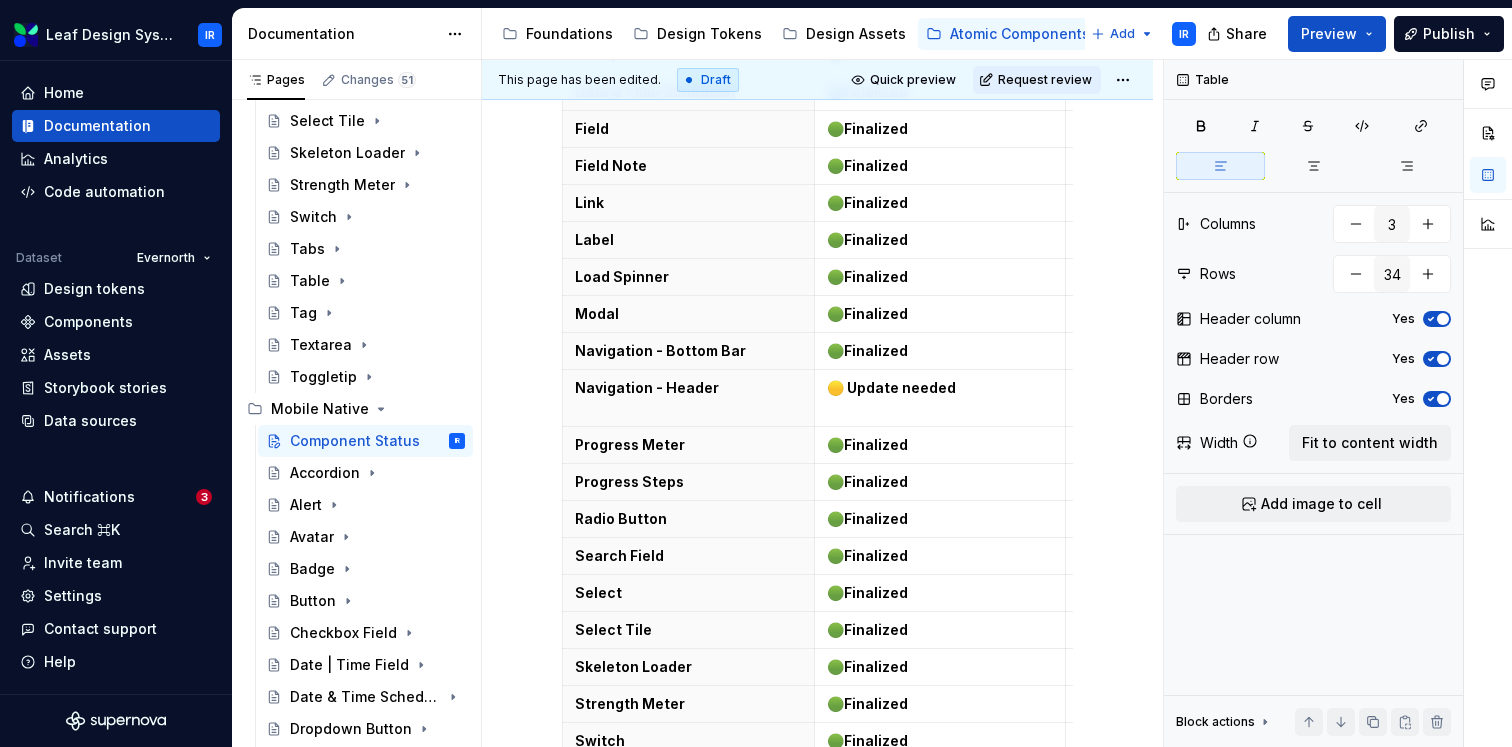 scroll, scrollTop: 1614, scrollLeft: 0, axis: vertical 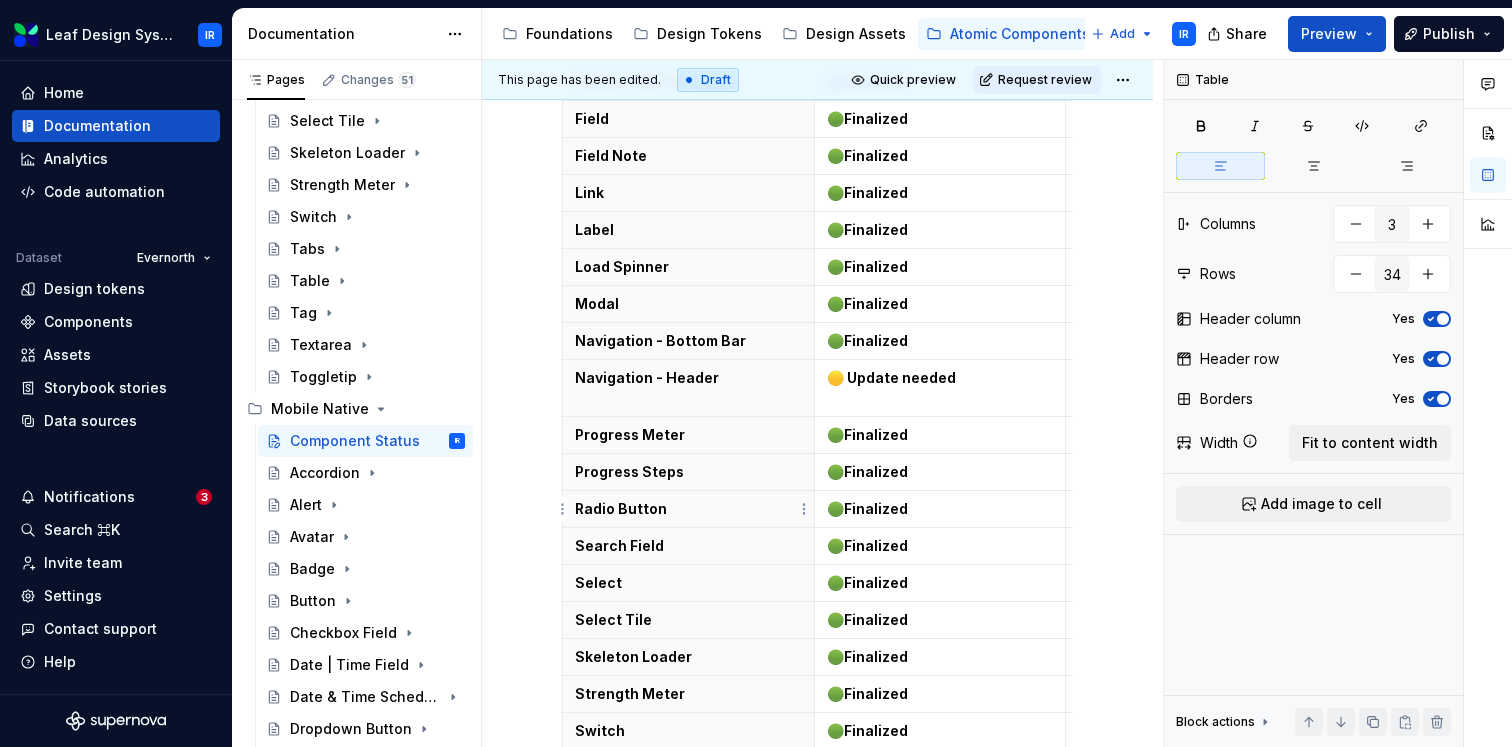click on "Radio Button" at bounding box center (688, 509) 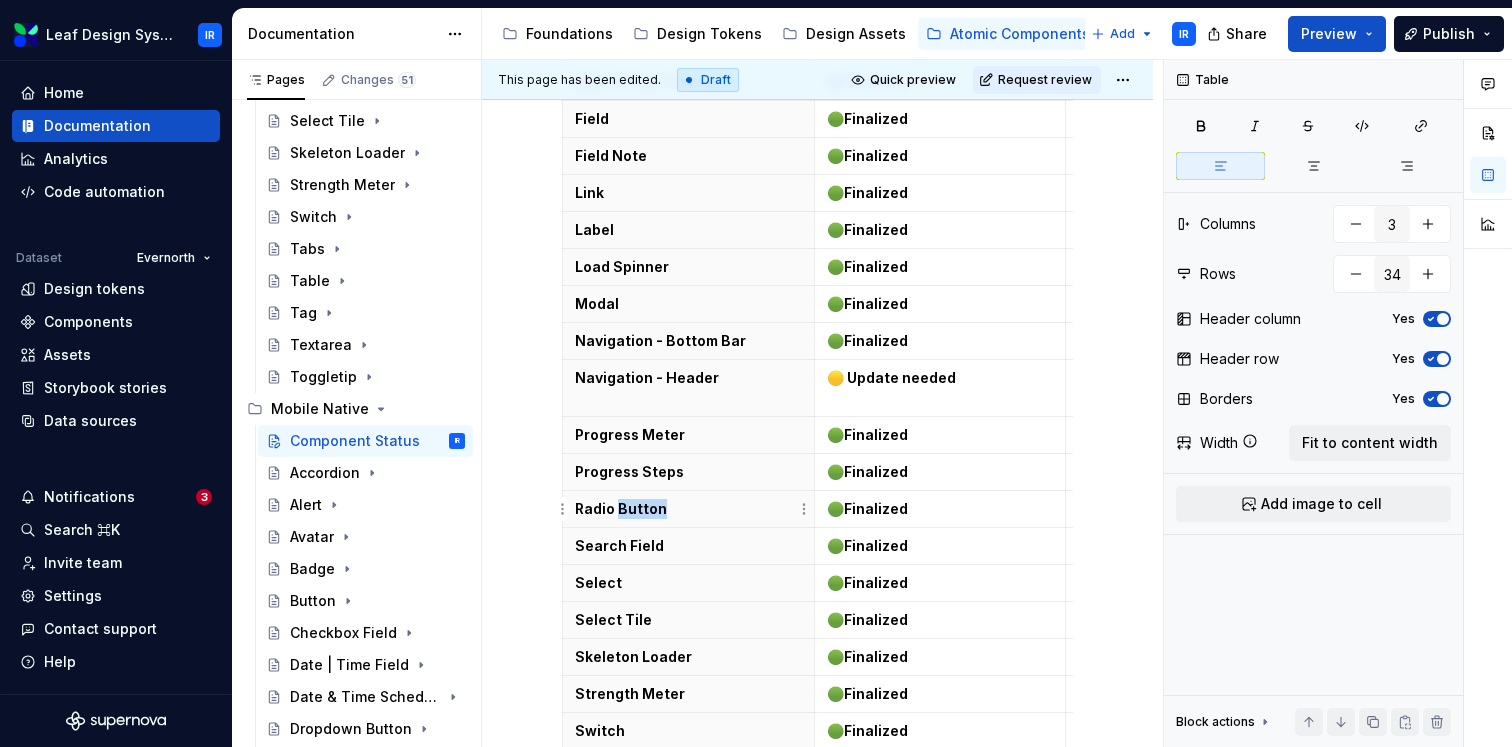 click on "Radio Button" at bounding box center [688, 509] 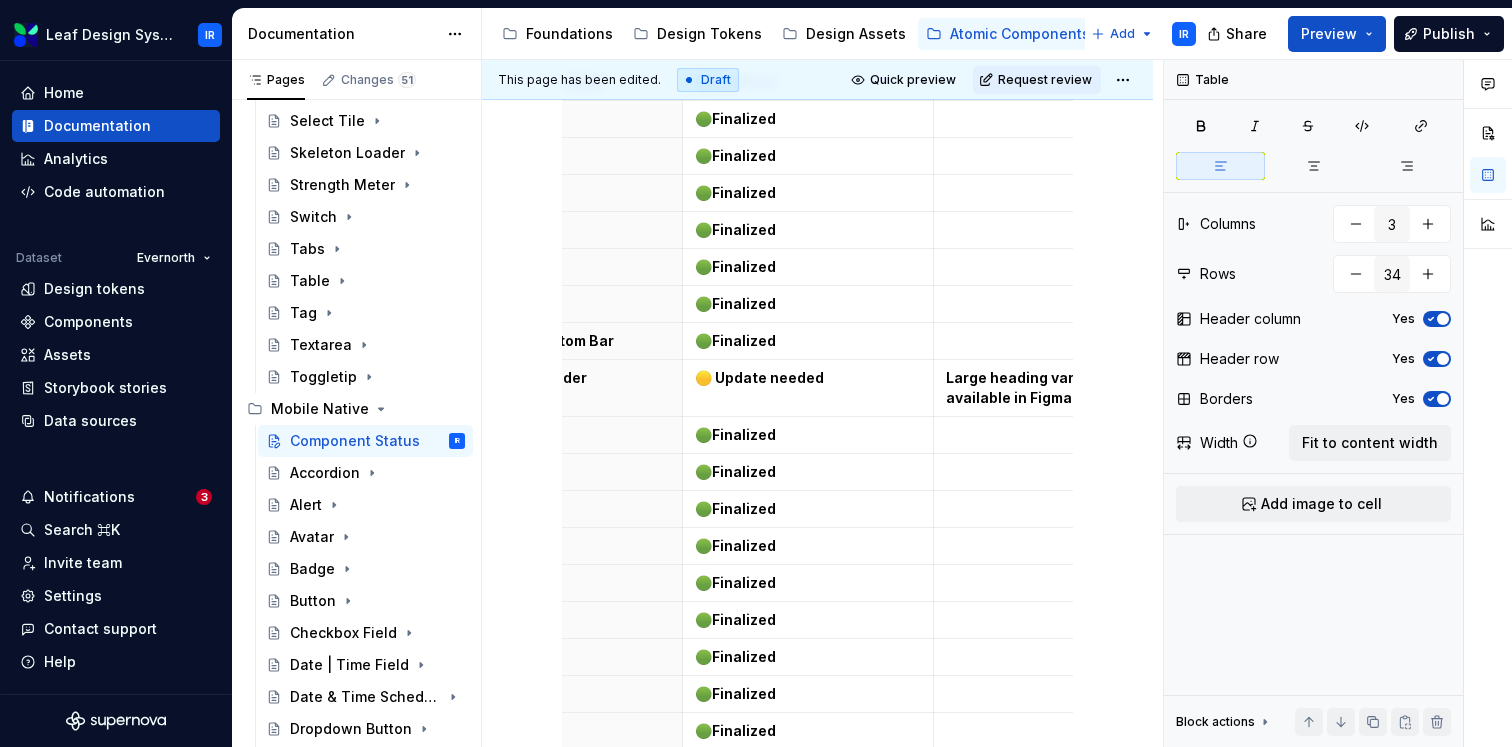 scroll, scrollTop: 0, scrollLeft: 235, axis: horizontal 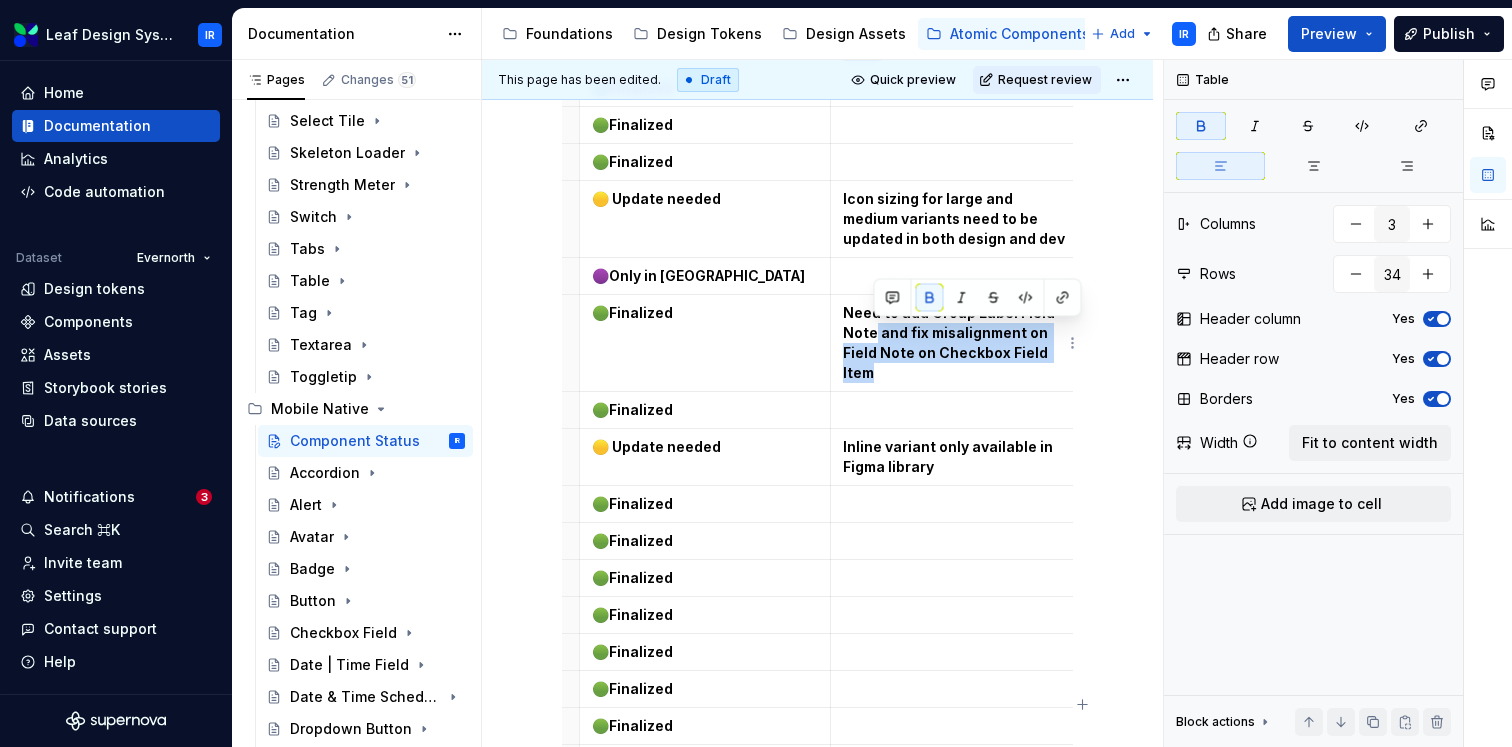 drag, startPoint x: 893, startPoint y: 370, endPoint x: 874, endPoint y: 335, distance: 39.824615 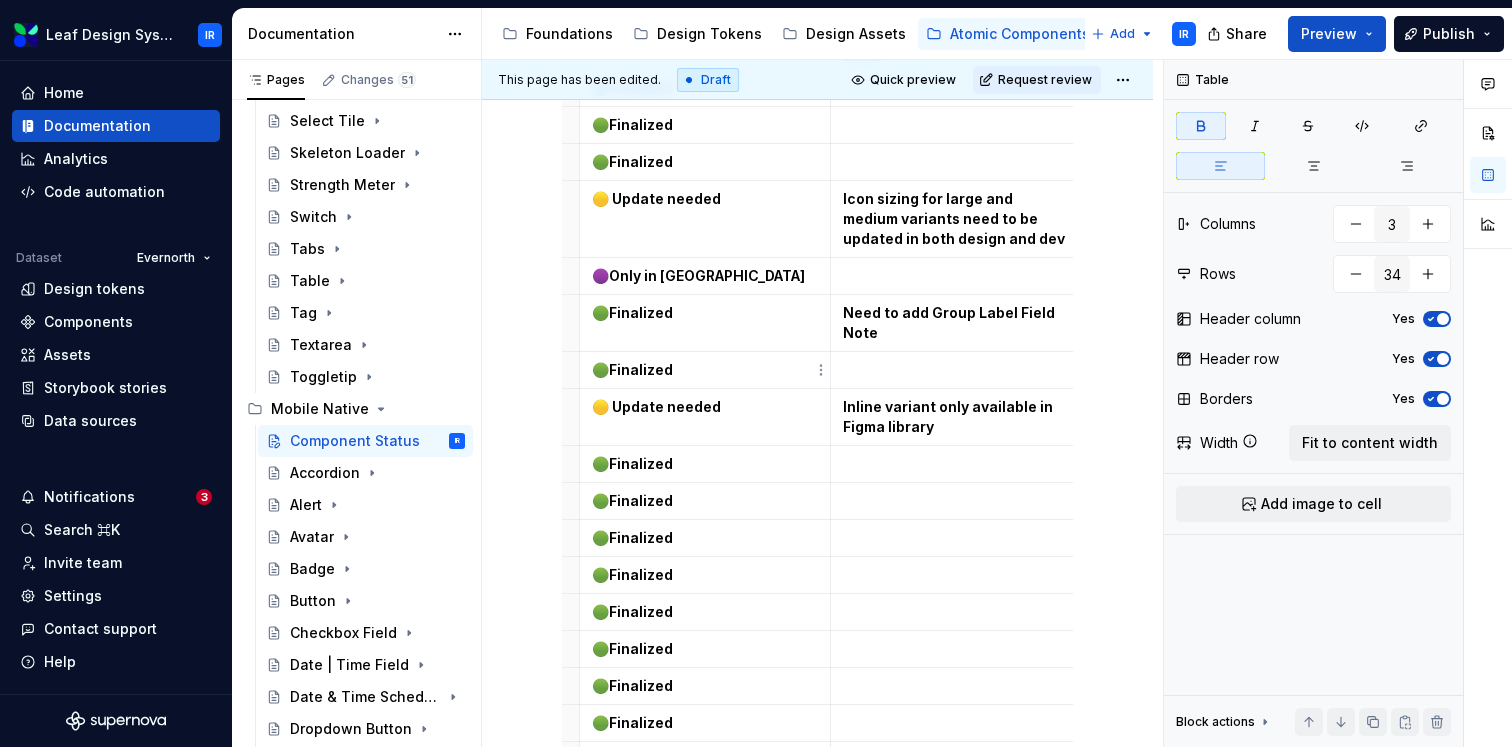 click on "🟡 Update needed" at bounding box center (705, 407) 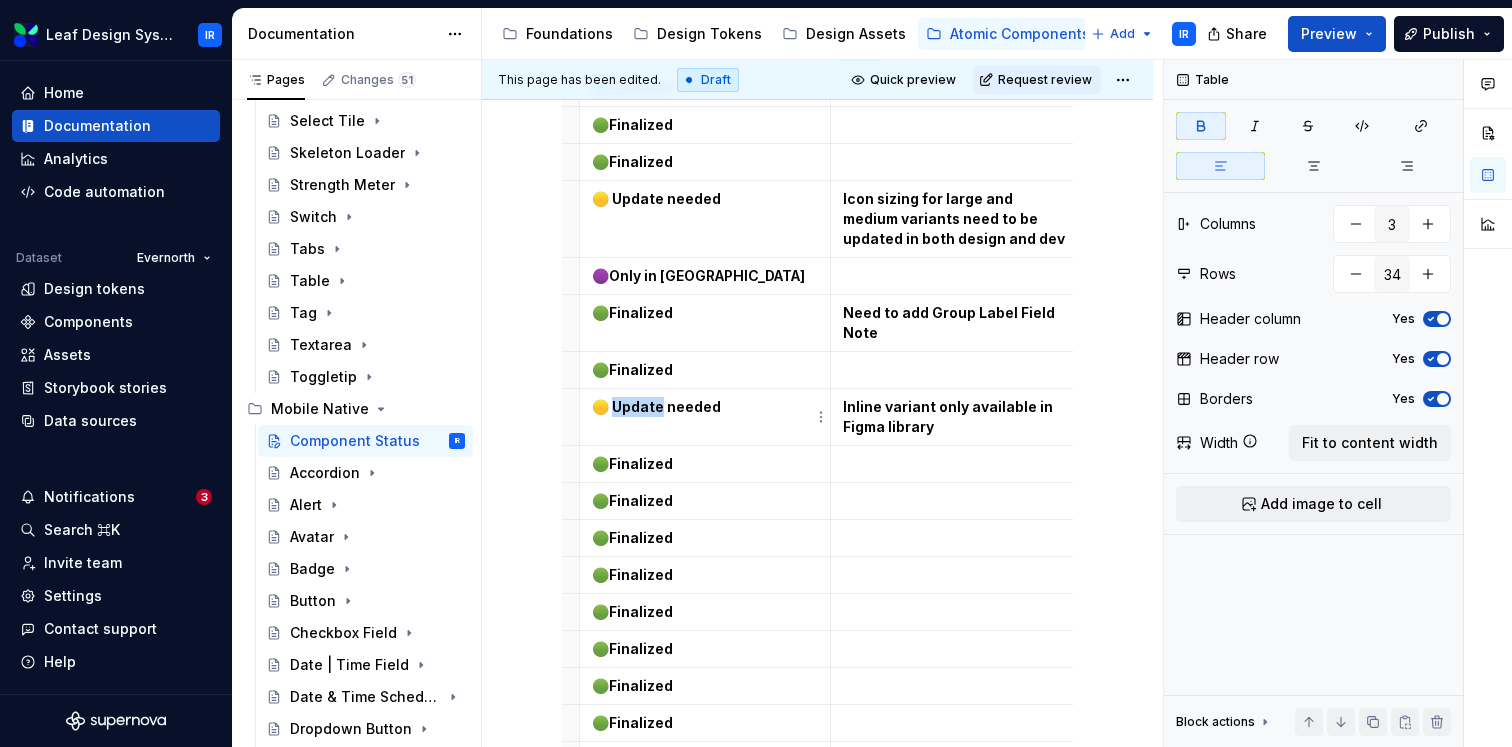 click on "🟡 Update needed" at bounding box center [656, 406] 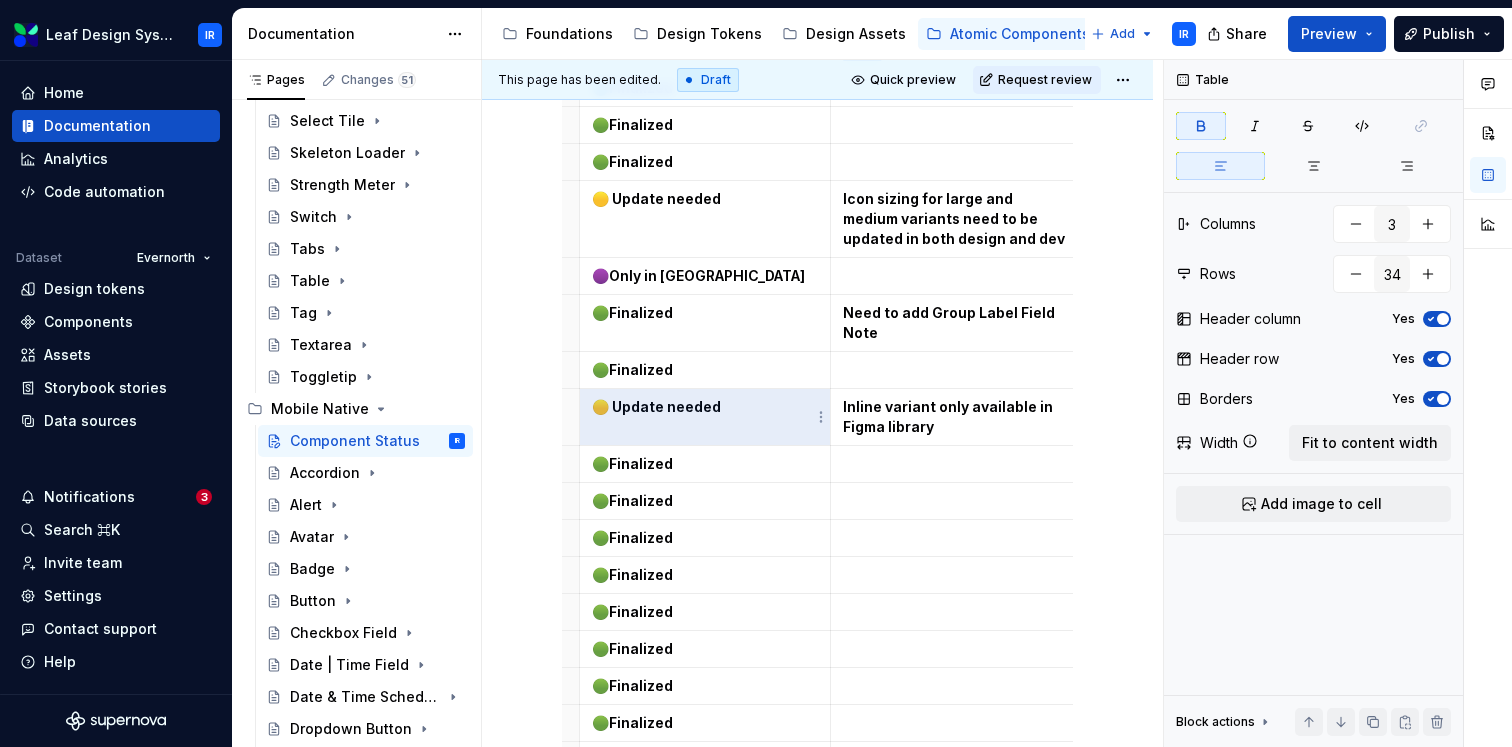 click on "🟡 Update needed" at bounding box center [656, 406] 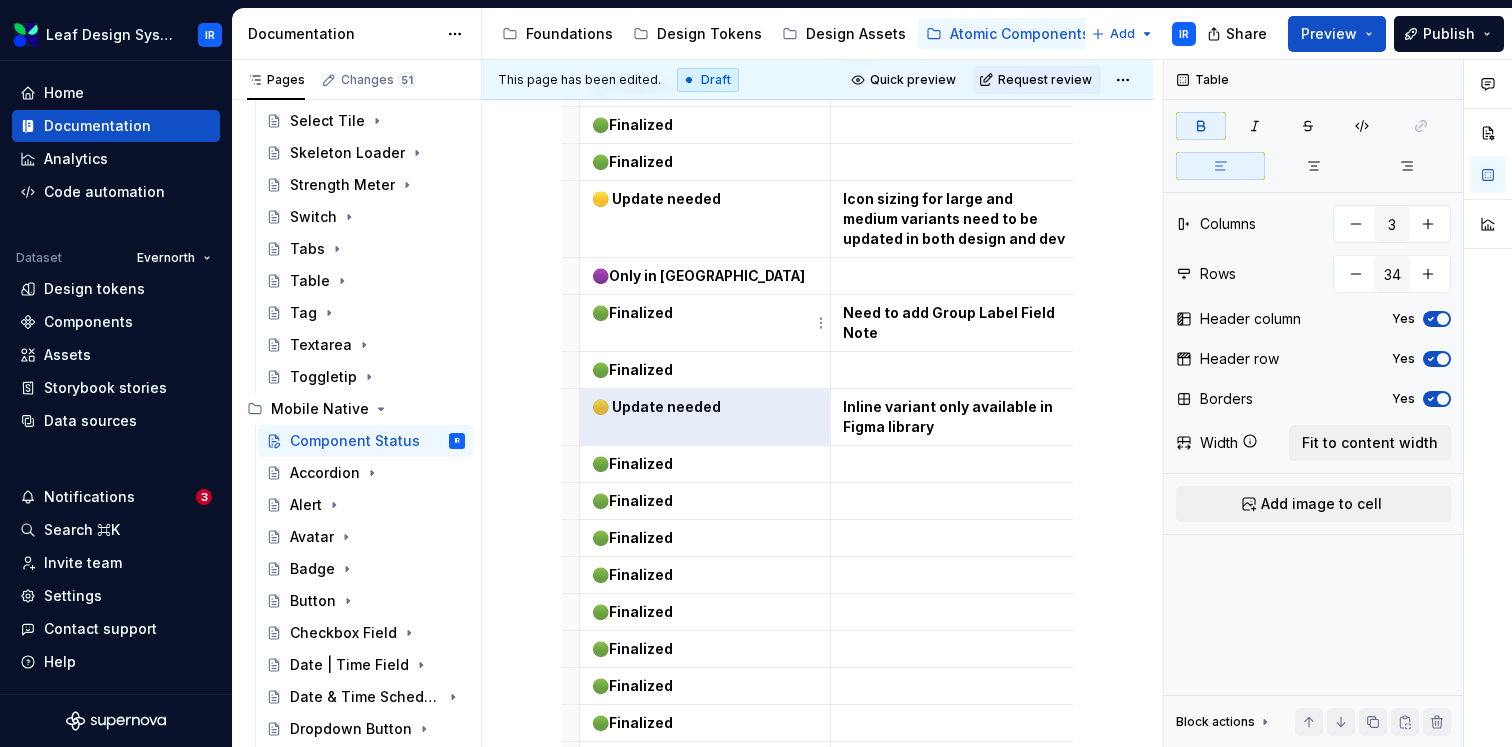 click on "Finalized" at bounding box center (641, 312) 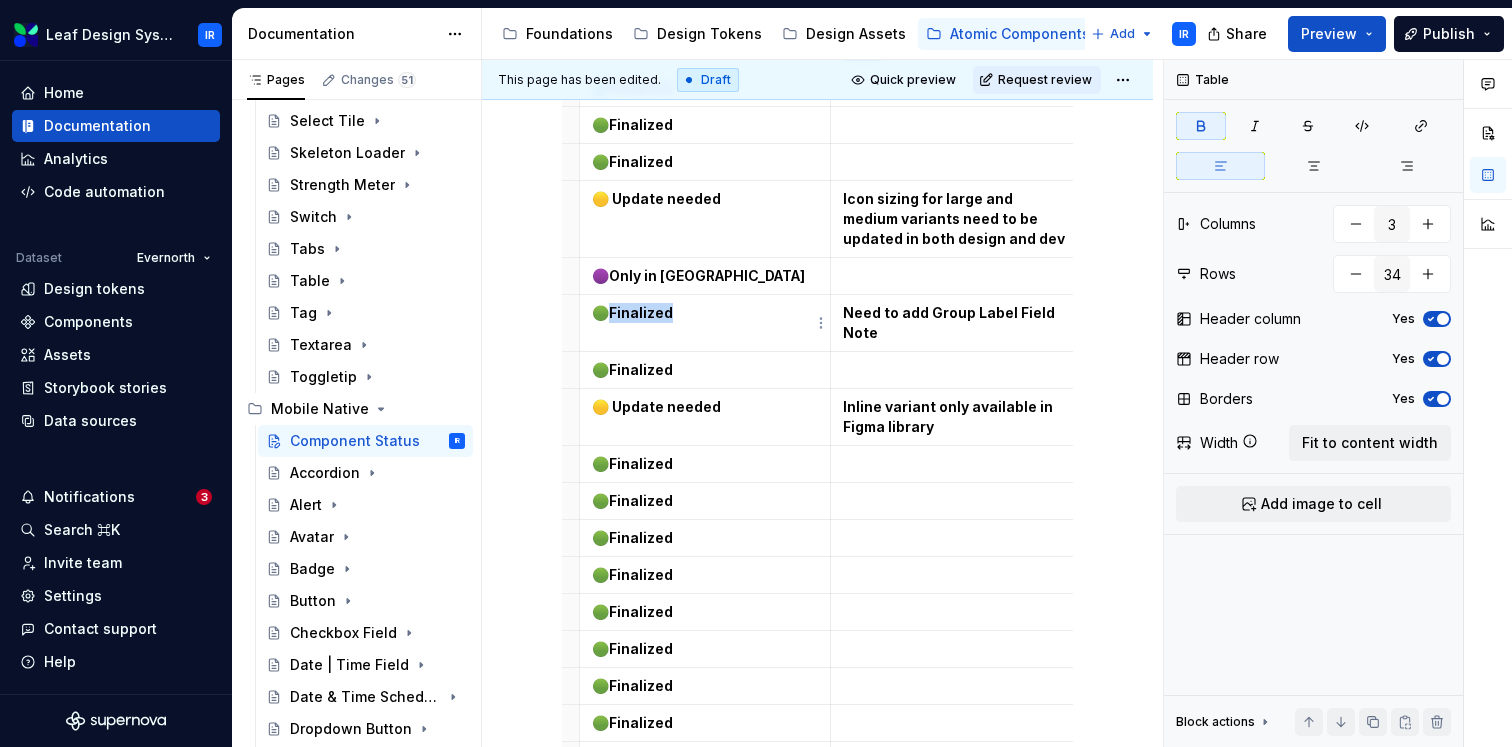 click on "Finalized" at bounding box center [641, 312] 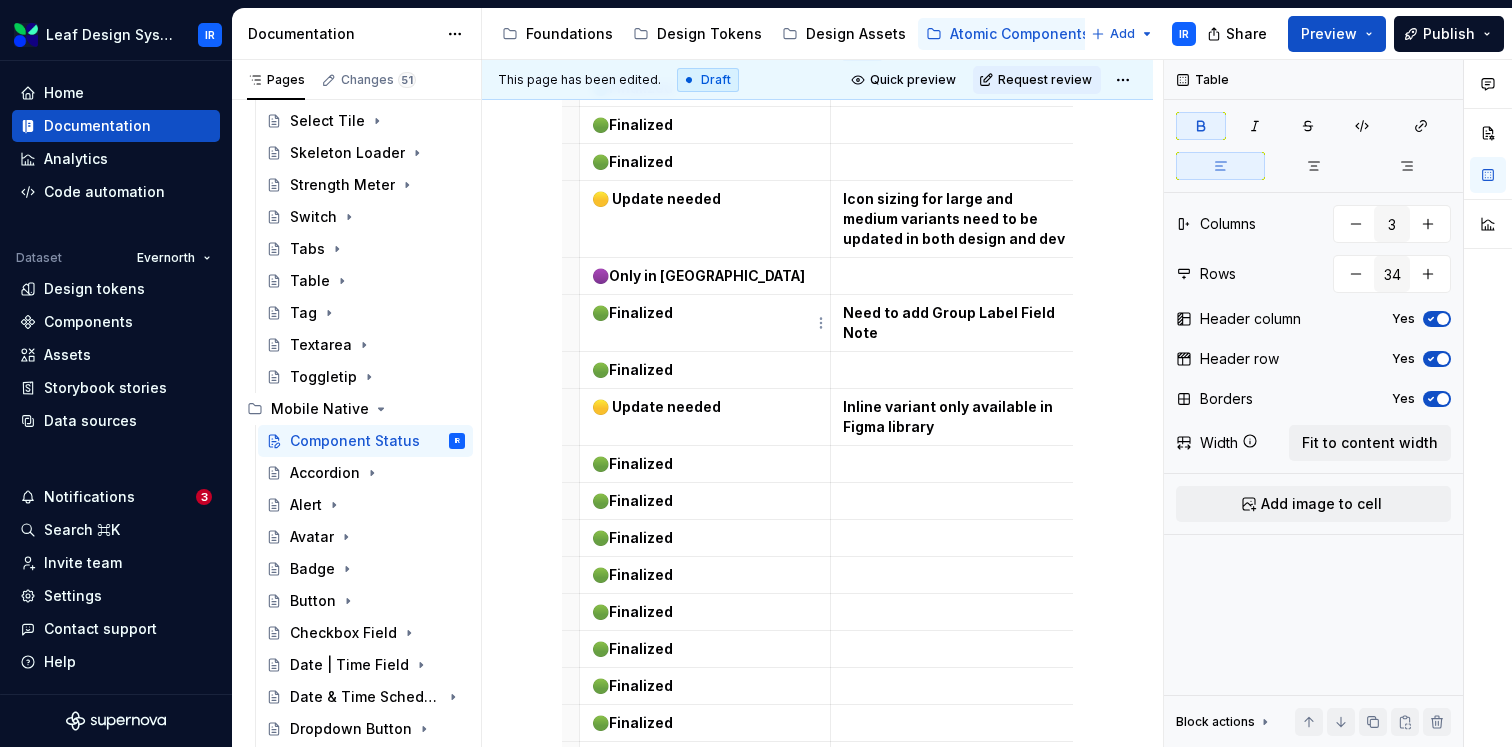 click on "Finalized" at bounding box center (641, 312) 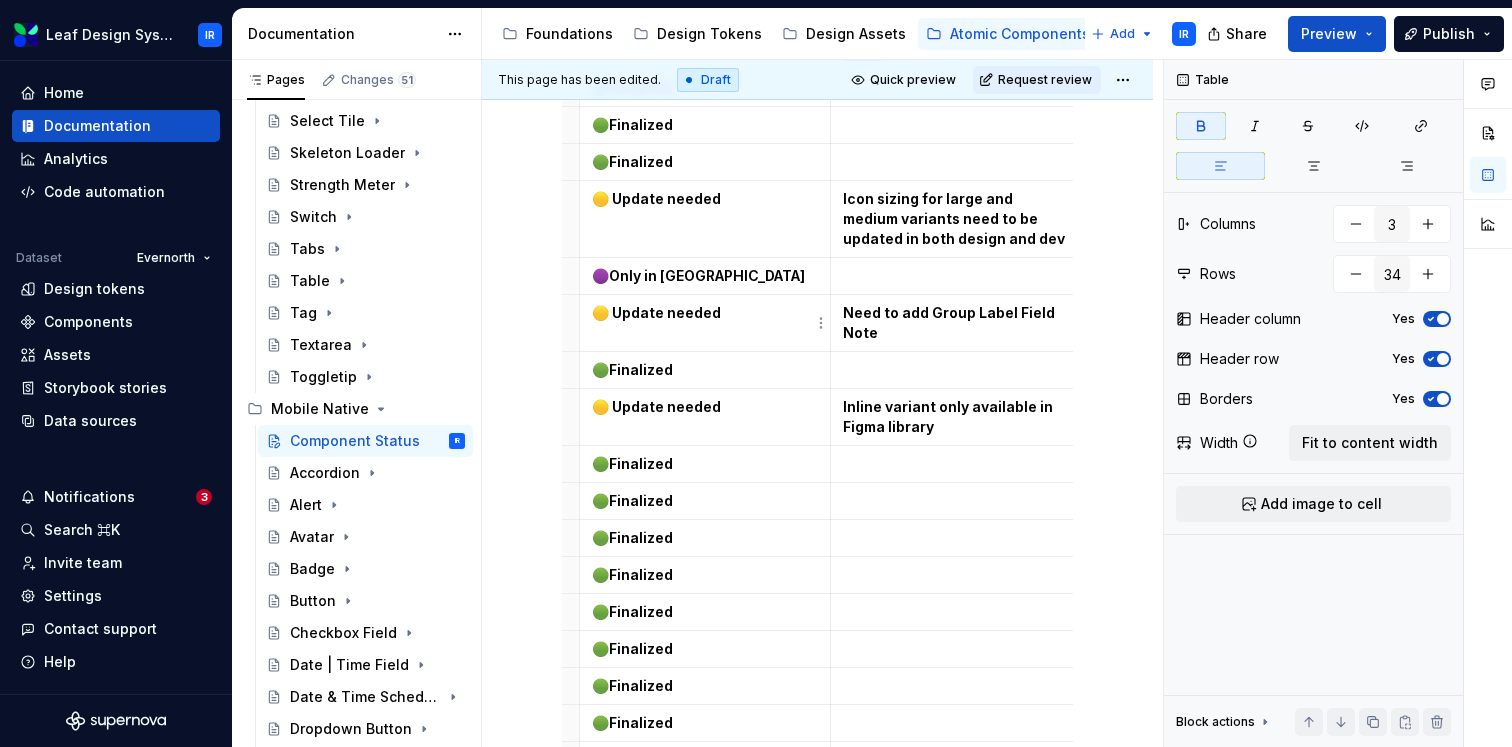 scroll, scrollTop: 0, scrollLeft: 0, axis: both 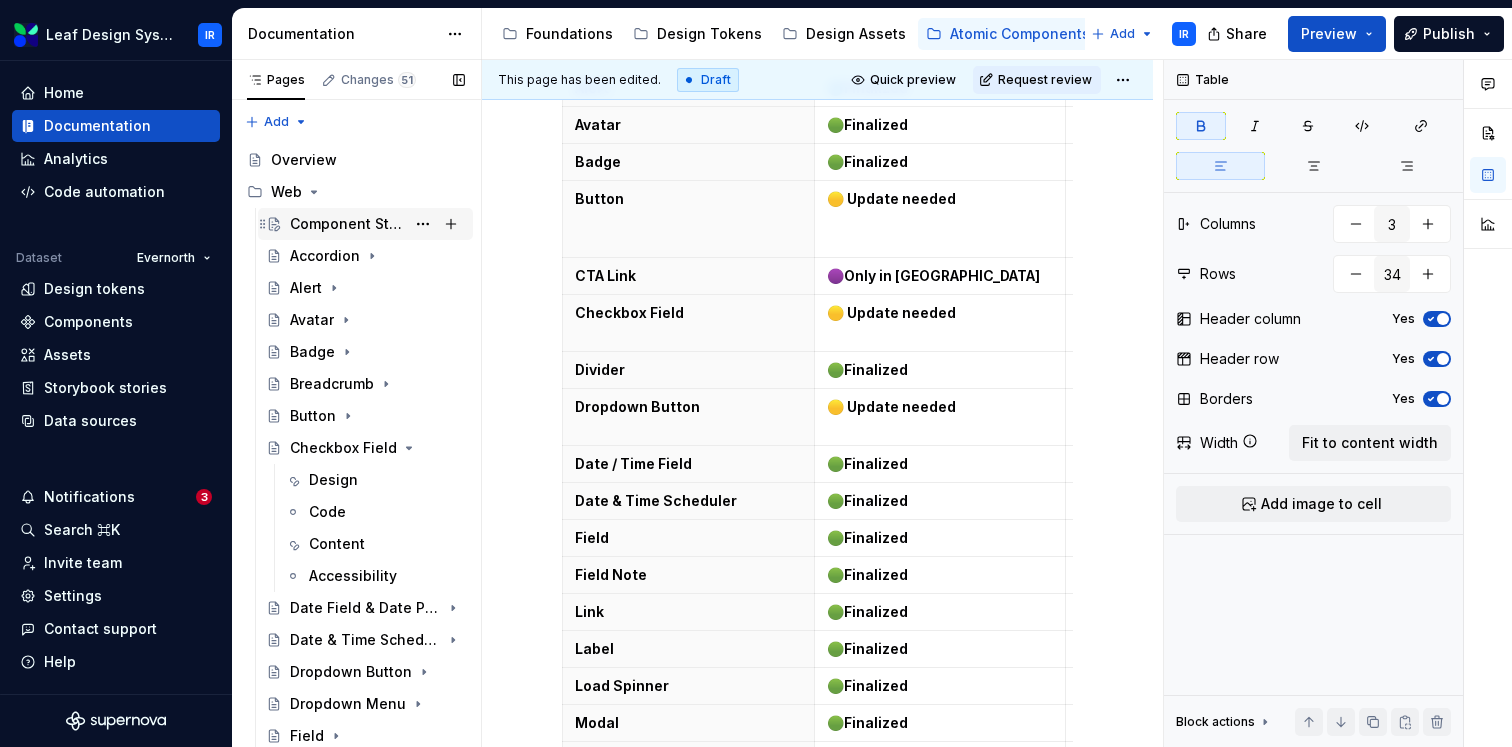 click on "Component Status" at bounding box center (347, 224) 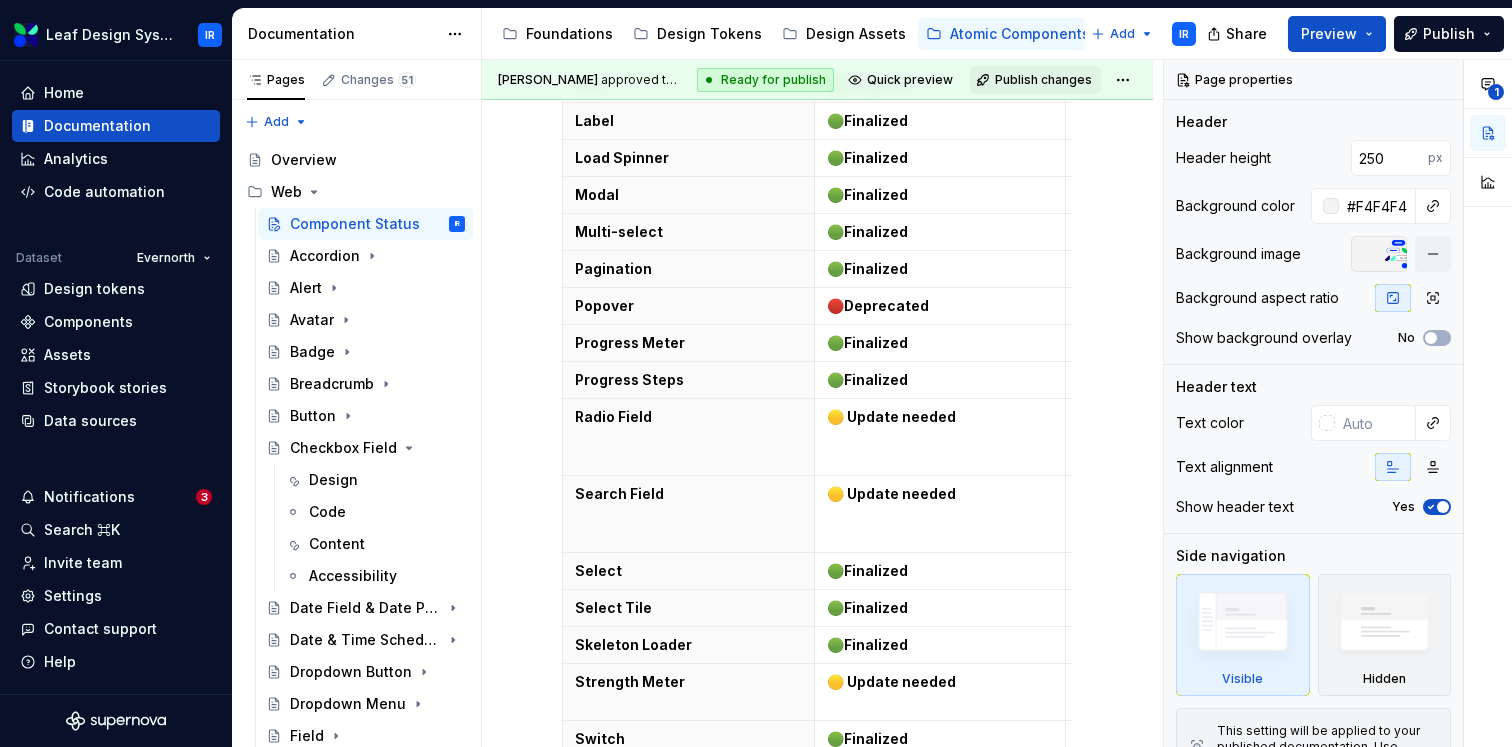 scroll, scrollTop: 1850, scrollLeft: 0, axis: vertical 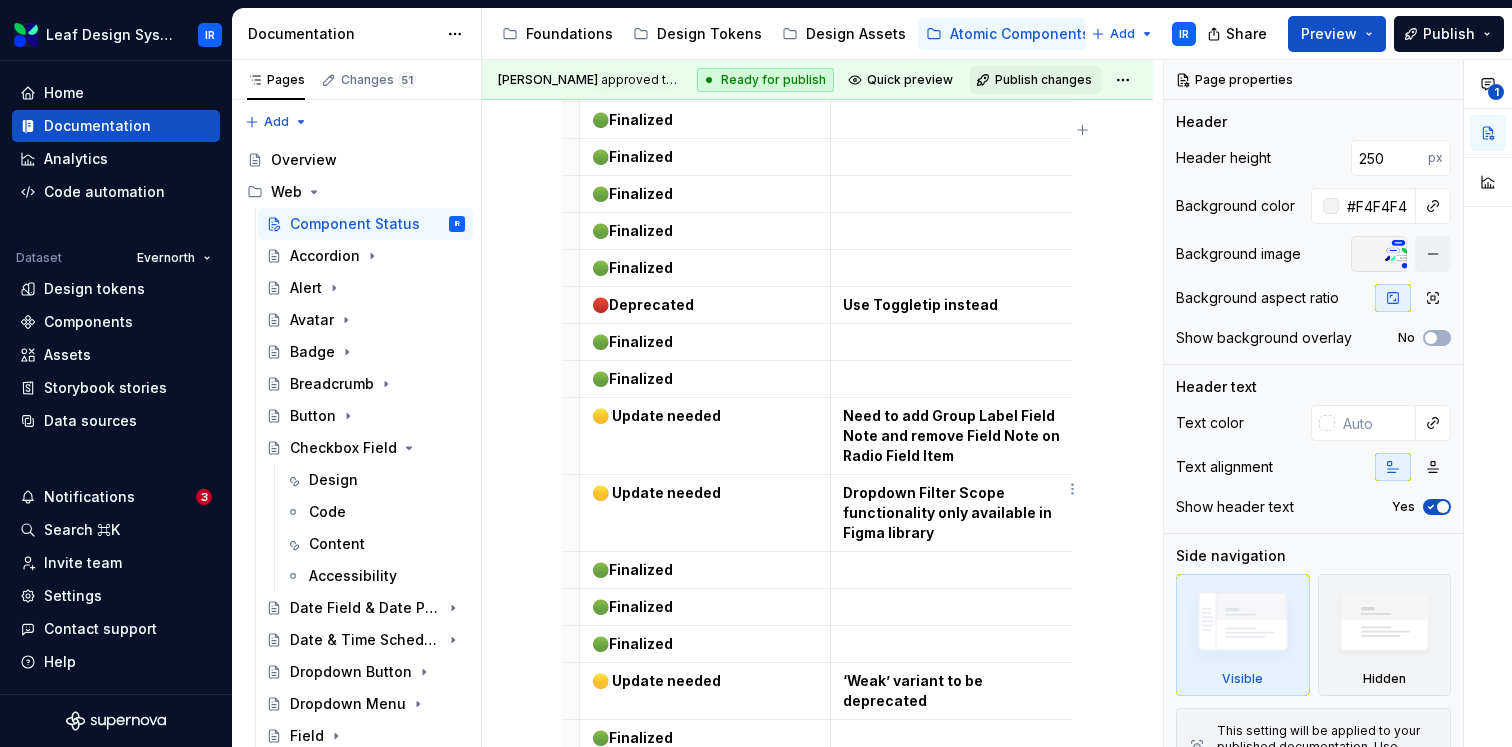 click on "Need to add Group Label Field Note and remove Field Note on Radio Field Item" at bounding box center (953, 435) 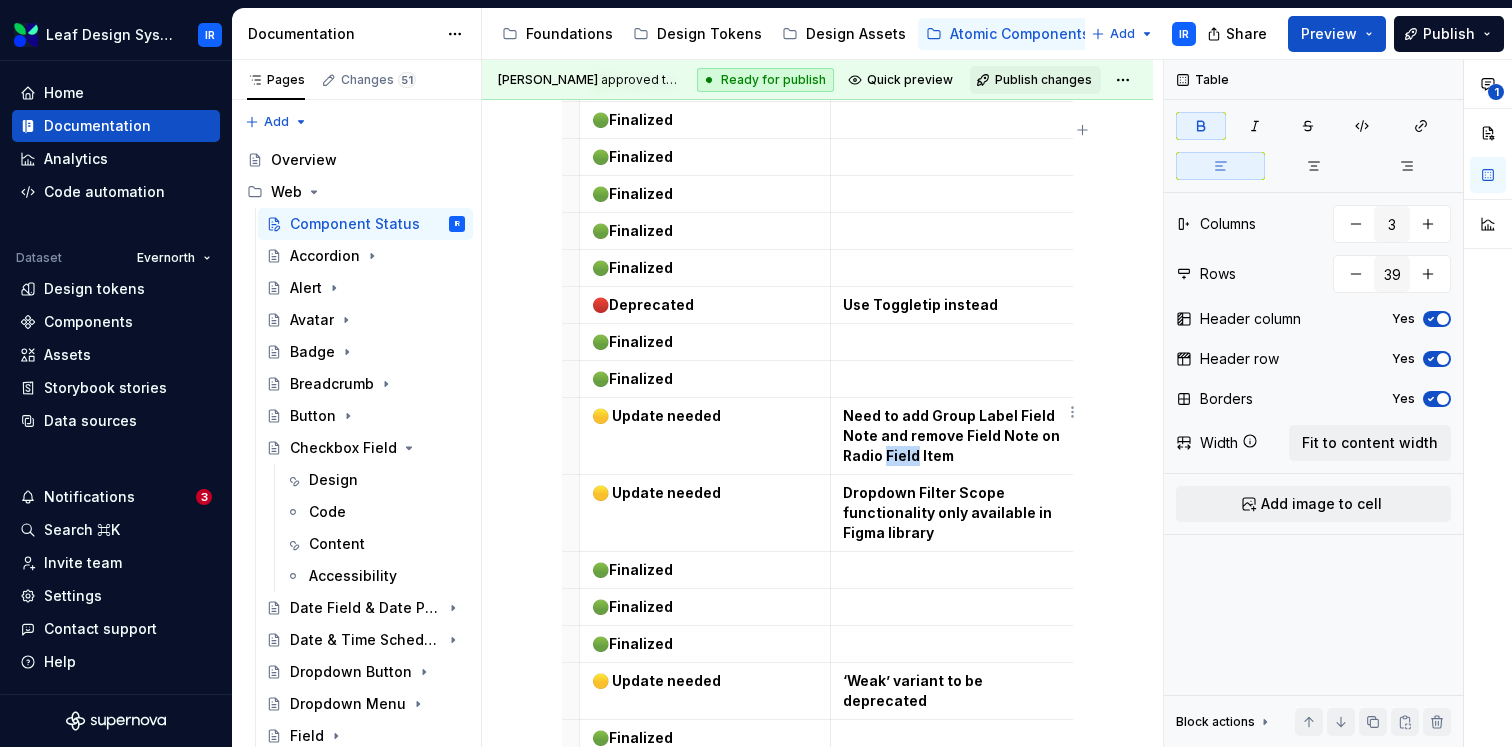 click on "Need to add Group Label Field Note and remove Field Note on Radio Field Item" at bounding box center [953, 435] 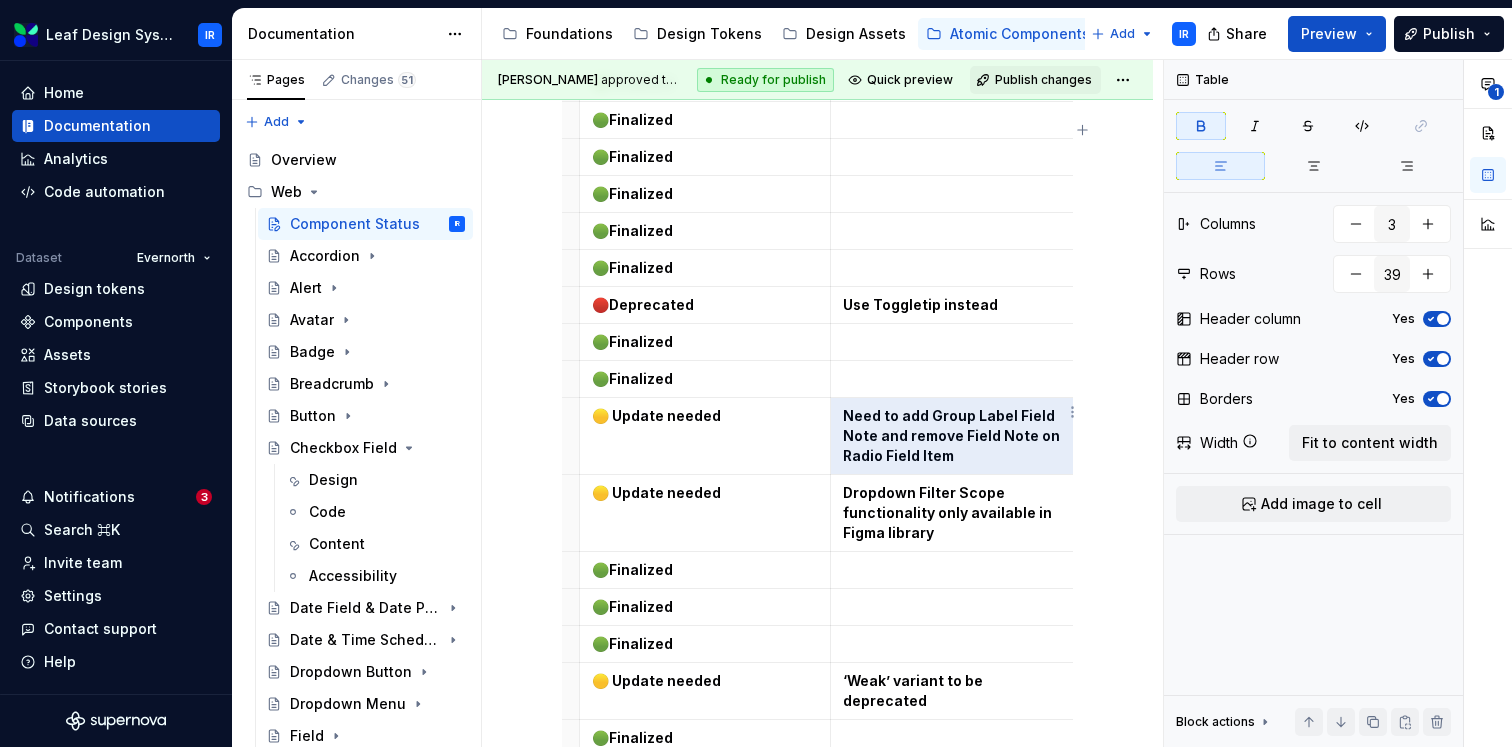 click on "Need to add Group Label Field Note and remove Field Note on Radio Field Item" at bounding box center [953, 435] 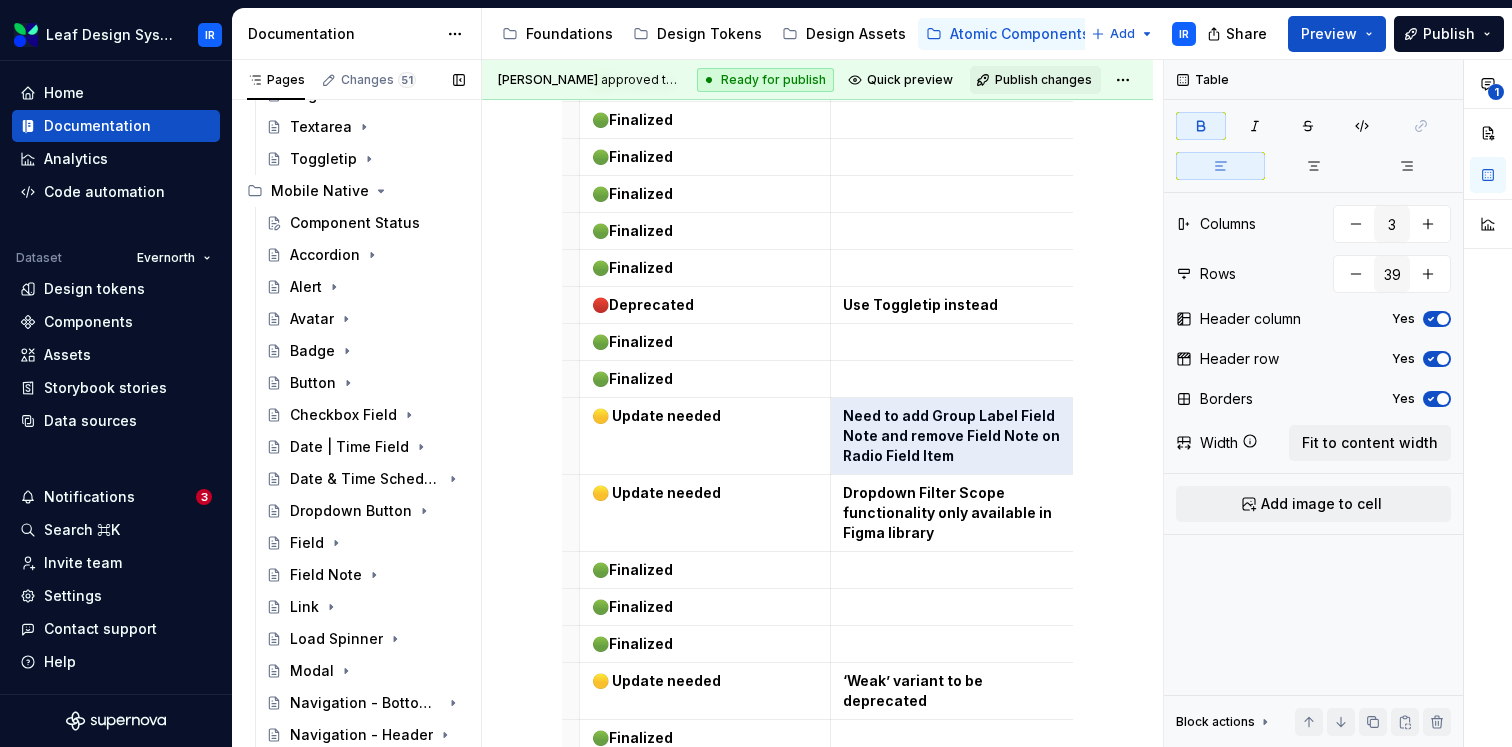scroll, scrollTop: 1353, scrollLeft: 0, axis: vertical 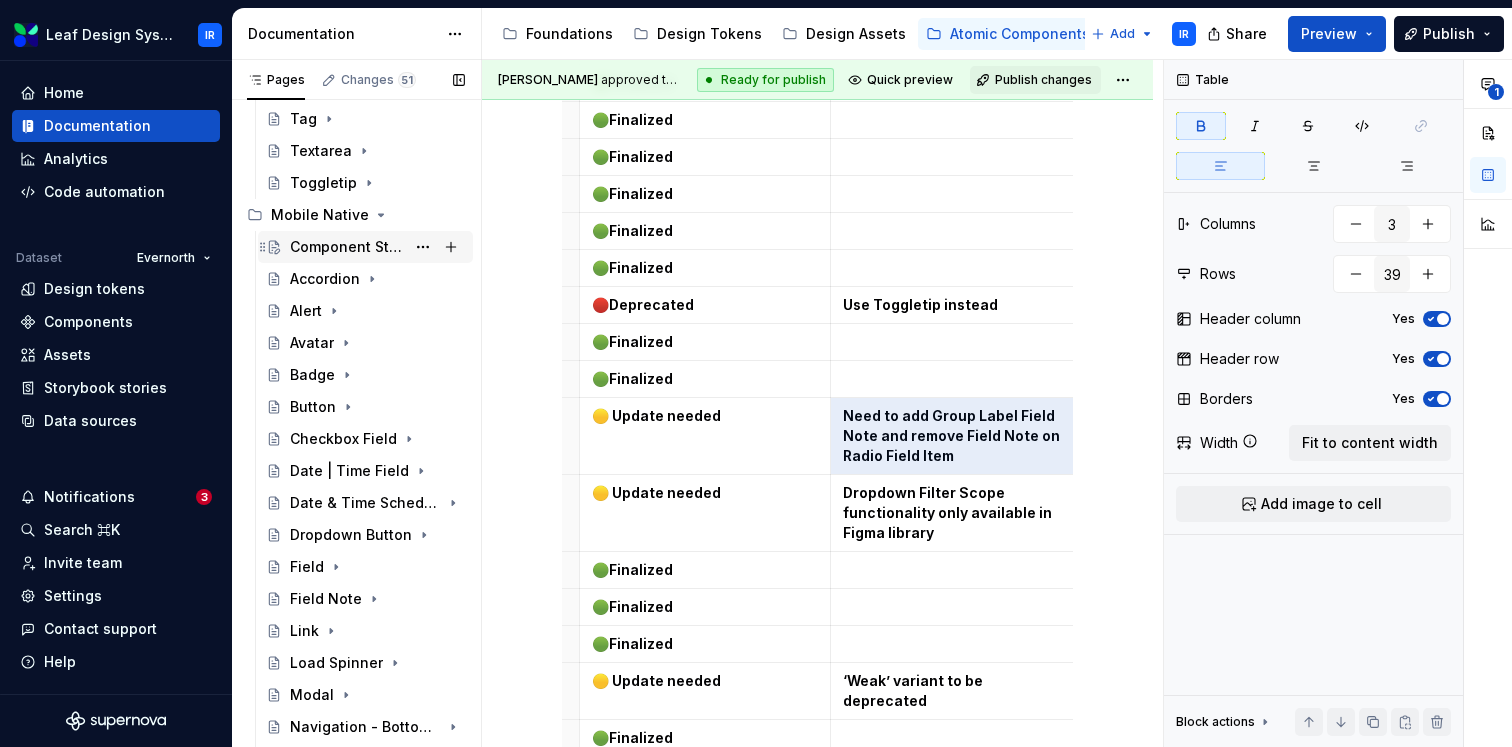click on "Component Status" at bounding box center (347, 247) 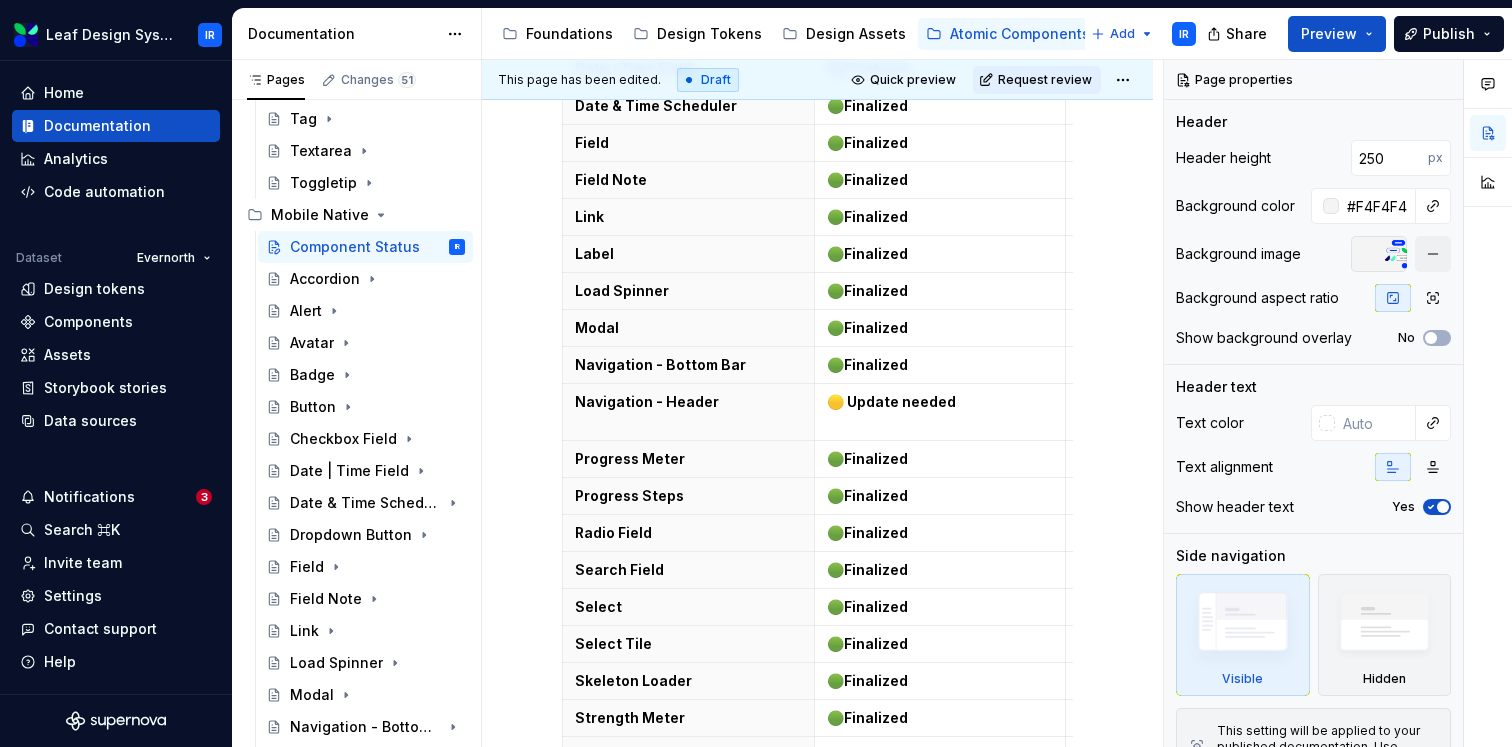 scroll, scrollTop: 1678, scrollLeft: 0, axis: vertical 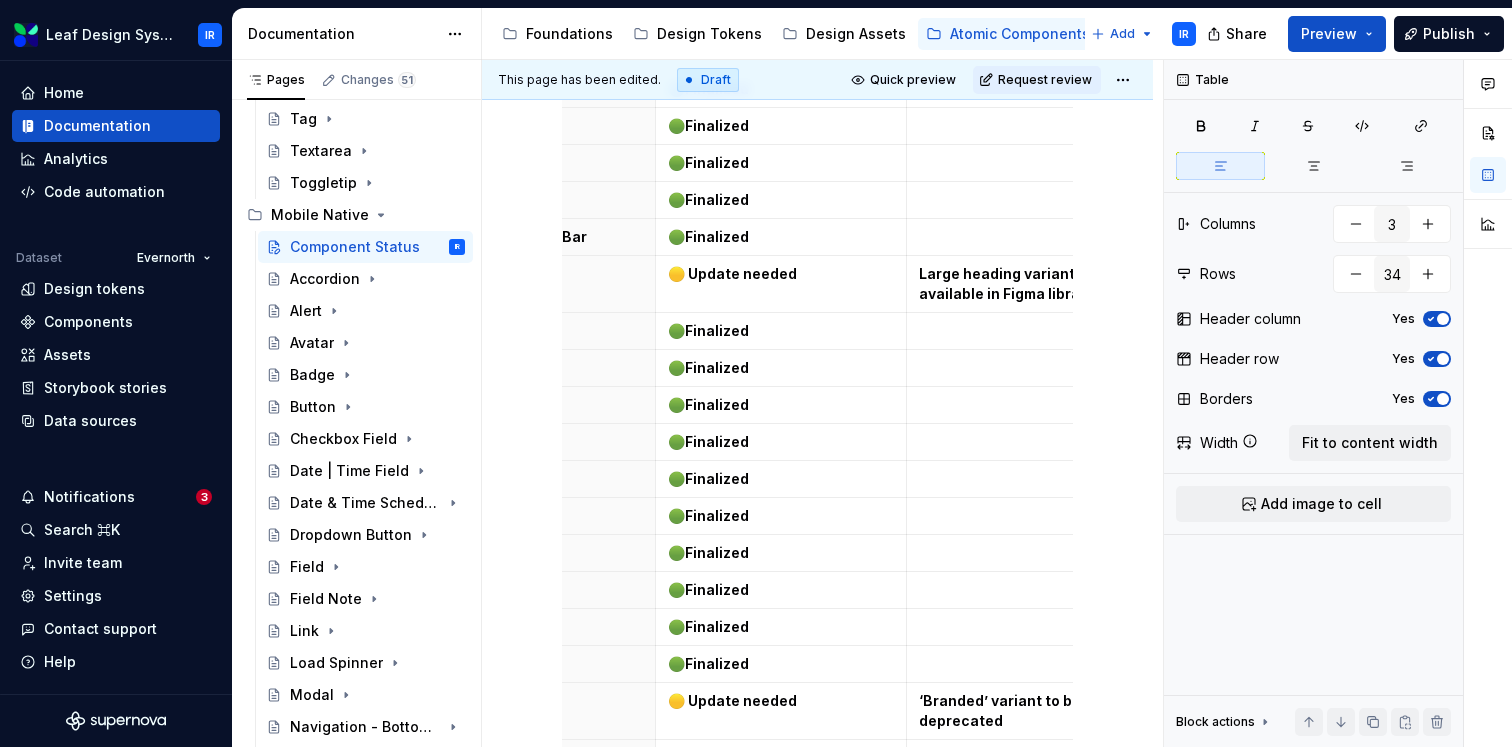 click at bounding box center [1032, 405] 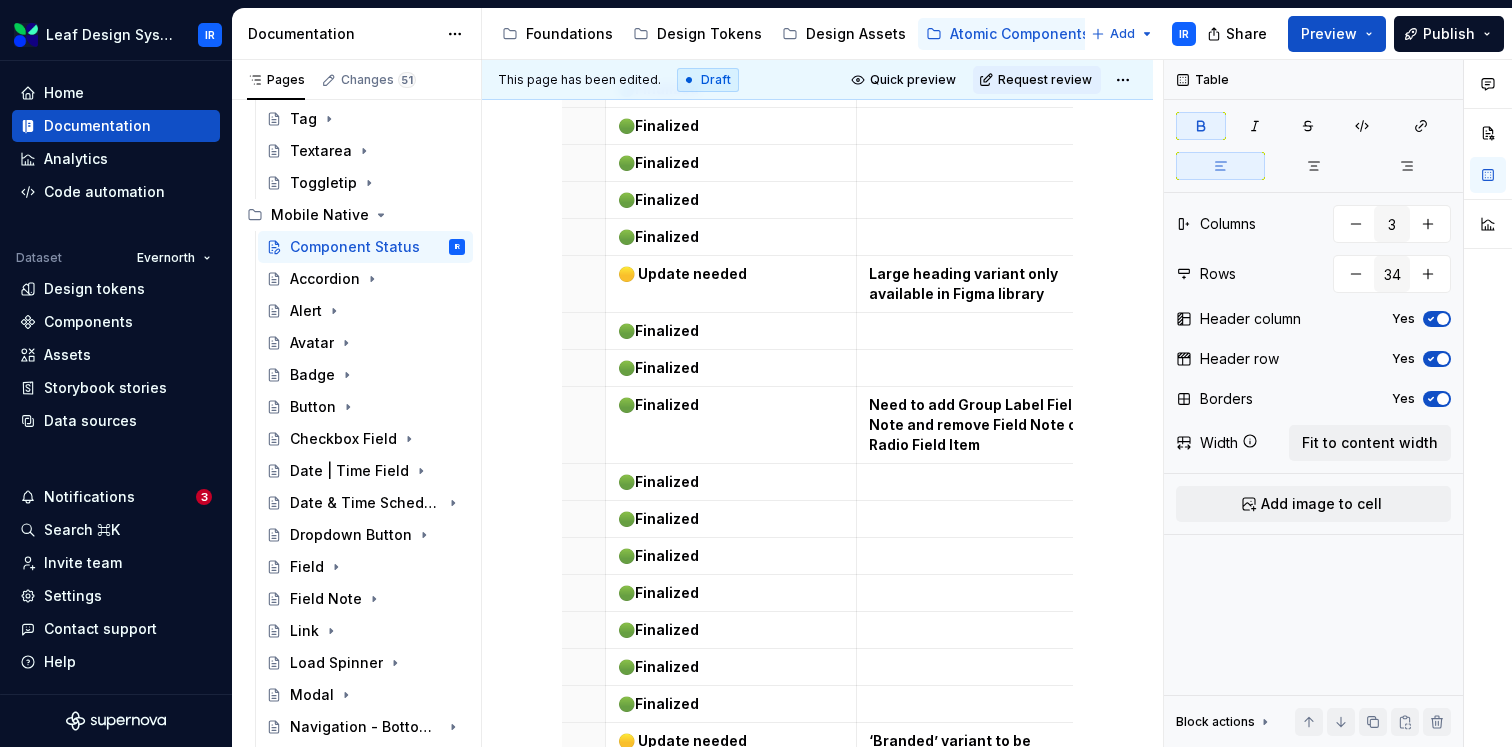scroll, scrollTop: 0, scrollLeft: 235, axis: horizontal 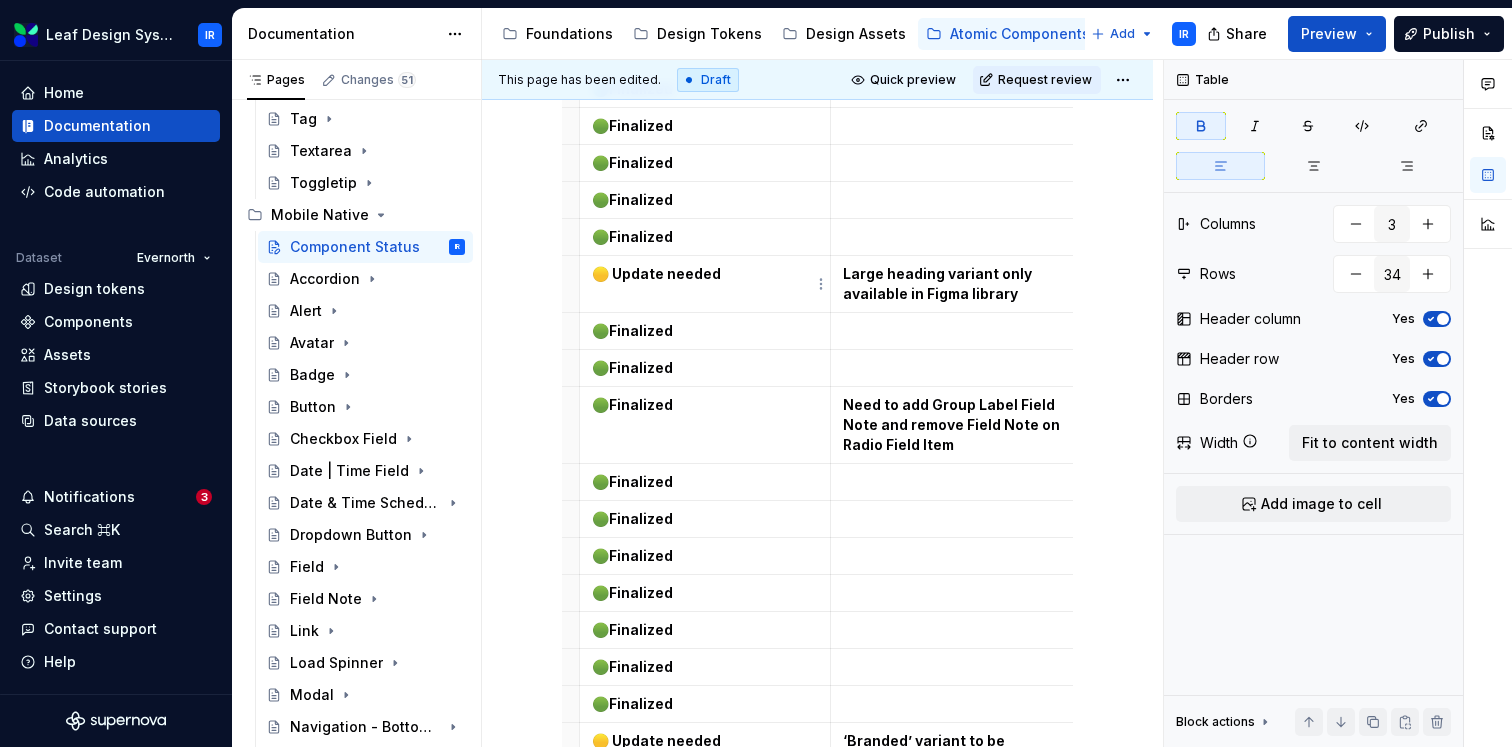 click on "🟡 Update needed" at bounding box center (656, 273) 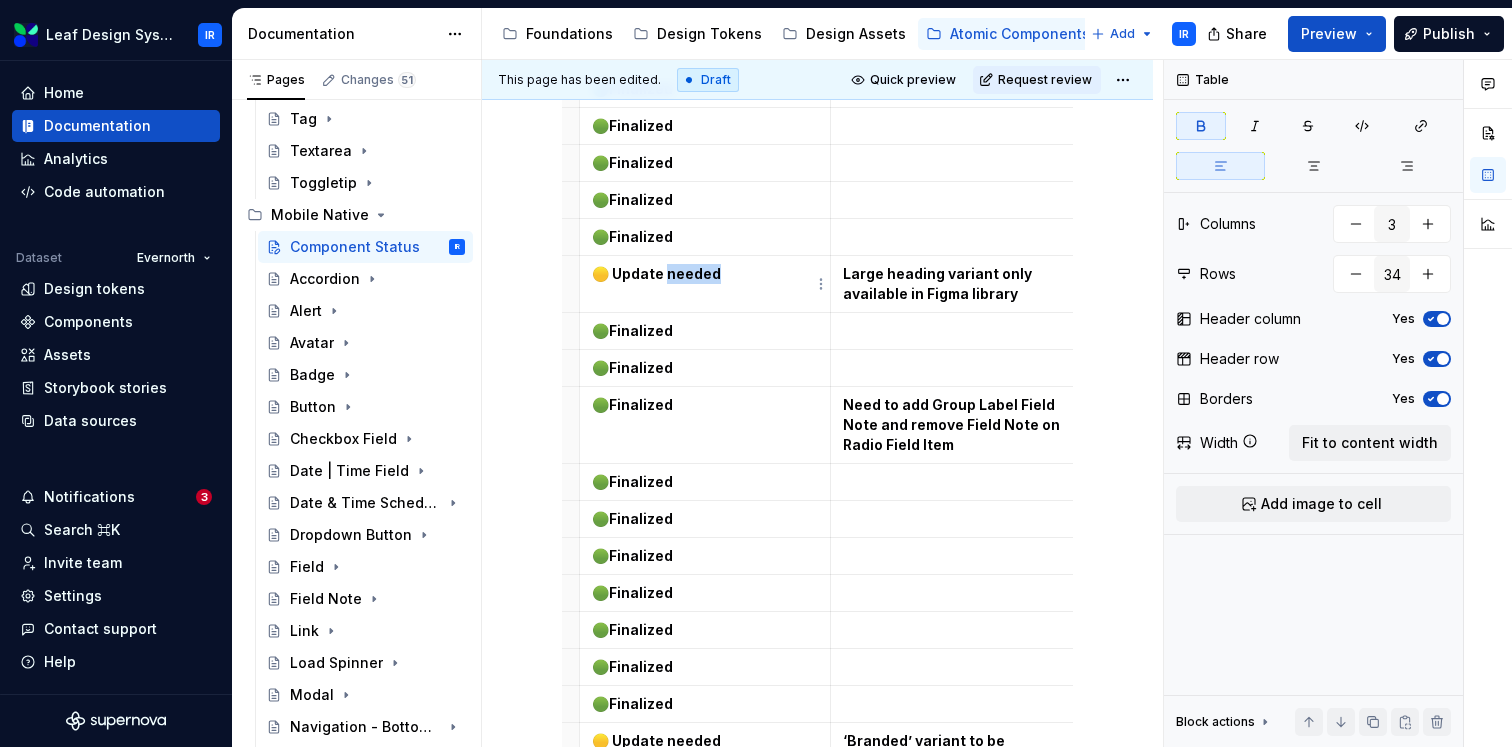 click on "🟡 Update needed" at bounding box center [656, 273] 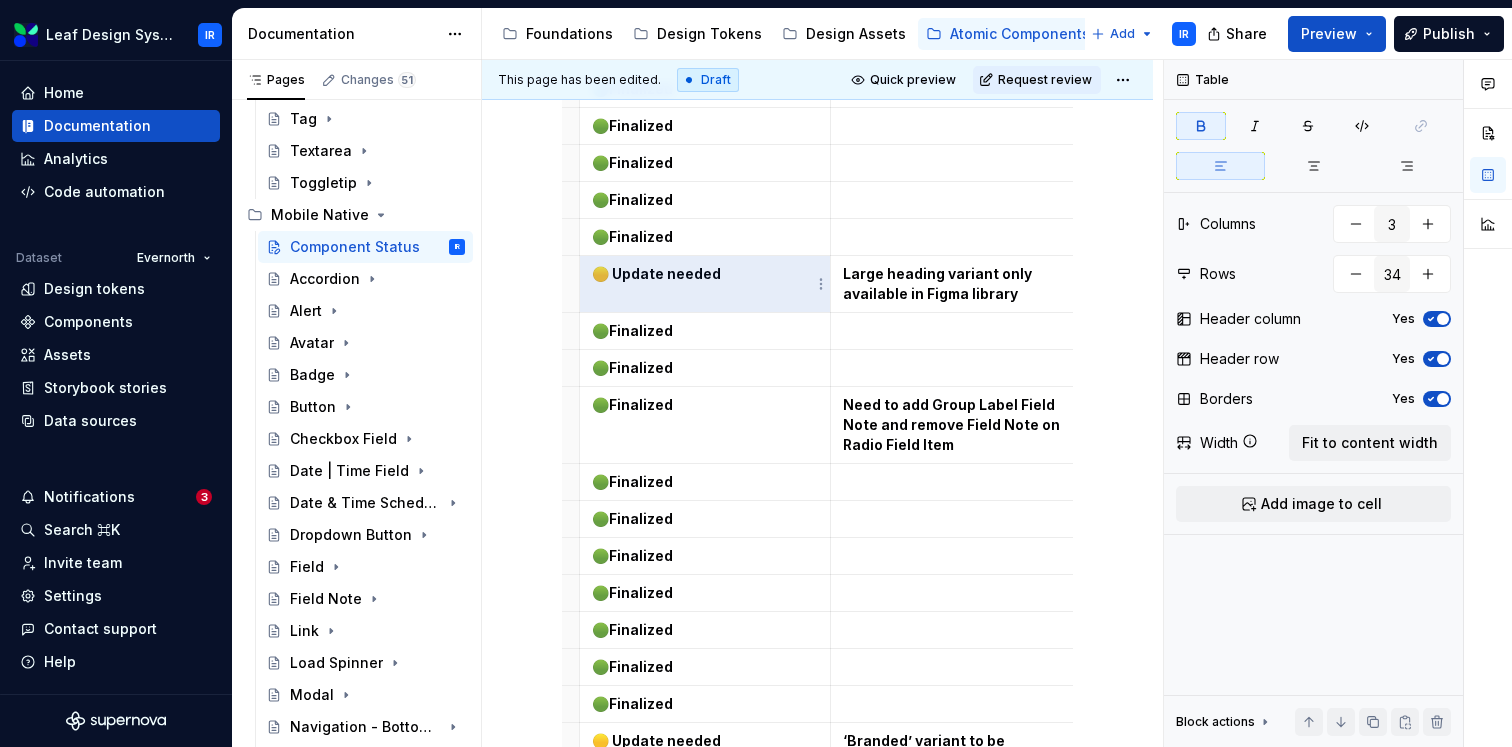 click on "🟡 Update needed" at bounding box center [656, 273] 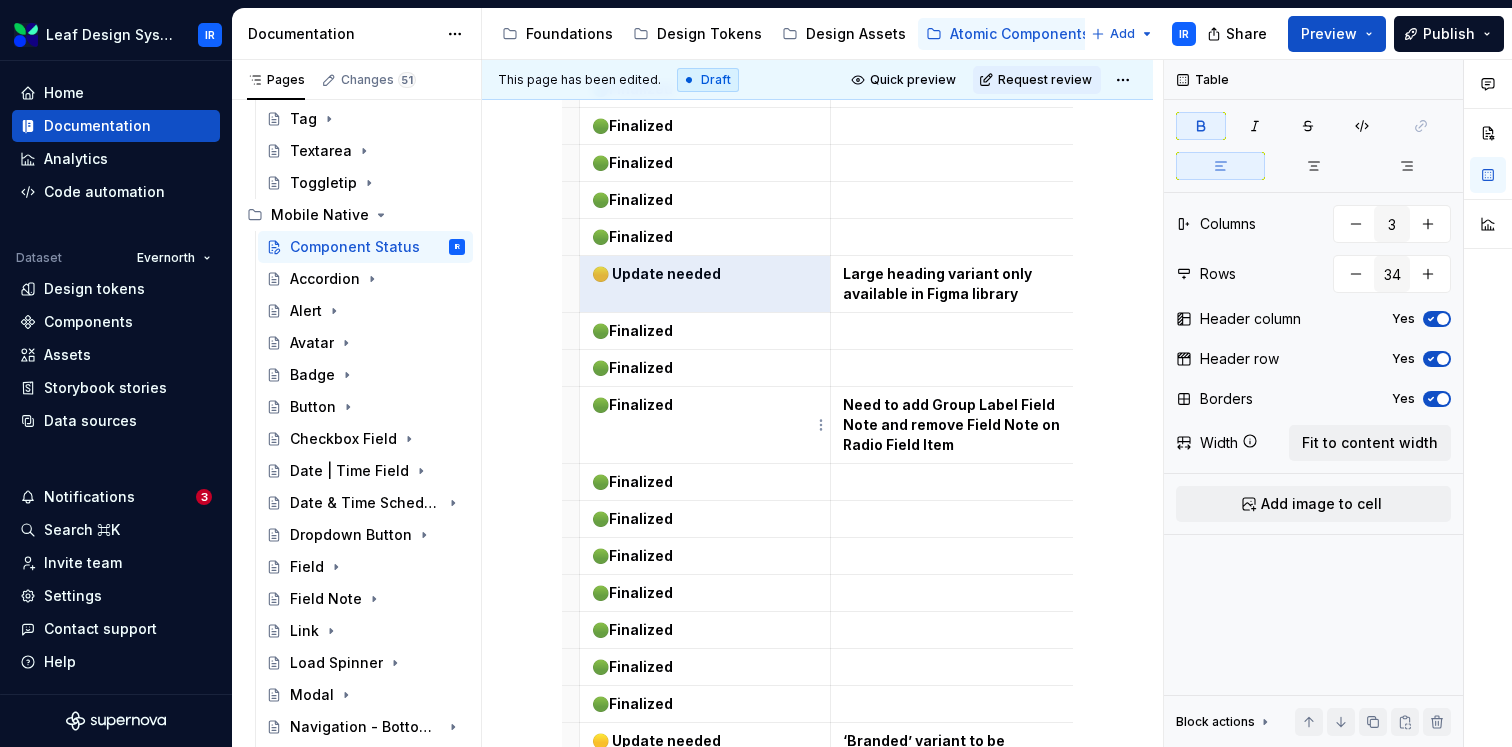 click on "🟢  Finalized" at bounding box center (705, 425) 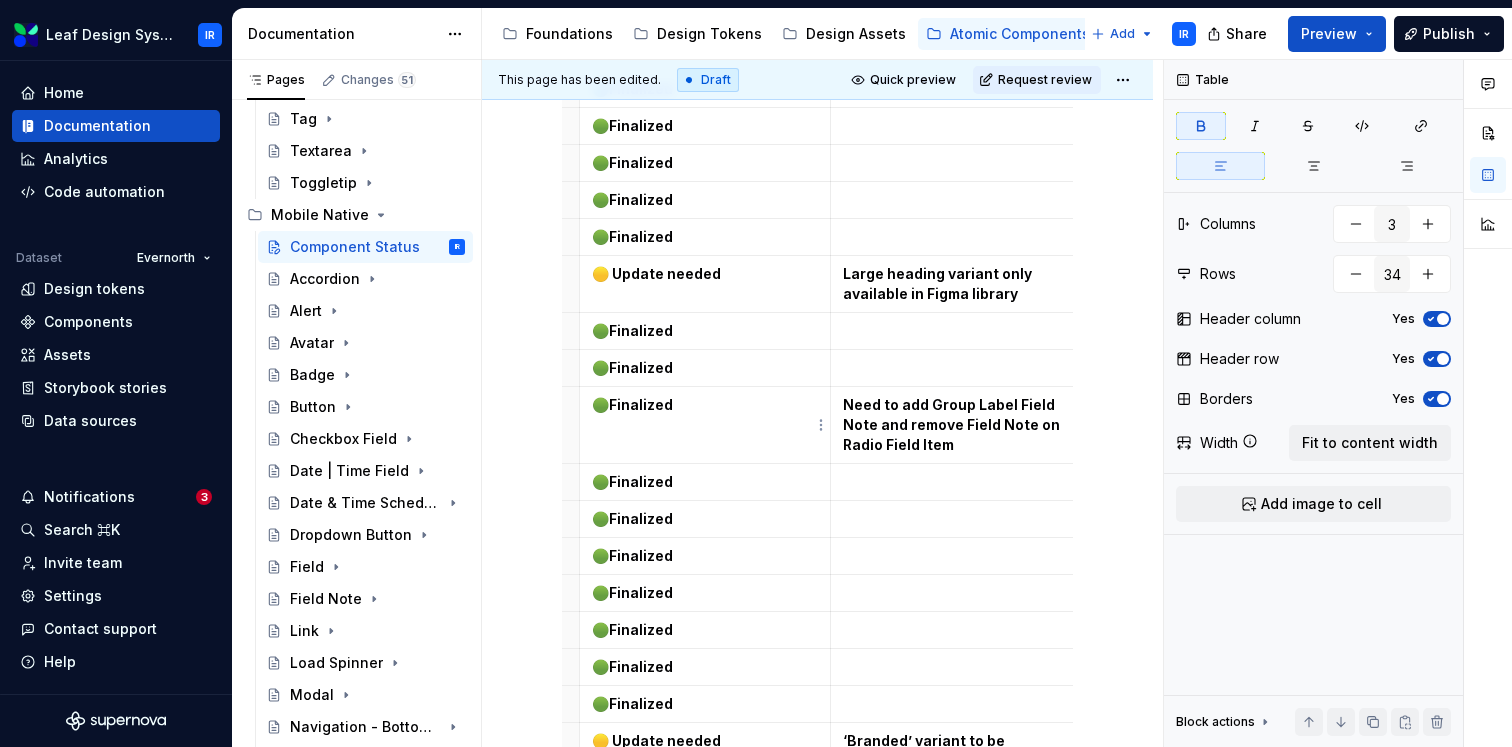 click on "🟢  Finalized" at bounding box center [705, 425] 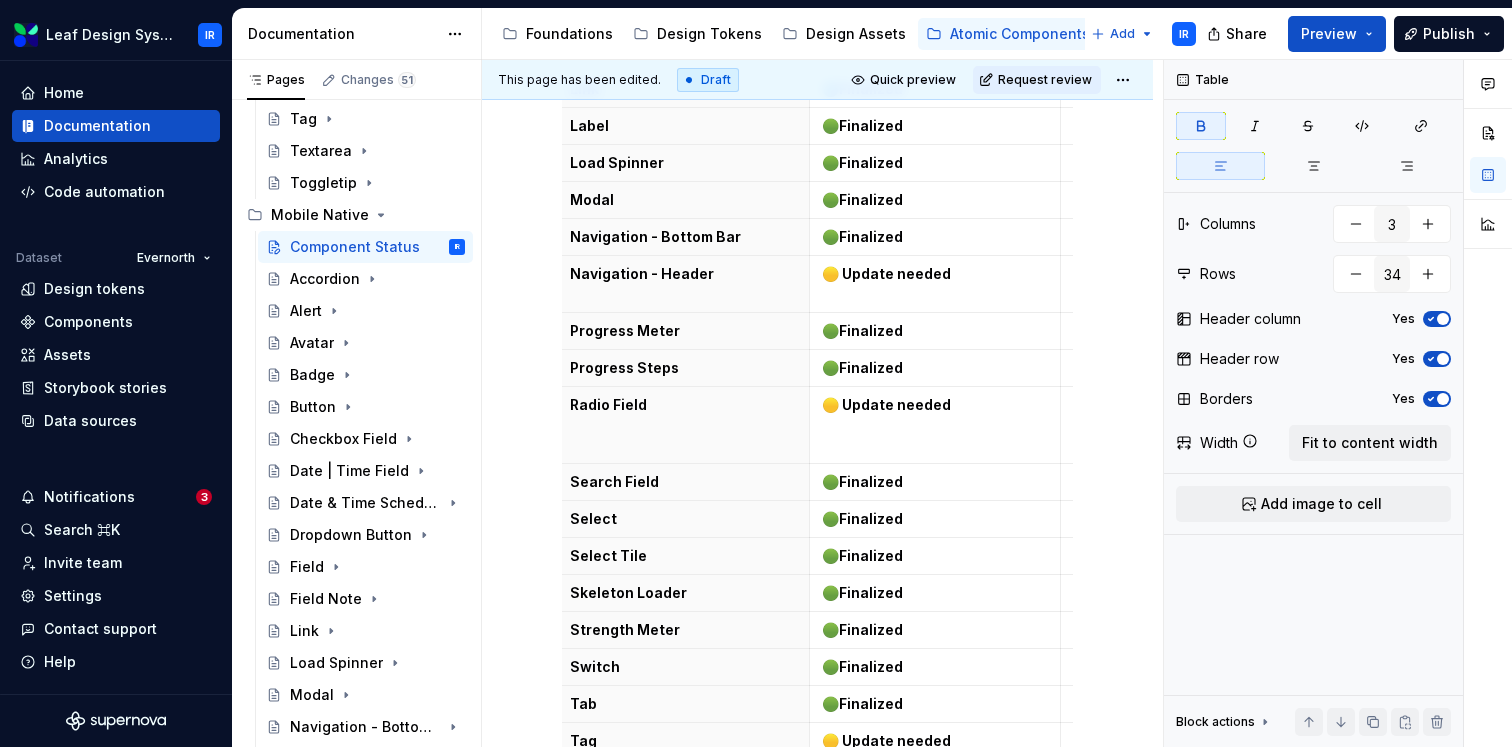 scroll, scrollTop: 0, scrollLeft: 0, axis: both 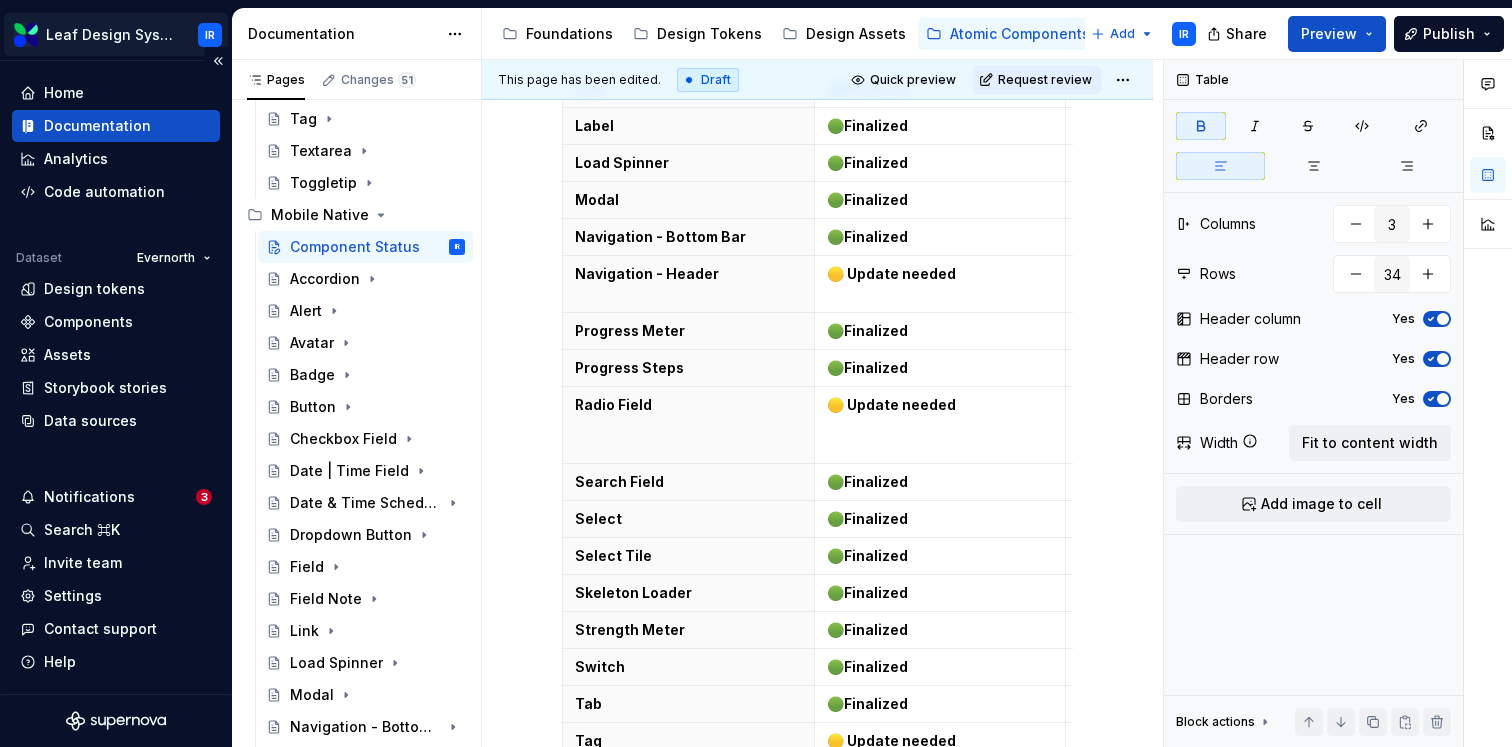 type on "*" 